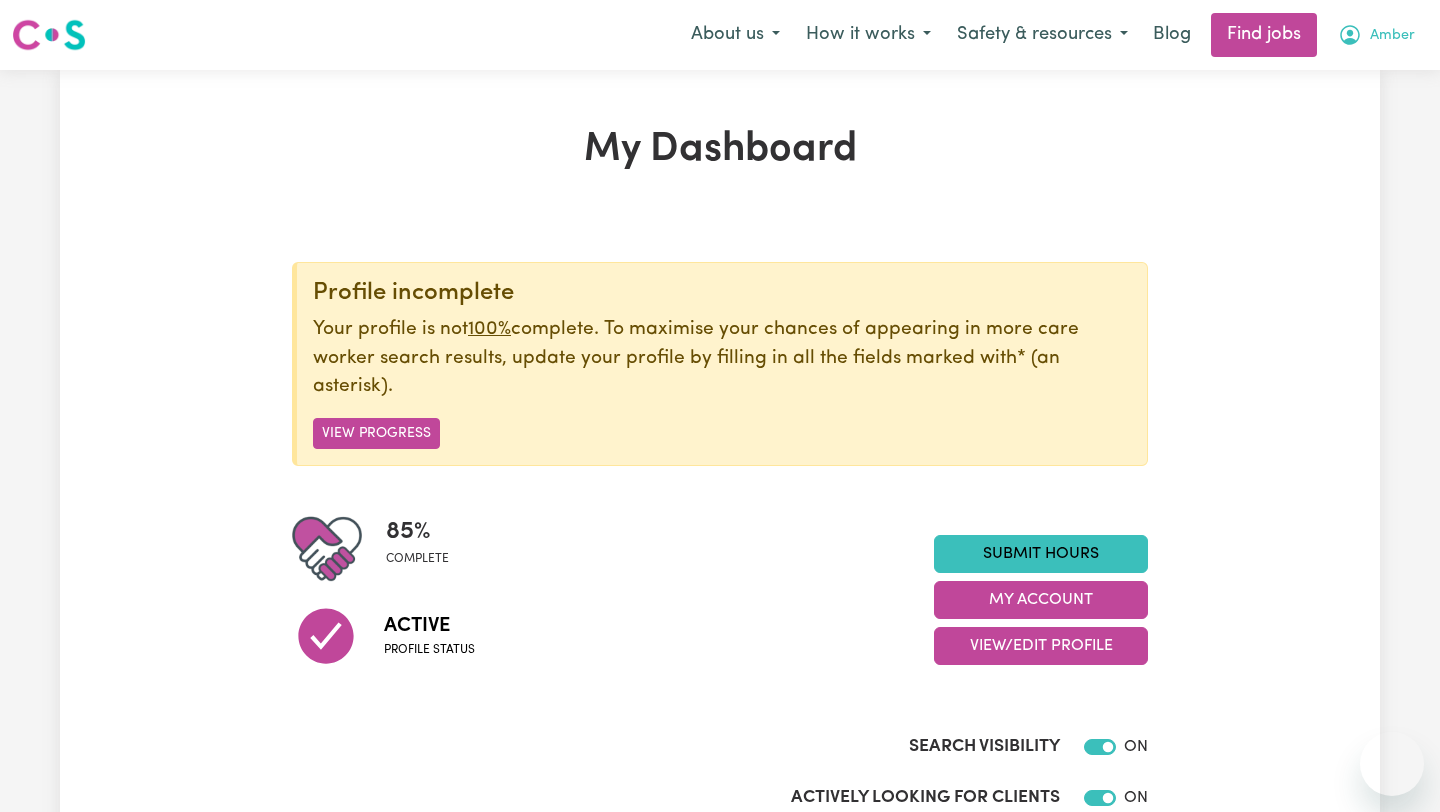 scroll, scrollTop: 0, scrollLeft: 0, axis: both 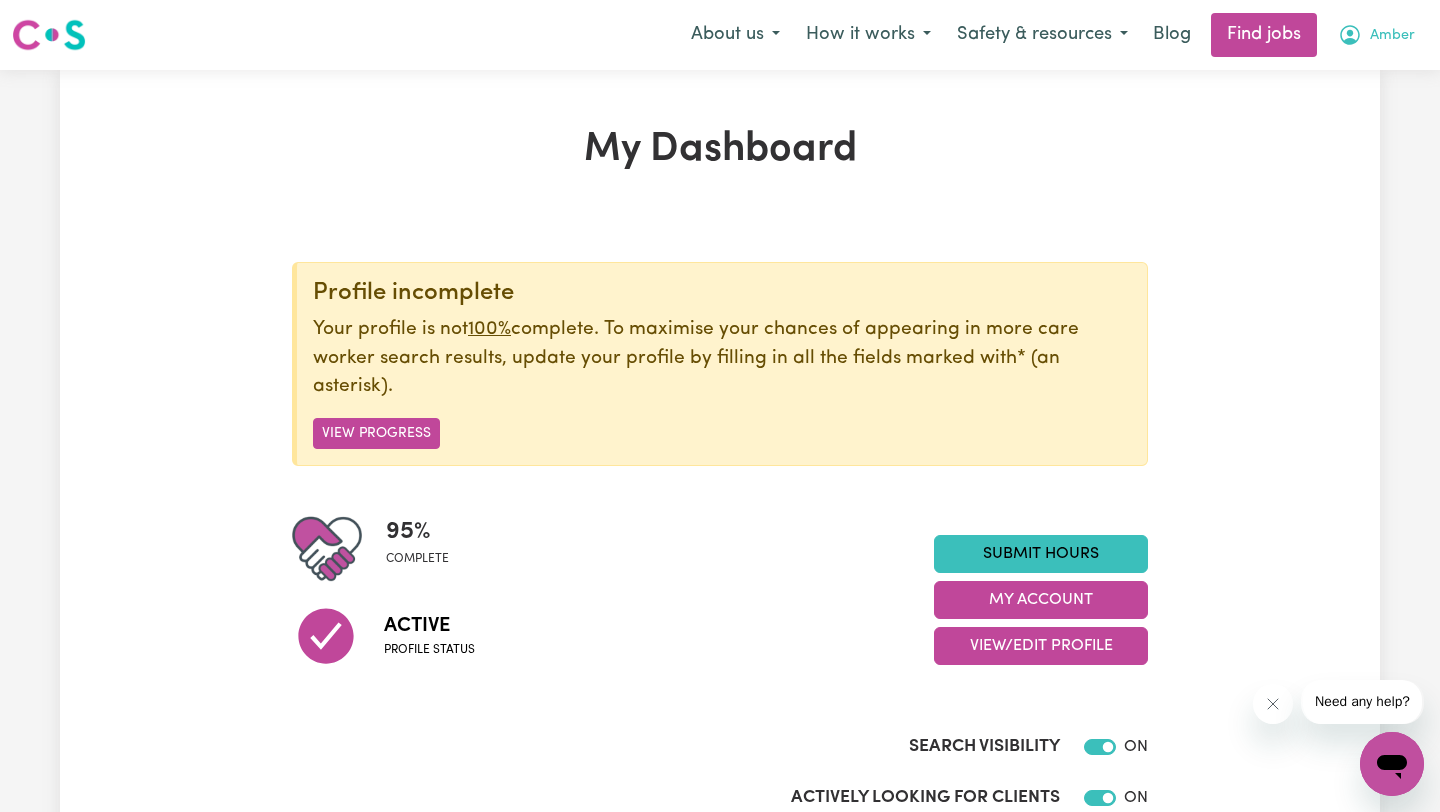 click on "Amber" at bounding box center [1376, 35] 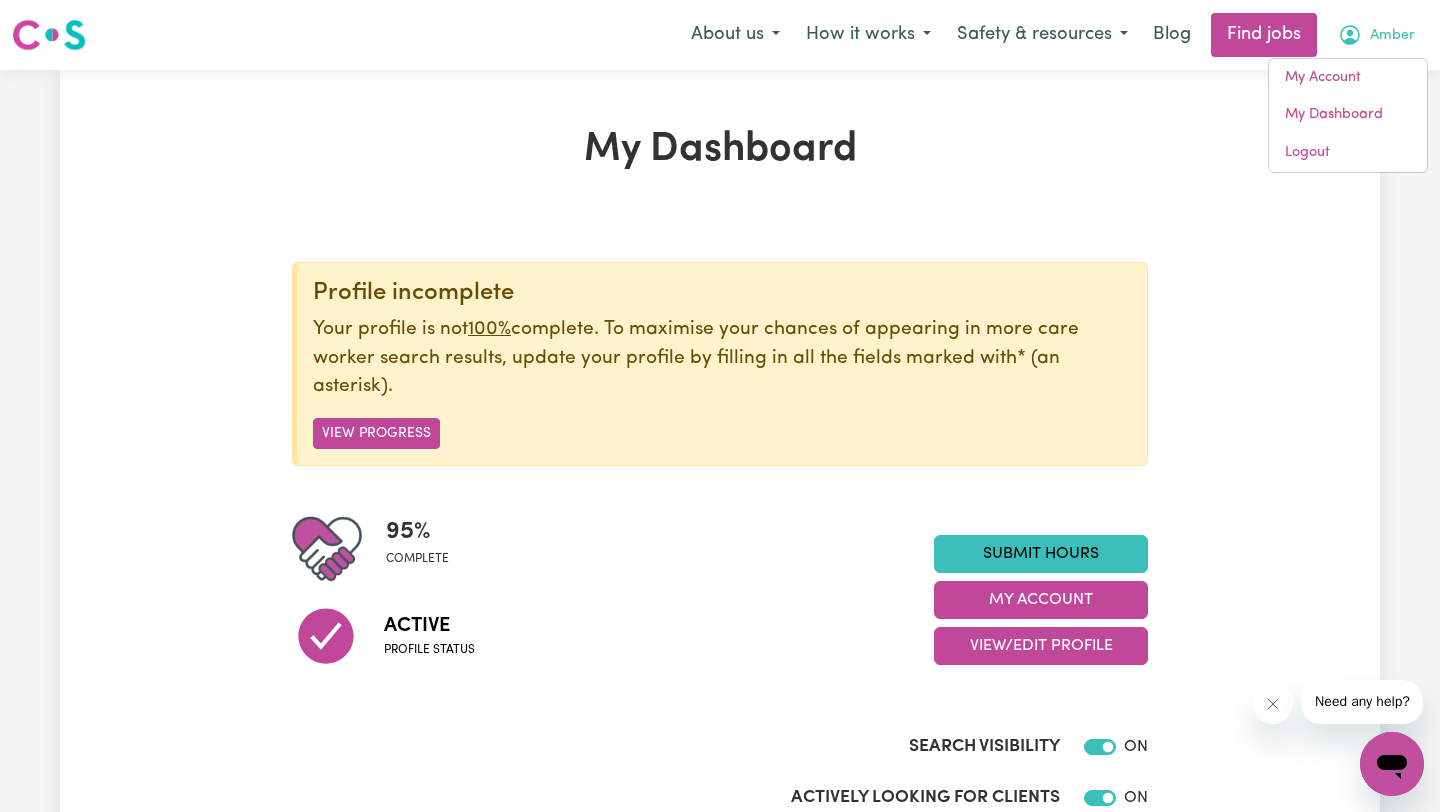 click on "Amber" at bounding box center [1392, 36] 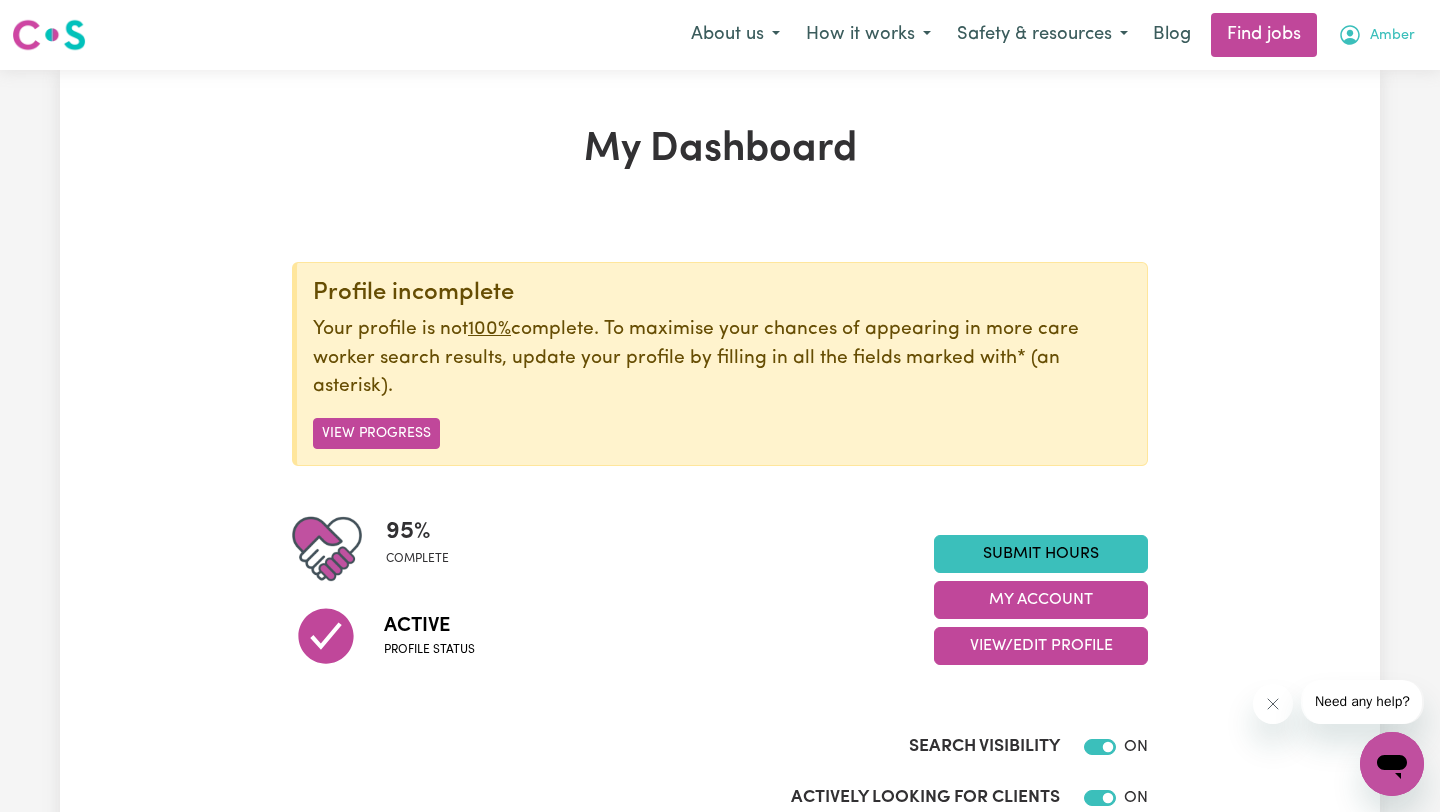 click on "Amber" at bounding box center (1376, 35) 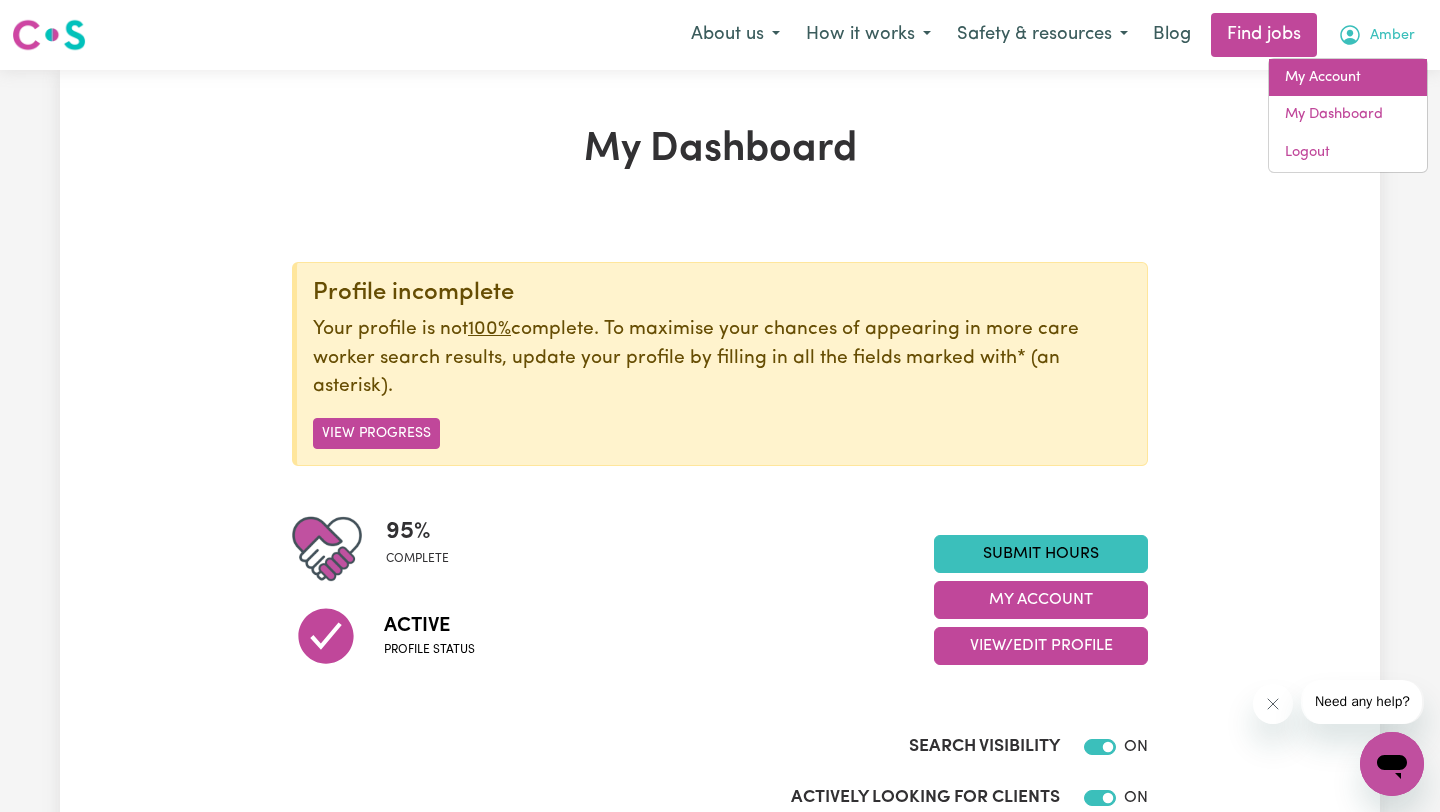 click on "My Account" at bounding box center (1348, 78) 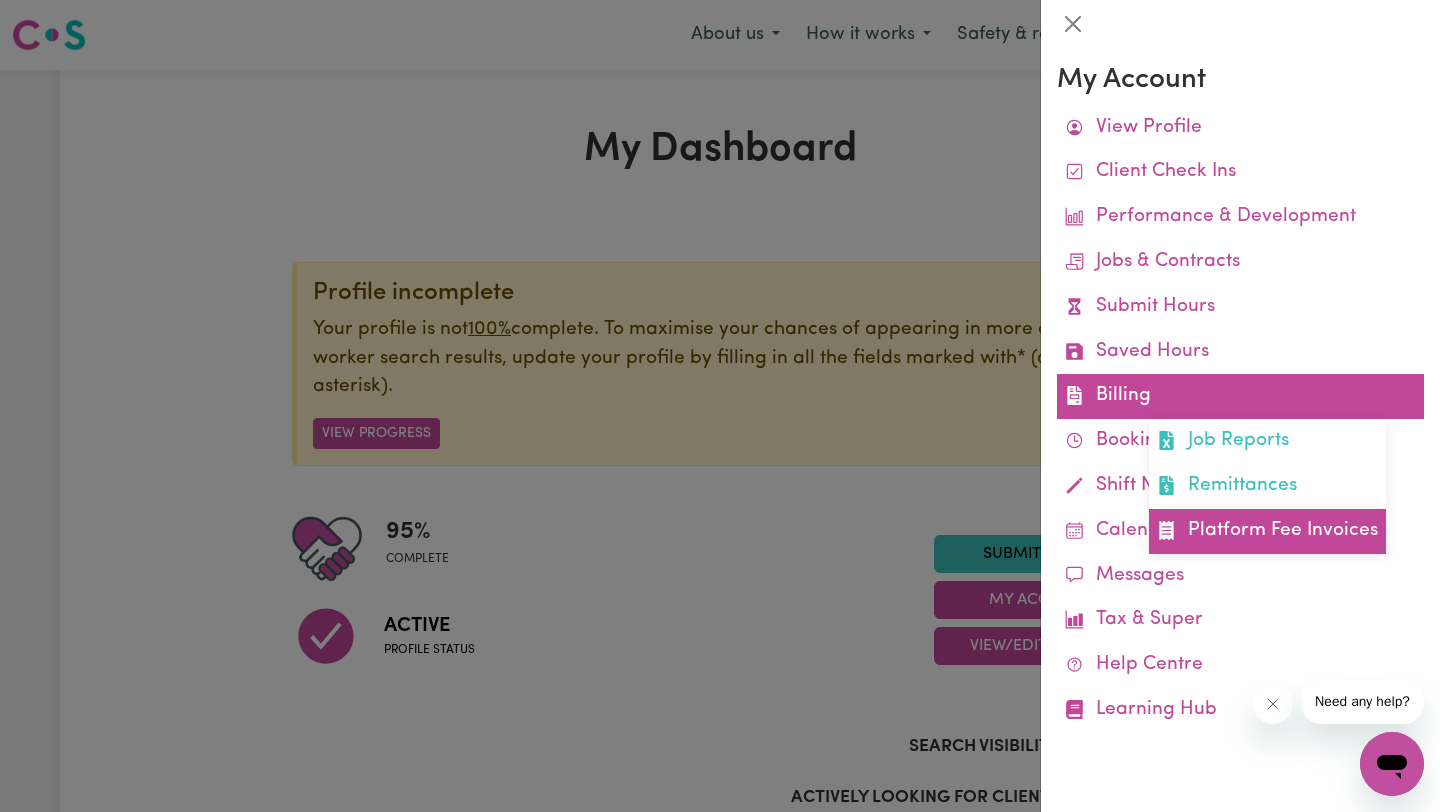 click on "Platform Fee Invoices" at bounding box center [1267, 531] 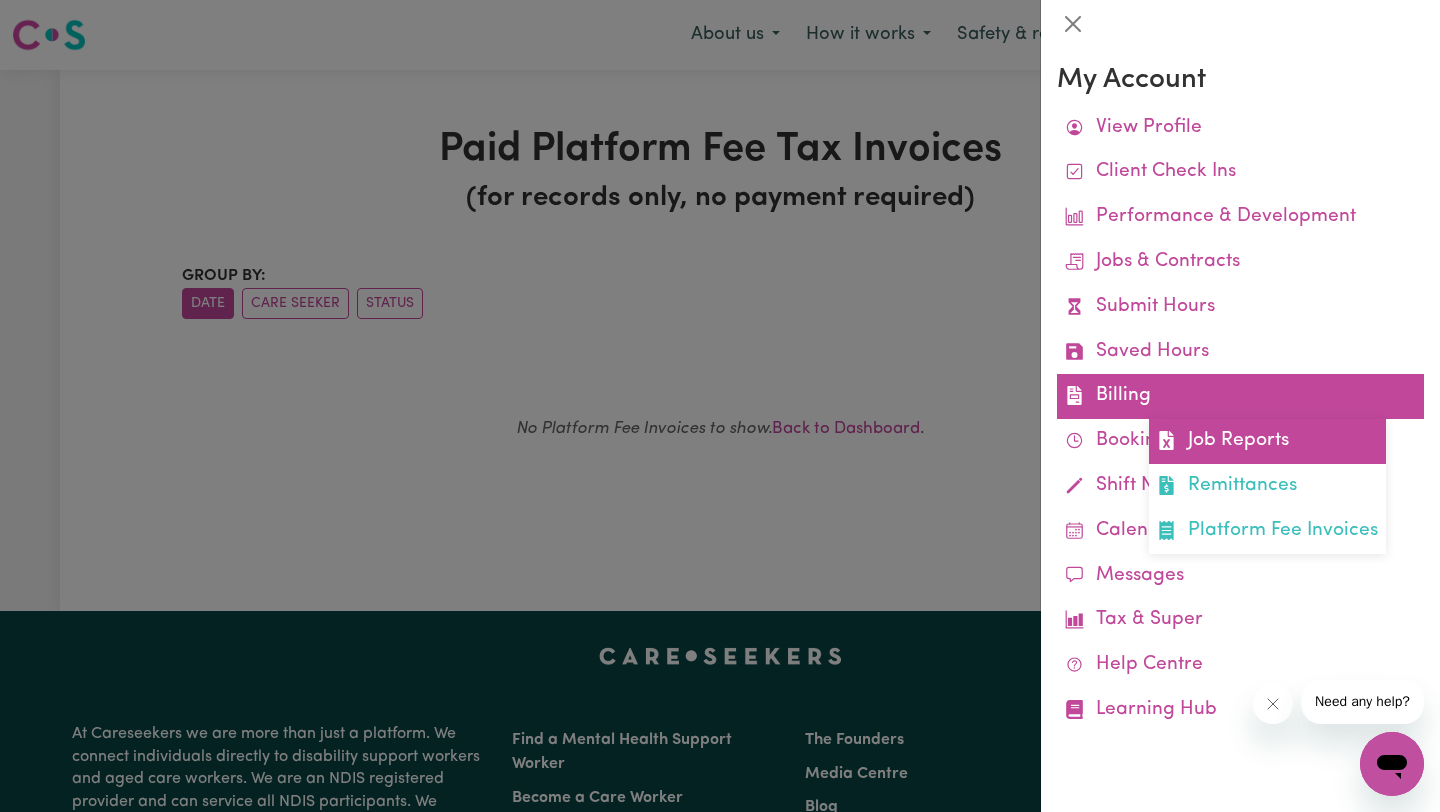 click on "Job Reports" at bounding box center (1267, 441) 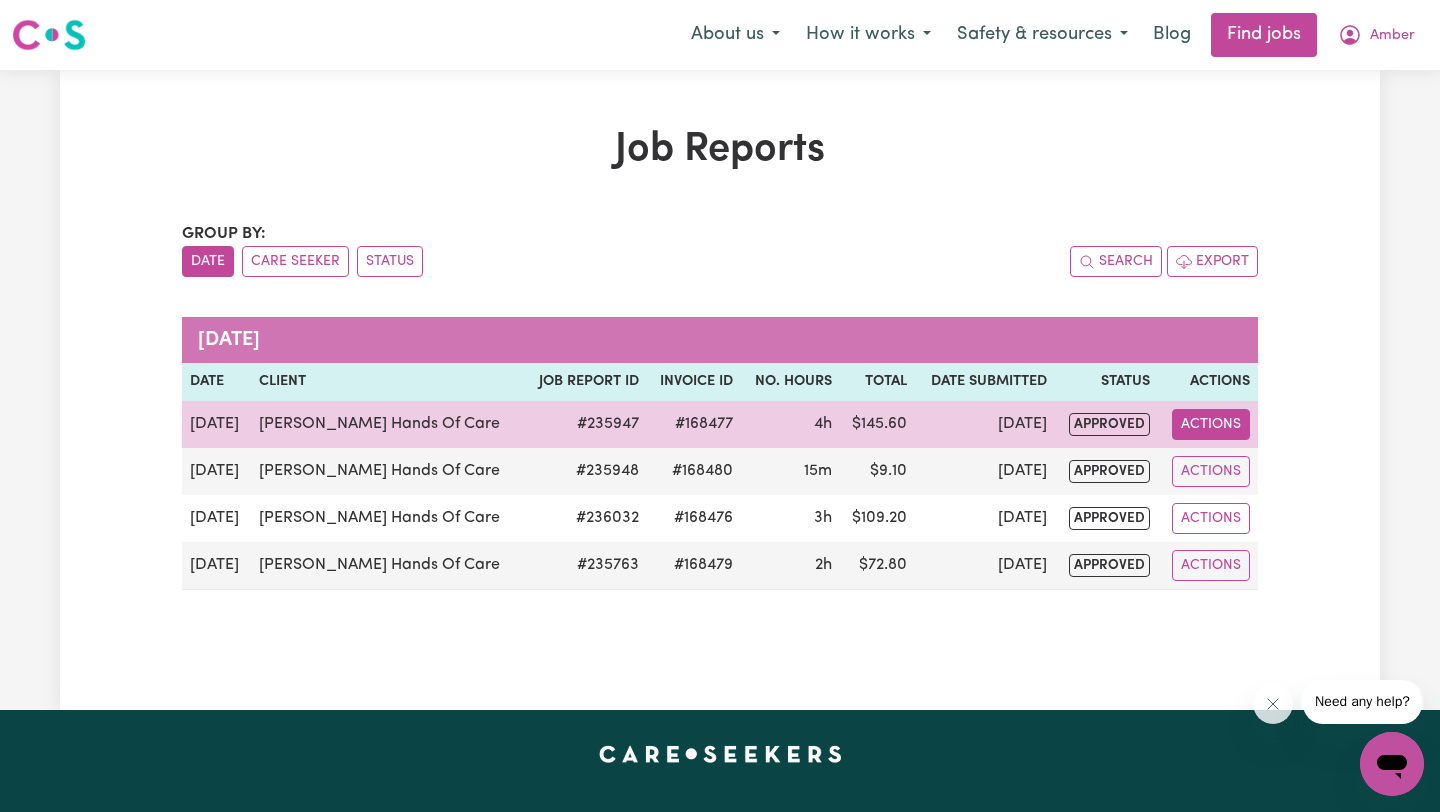 click on "Actions" at bounding box center (1211, 424) 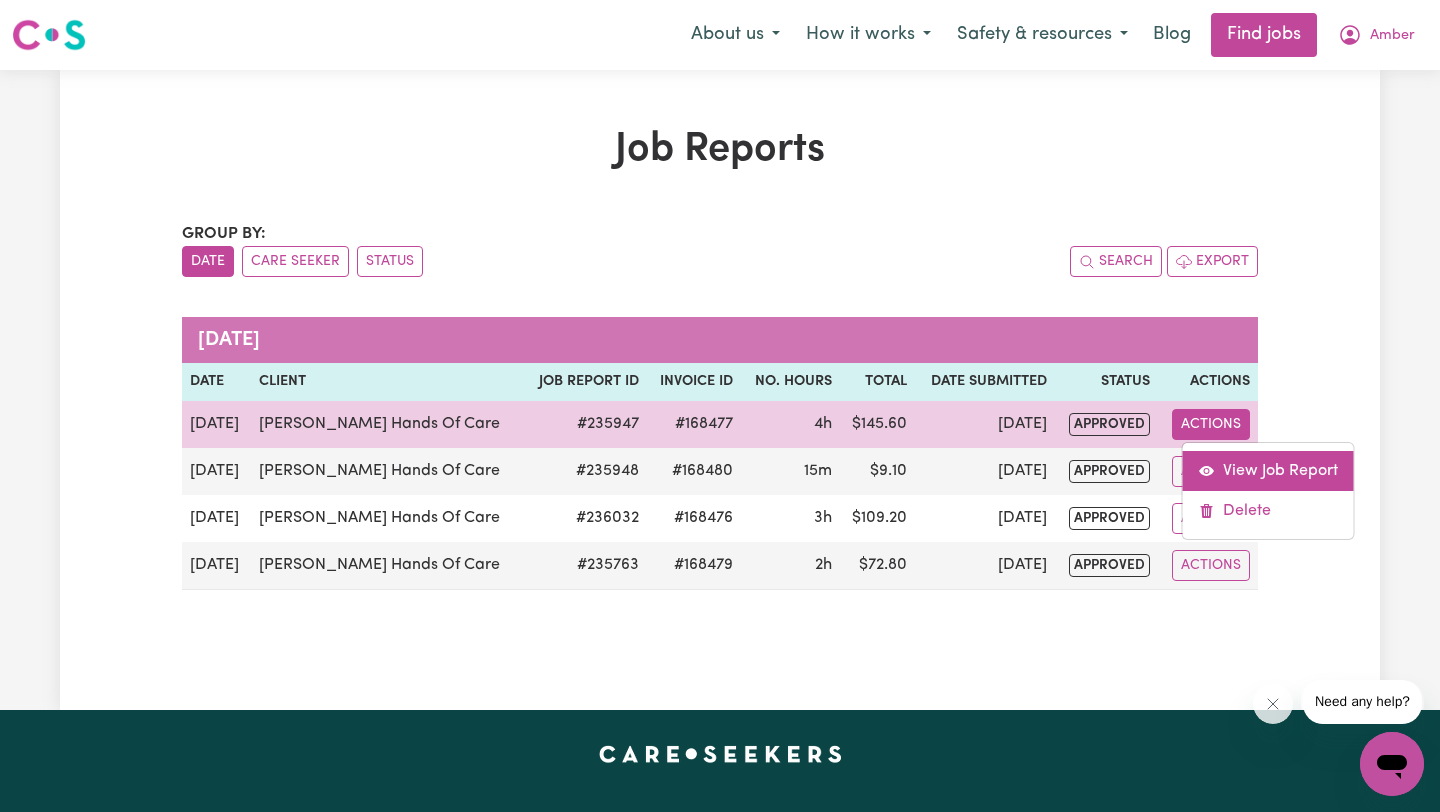 click on "View Job Report" at bounding box center (1268, 471) 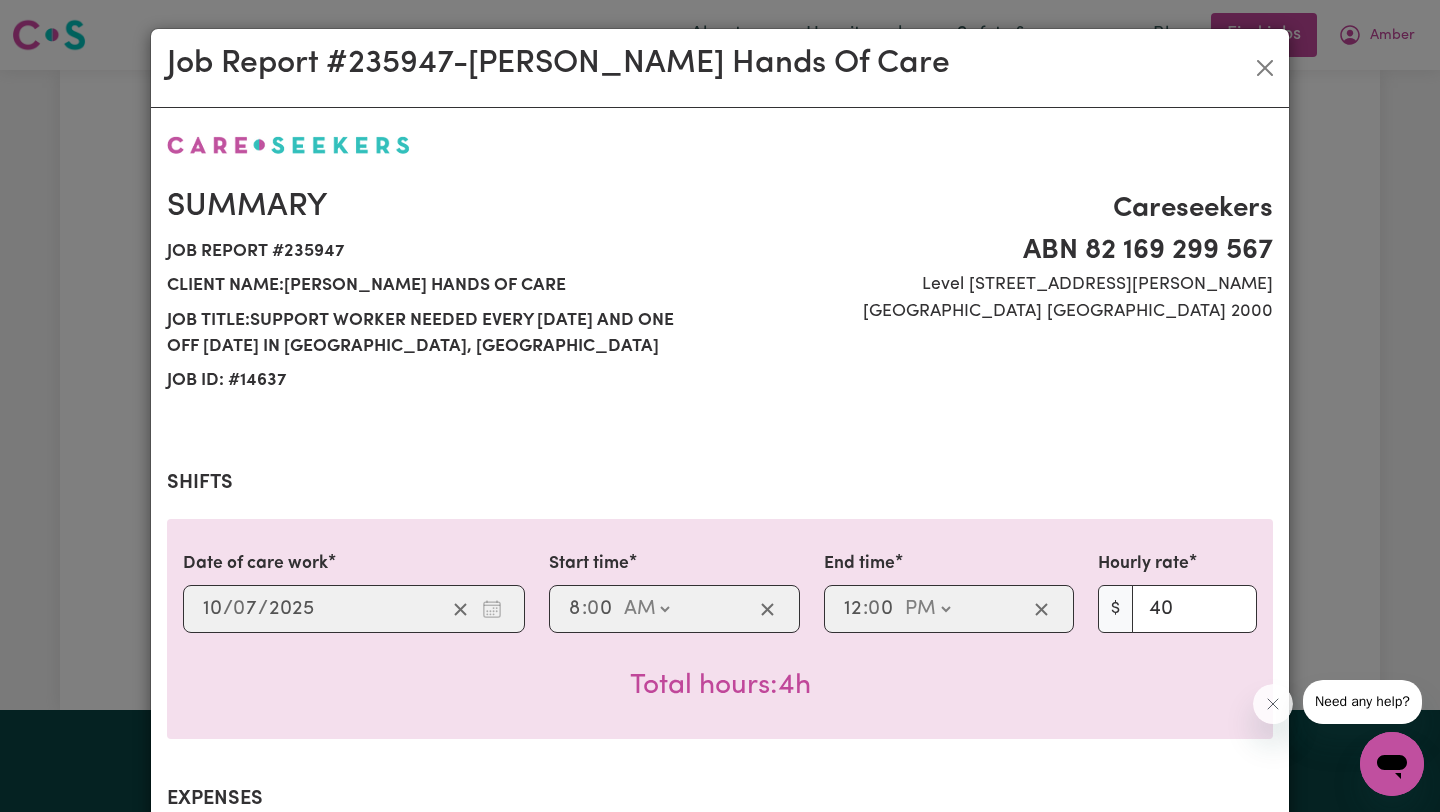 select on "40-Weekday" 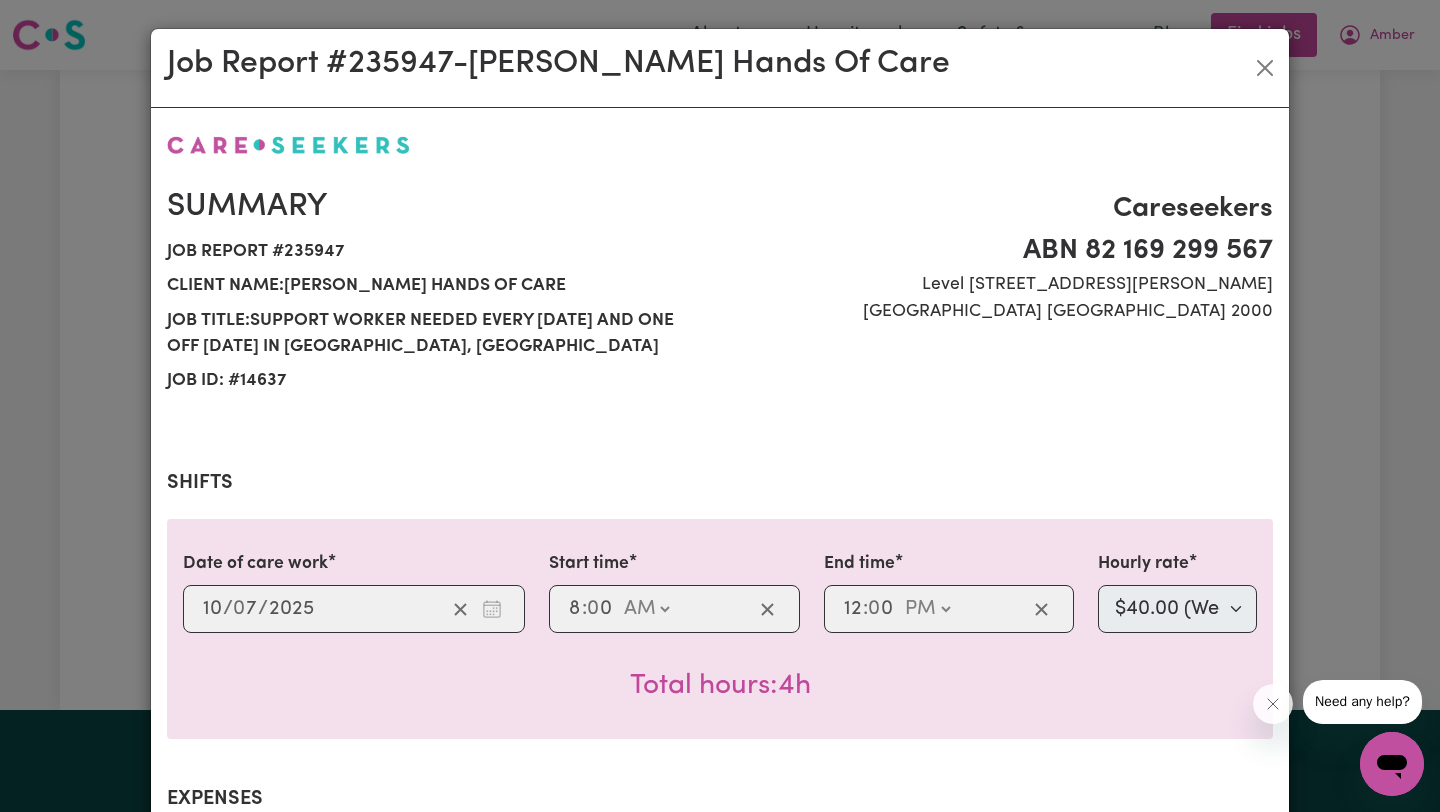 scroll, scrollTop: 529, scrollLeft: 0, axis: vertical 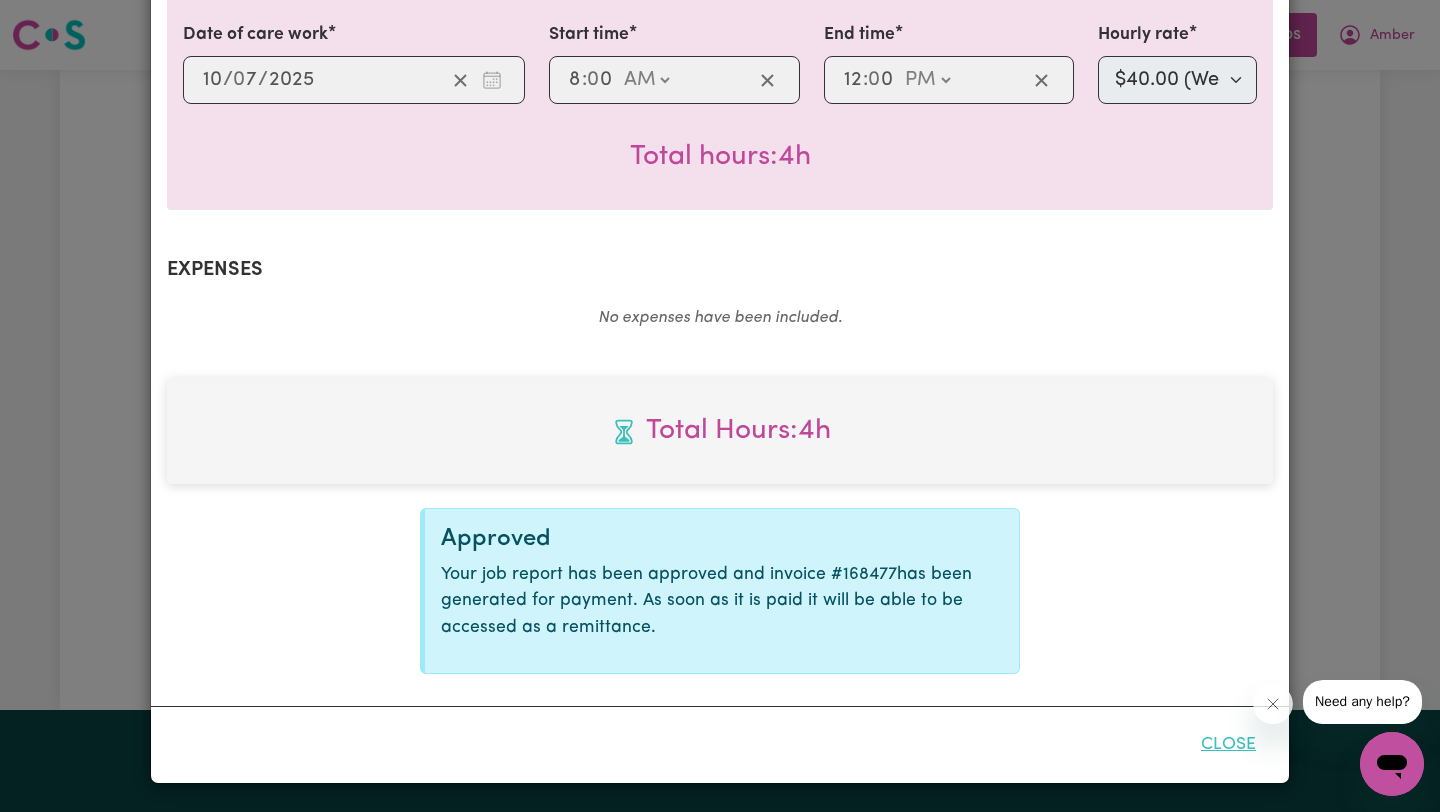 click on "Close" at bounding box center [1228, 745] 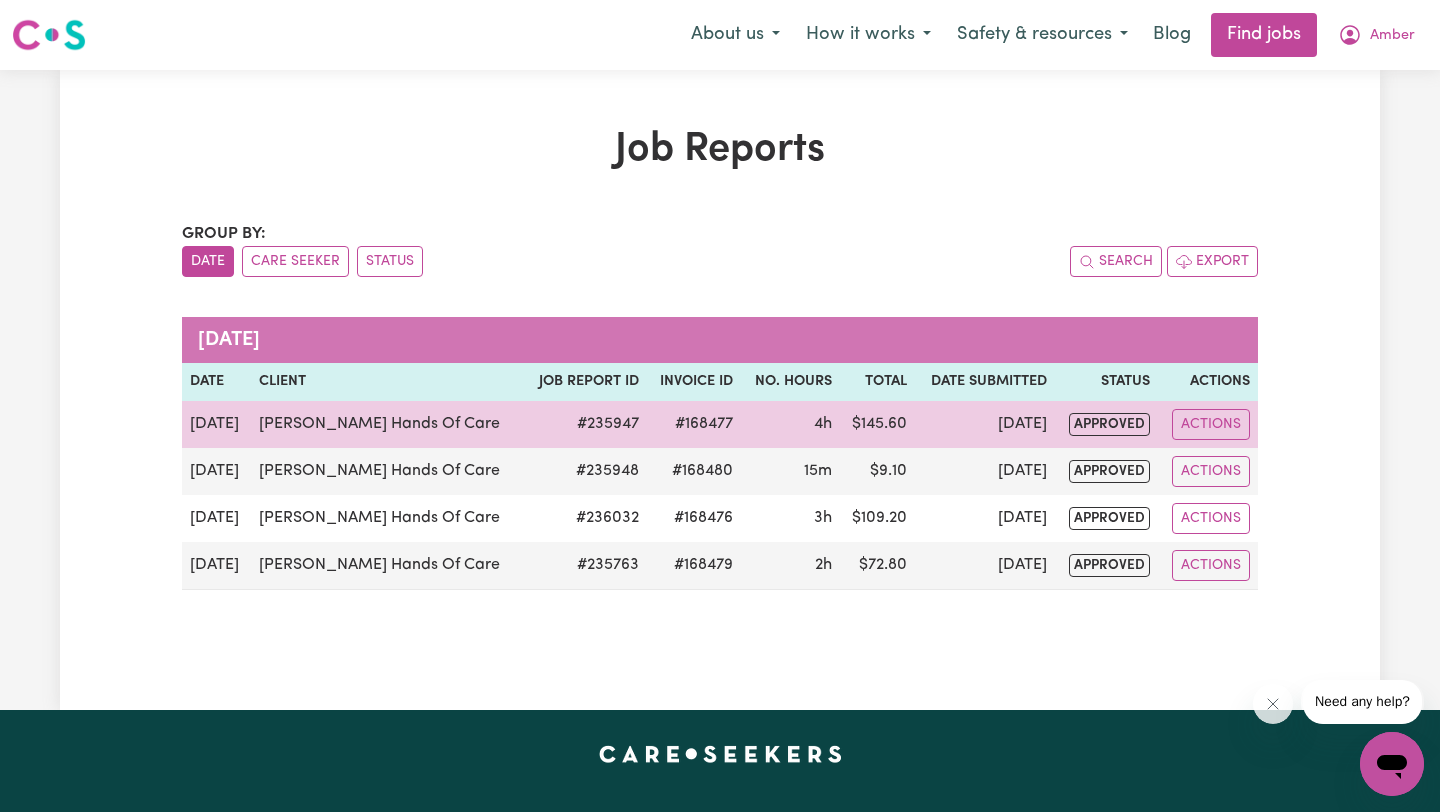 click on "approved" at bounding box center (1109, 424) 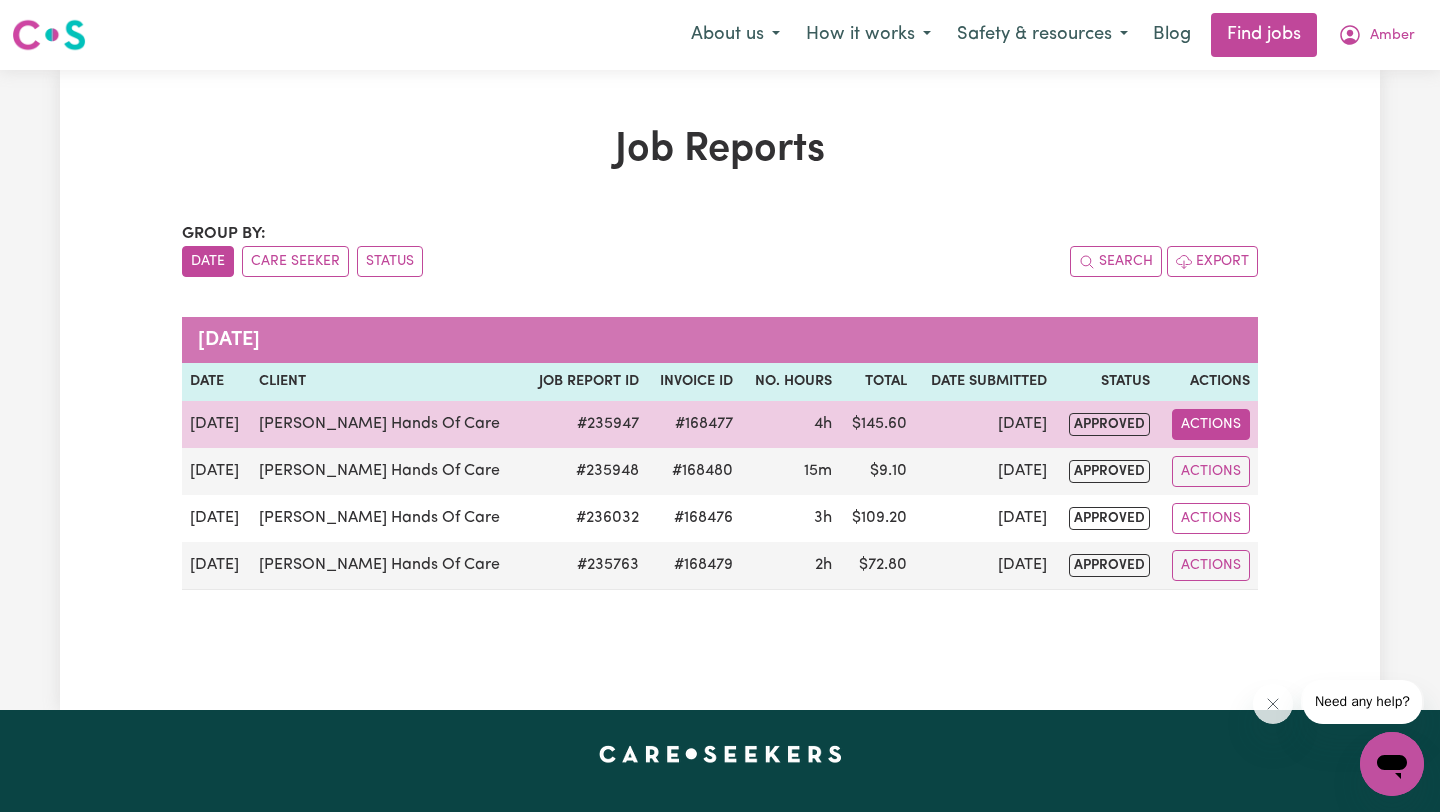 click on "Actions" at bounding box center (1211, 424) 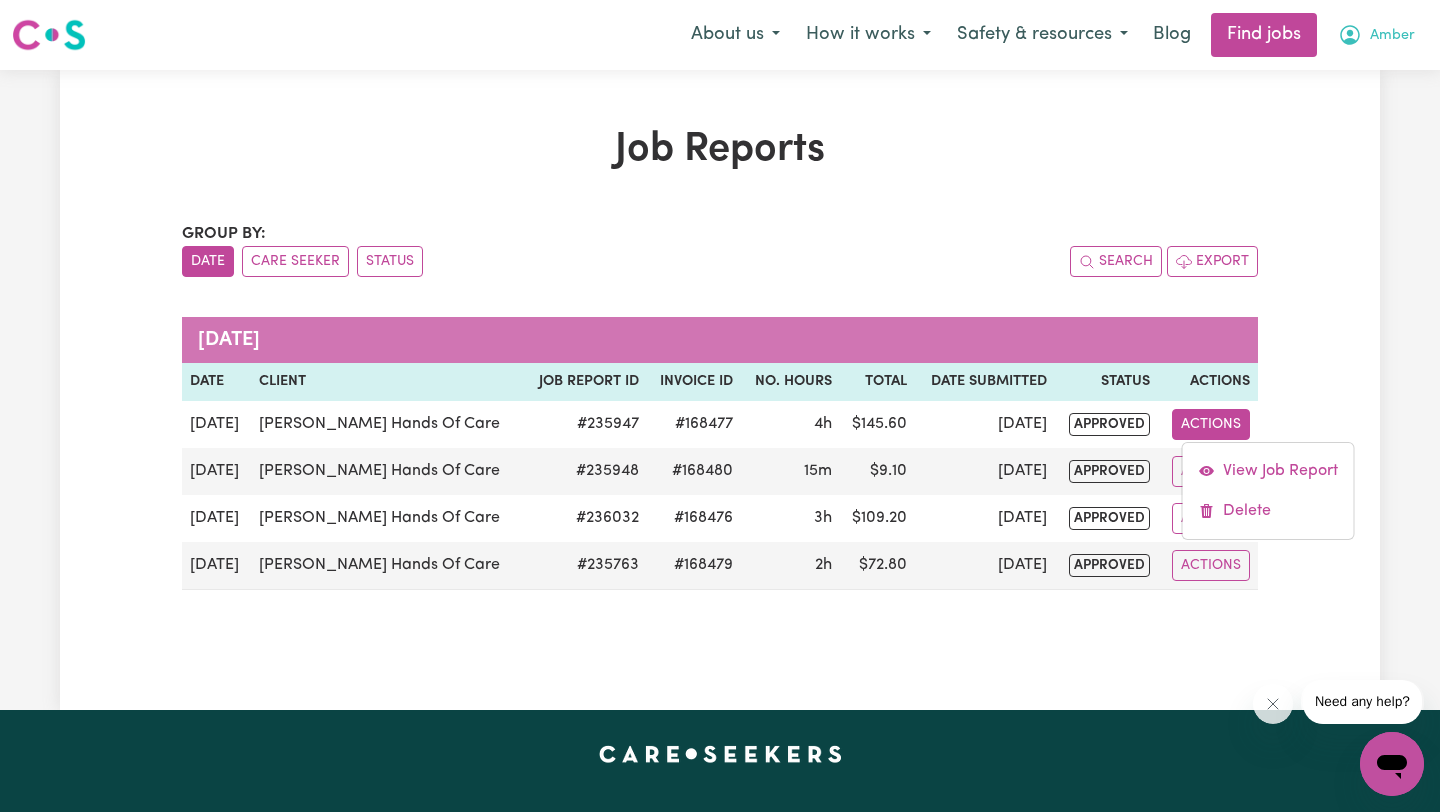 click on "Amber" at bounding box center (1392, 36) 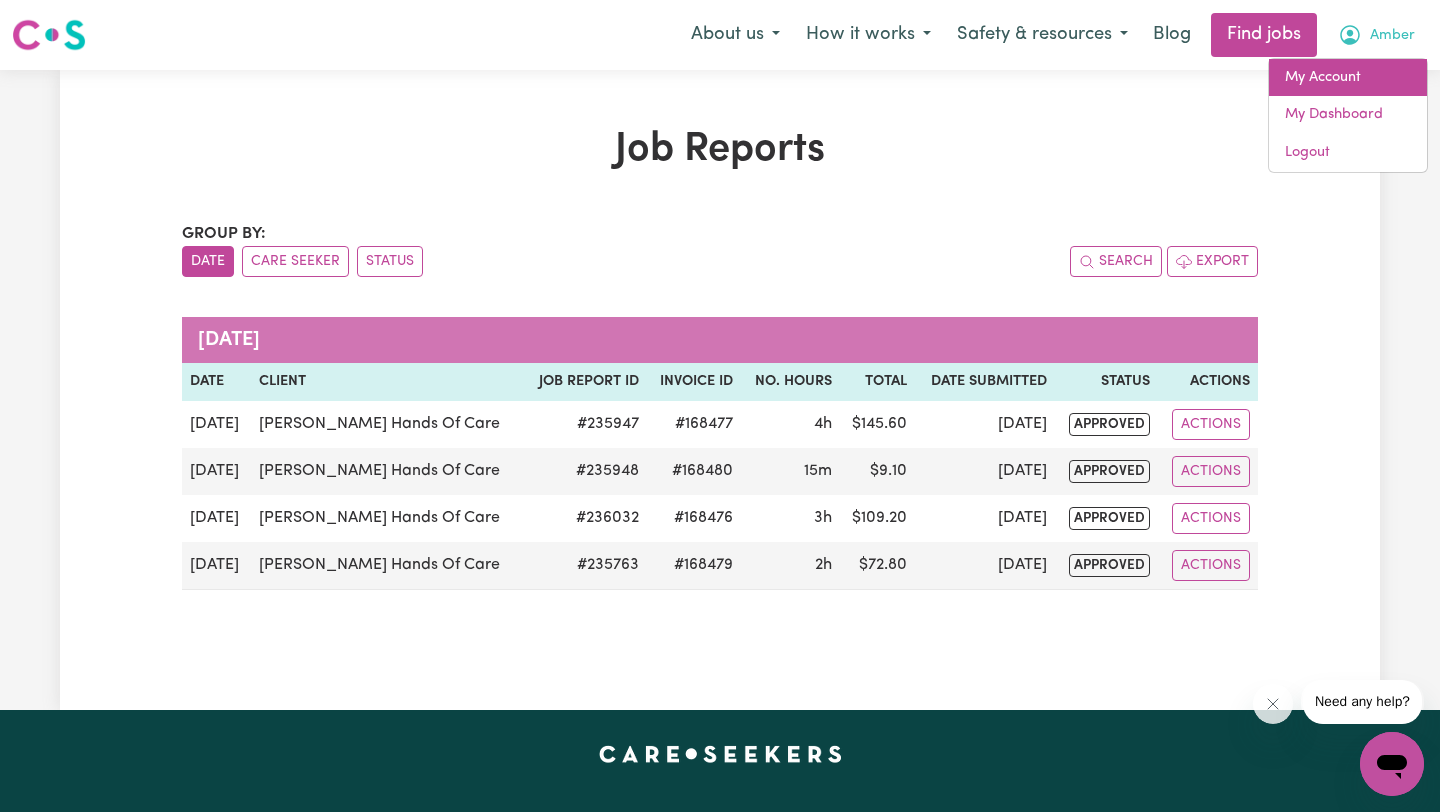 click on "My Account" at bounding box center [1348, 78] 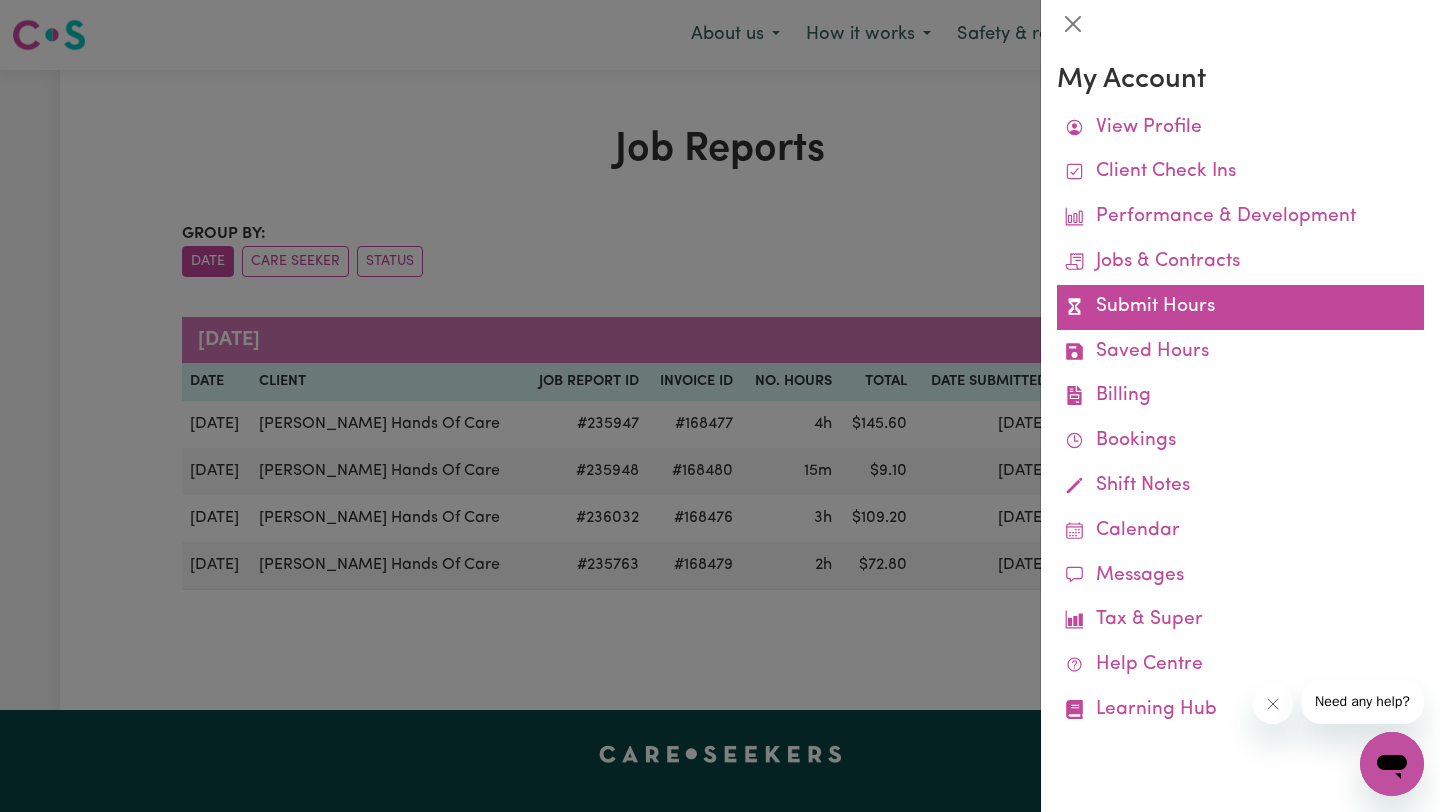 click on "Submit Hours" at bounding box center (1240, 307) 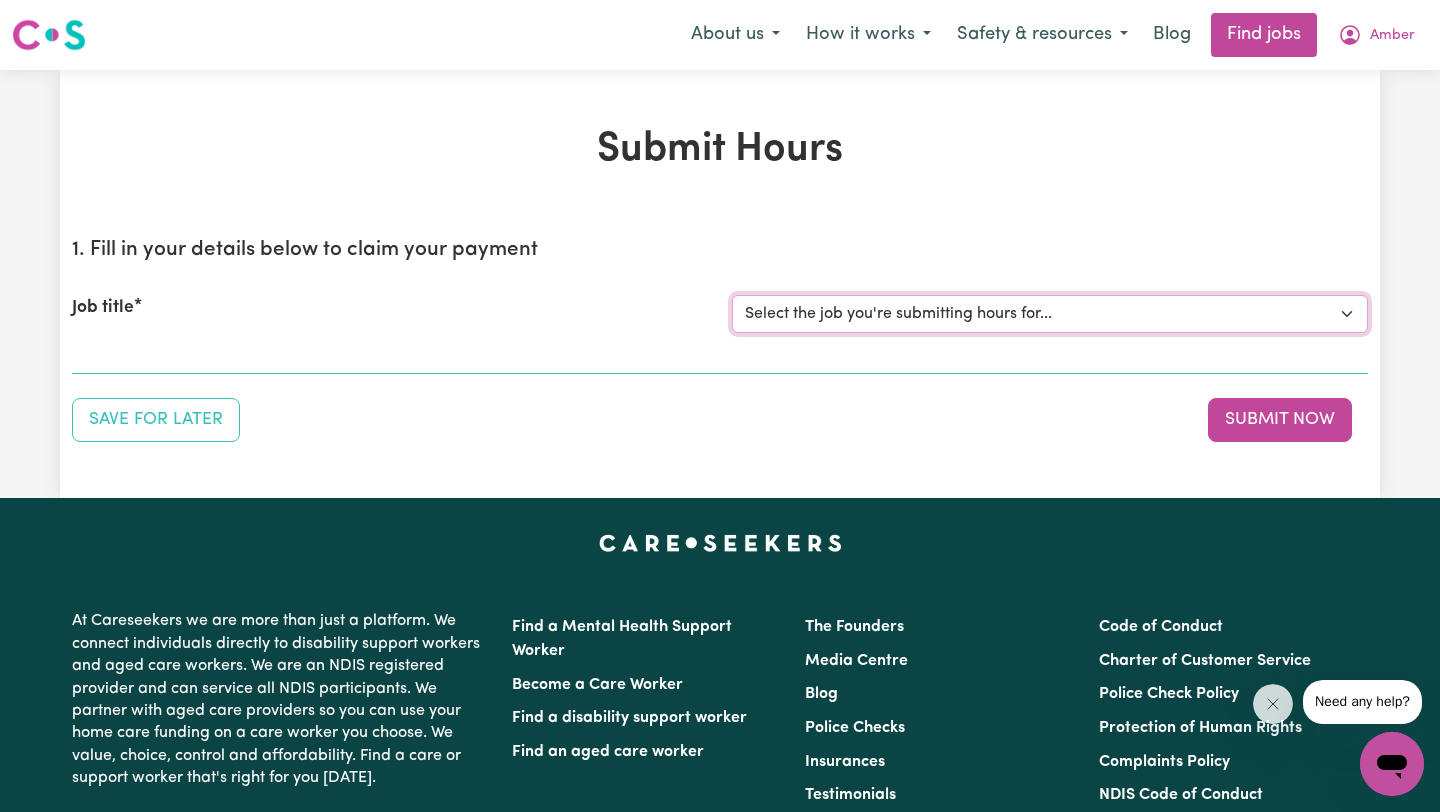 click on "Select the job you're submitting hours for... [[PERSON_NAME] Hands Of Care] Support Worker Needed Every [DATE] And ONE OFF [DATE] In [GEOGRAPHIC_DATA], [GEOGRAPHIC_DATA] [[PERSON_NAME] Hands Of Care] Support Worker Needed ONE OFF [DATE], [DATE] And Ongoing [DATE]  In [GEOGRAPHIC_DATA], [GEOGRAPHIC_DATA]" at bounding box center (1050, 314) 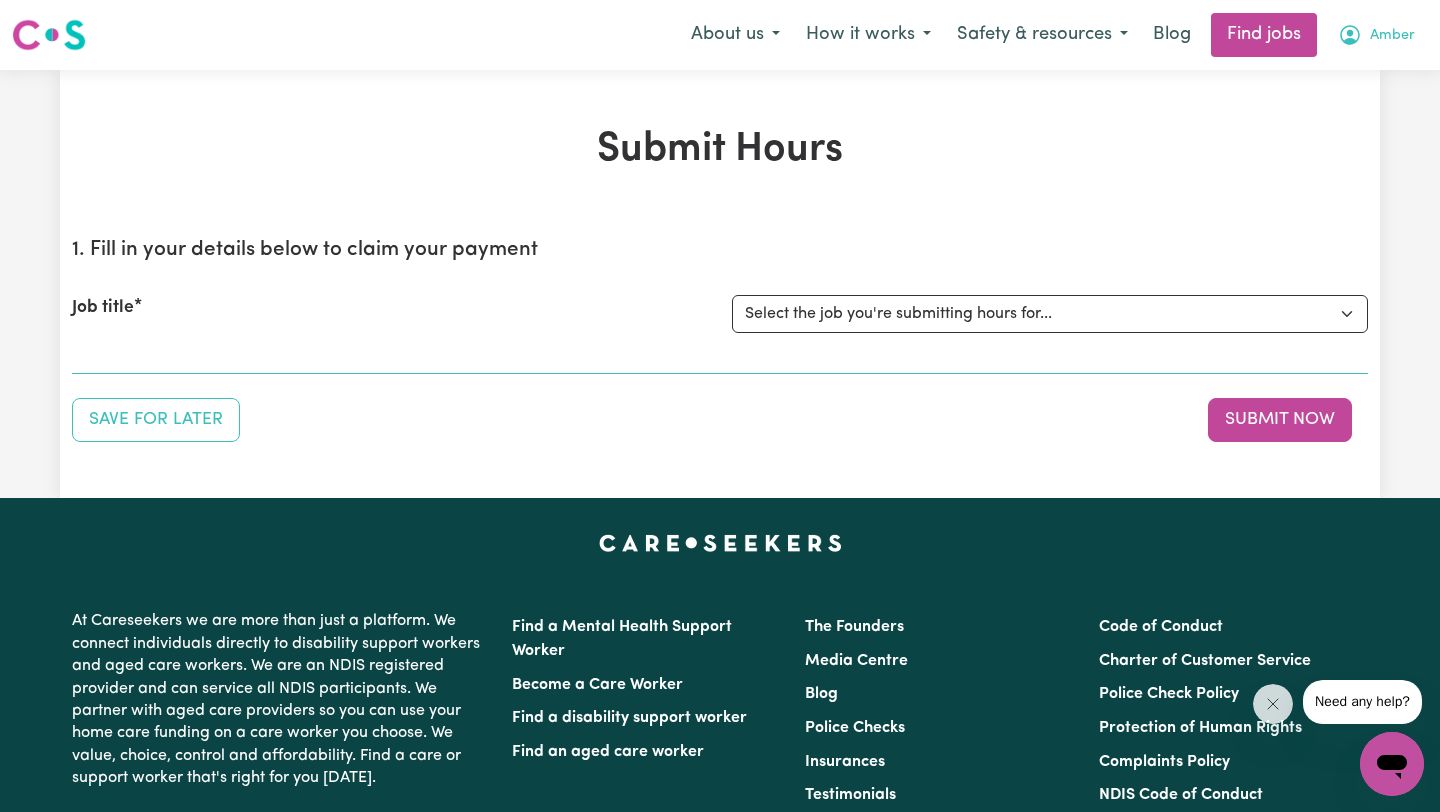 click on "Amber" at bounding box center (1392, 36) 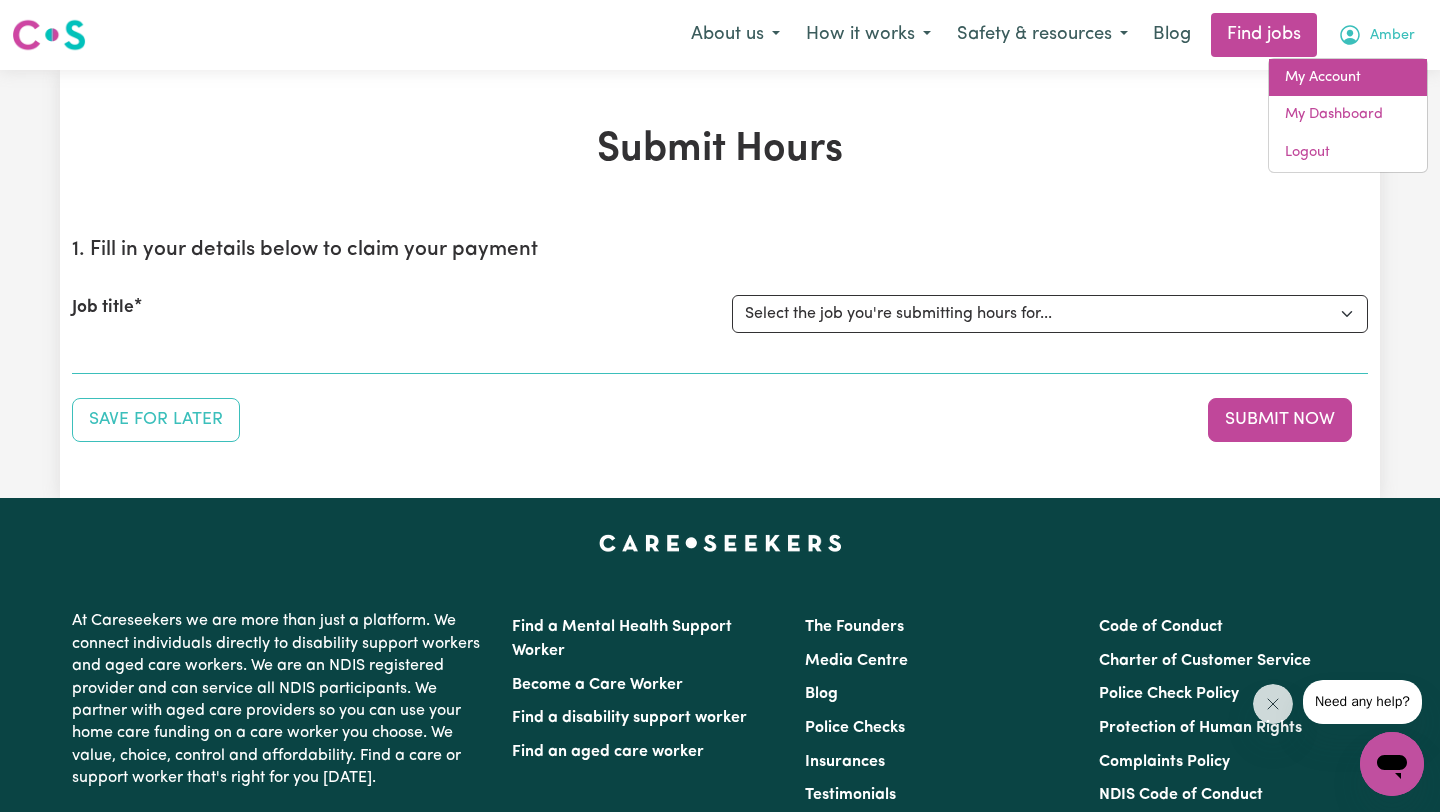 click on "My Account" at bounding box center (1348, 78) 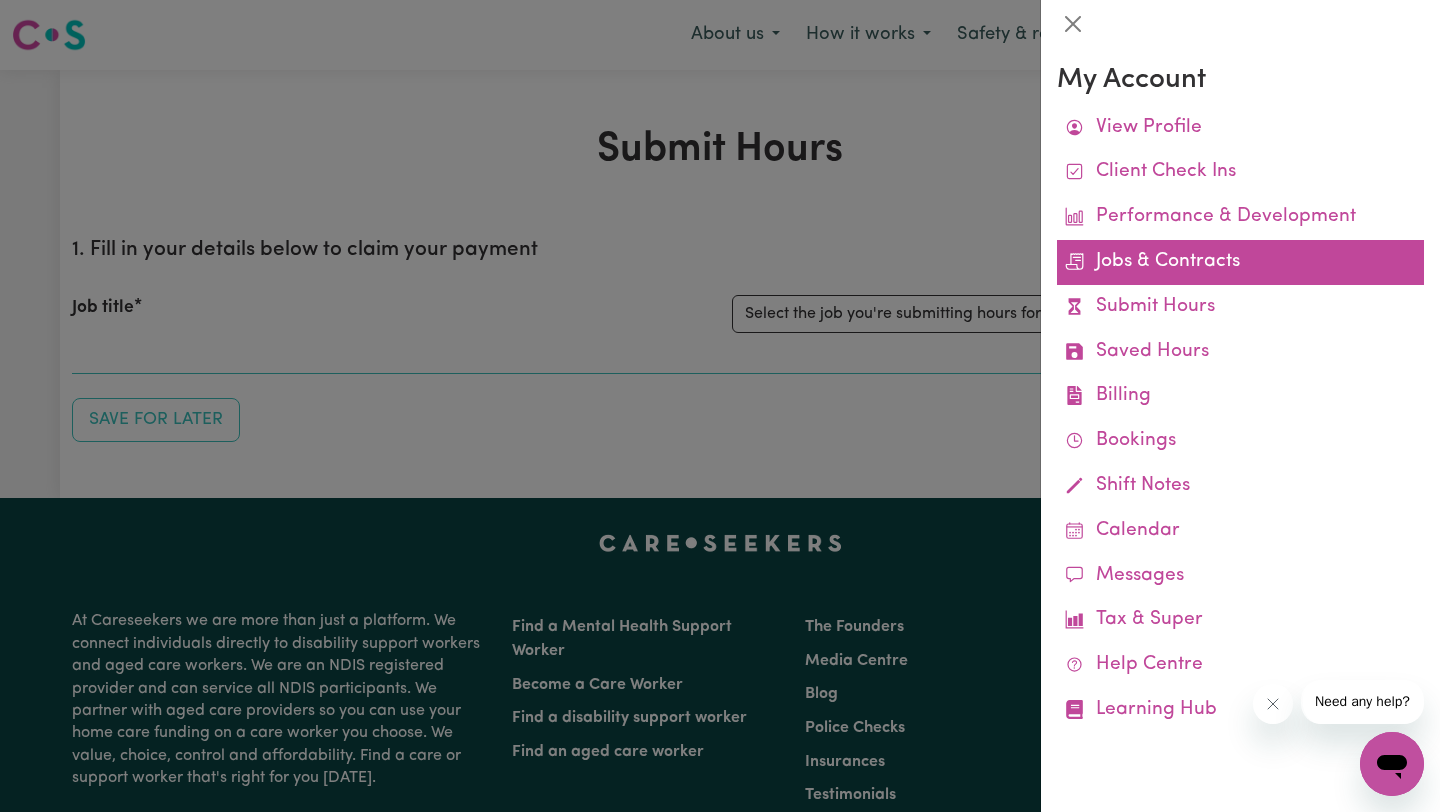 click on "Jobs & Contracts" at bounding box center [1240, 262] 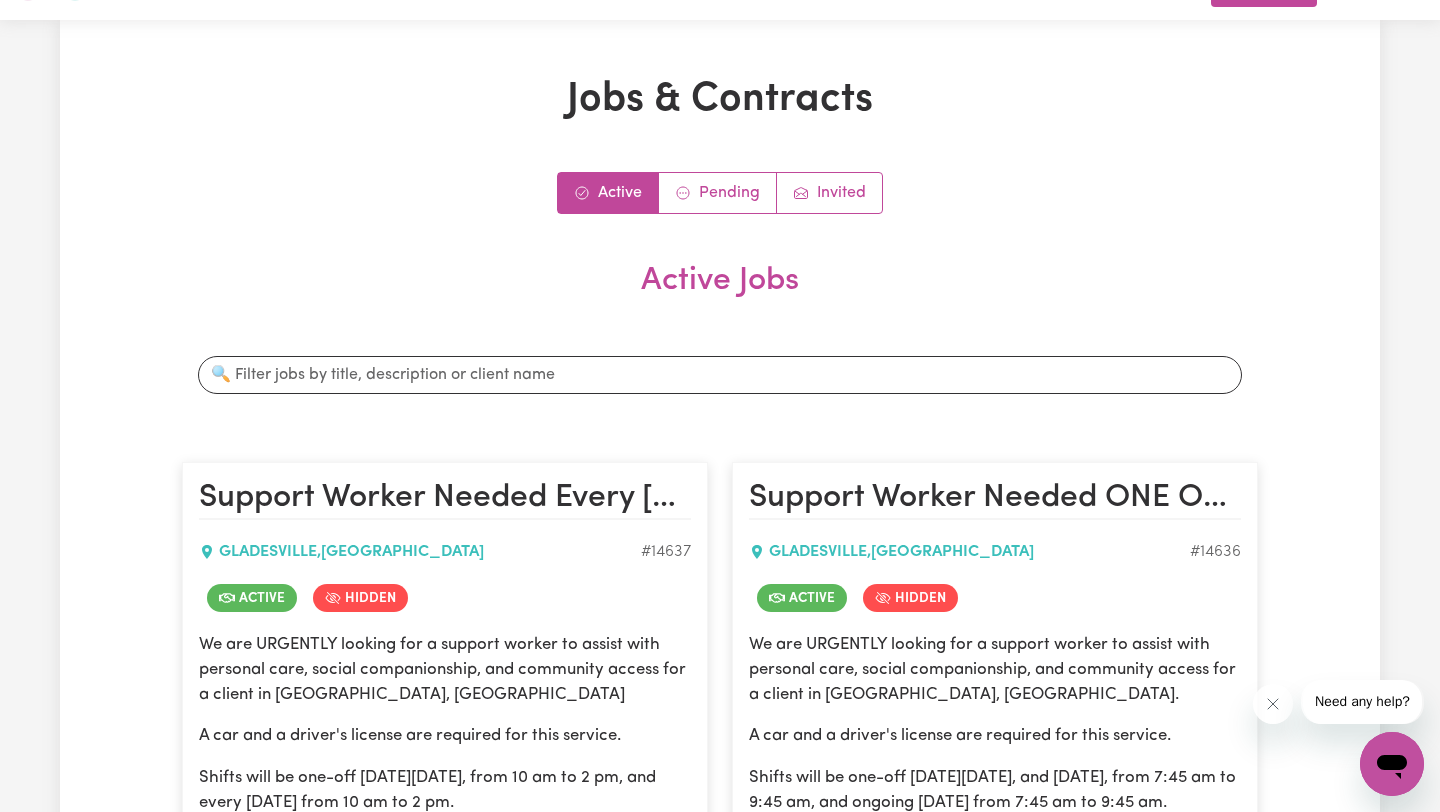 scroll, scrollTop: 0, scrollLeft: 0, axis: both 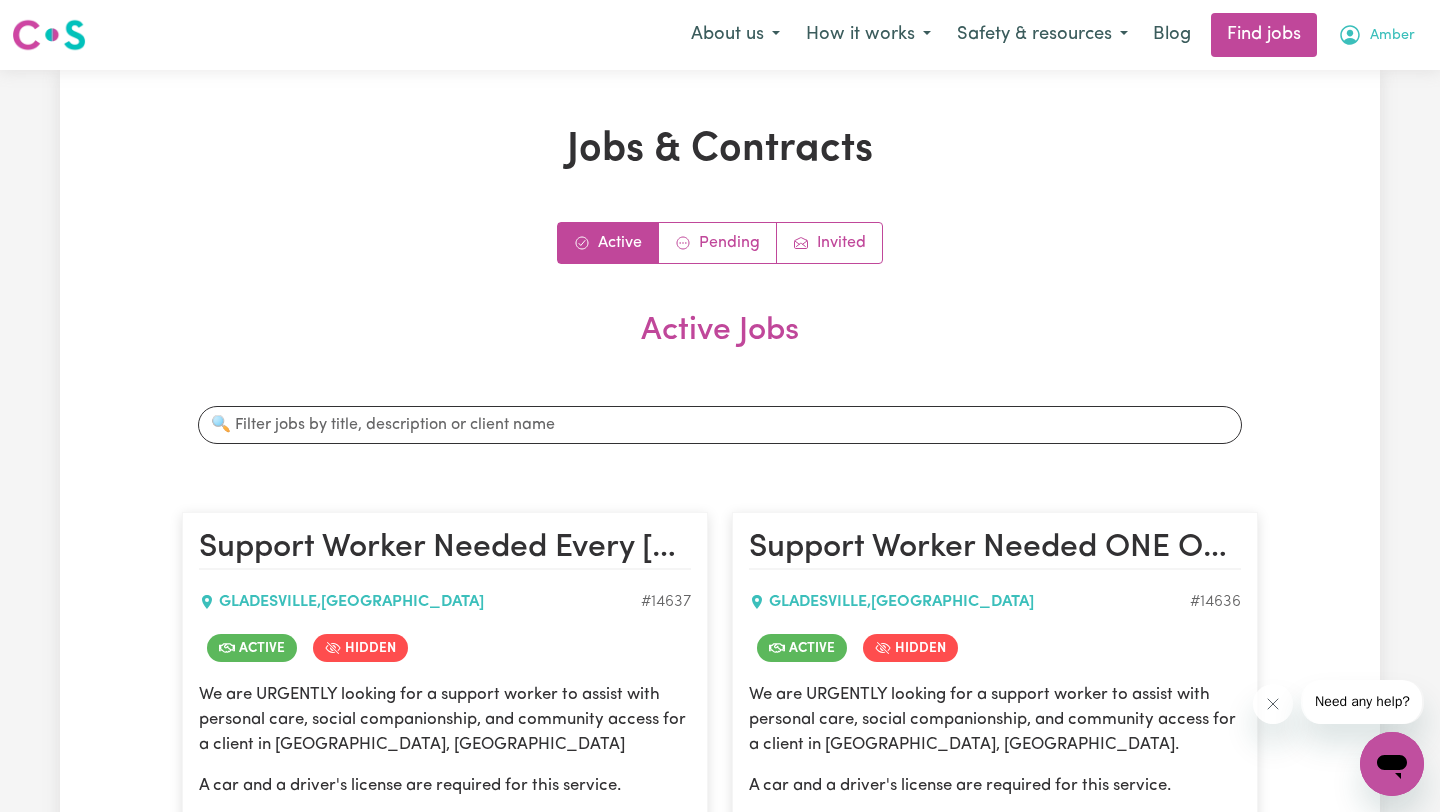 click on "Amber" at bounding box center (1376, 35) 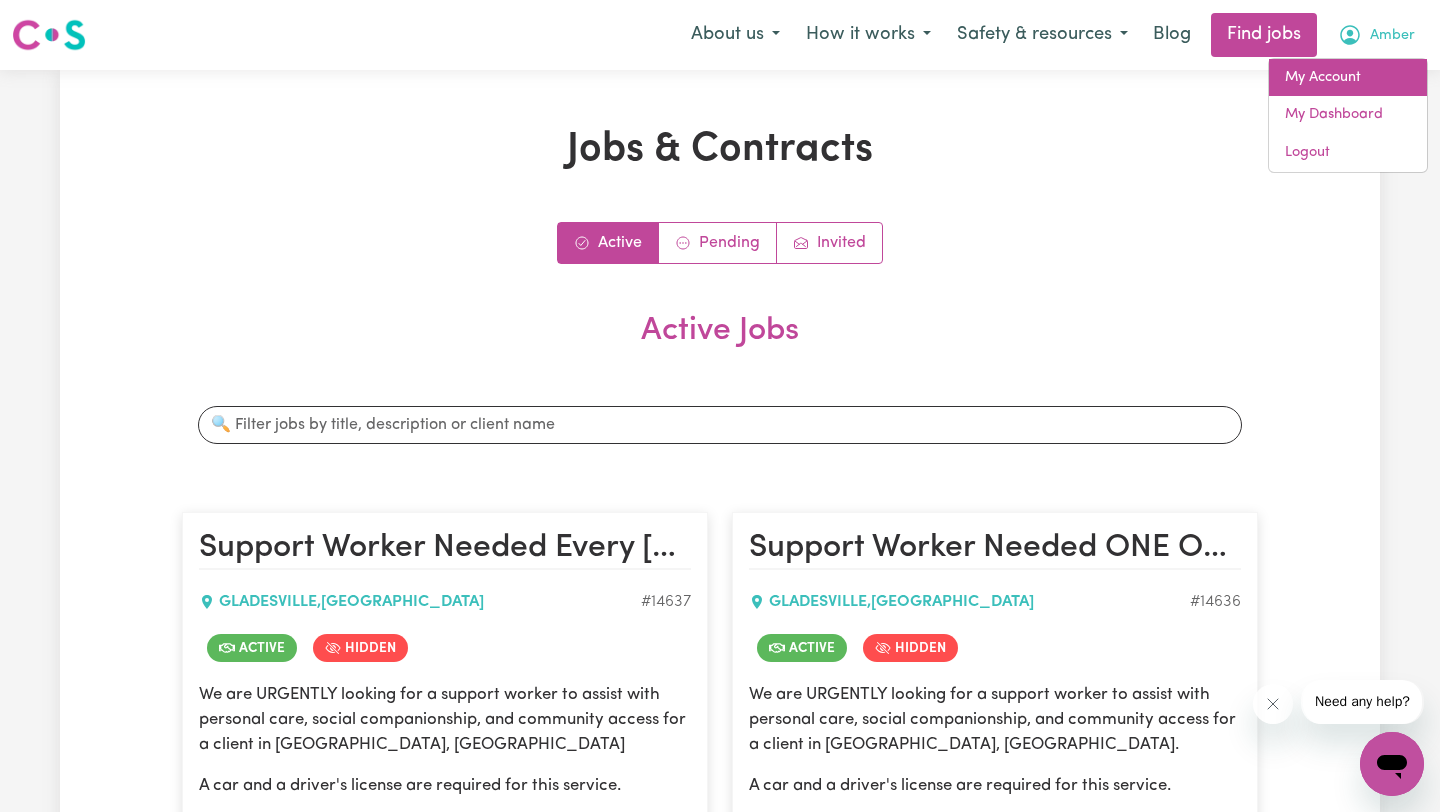 click on "My Account" at bounding box center [1348, 78] 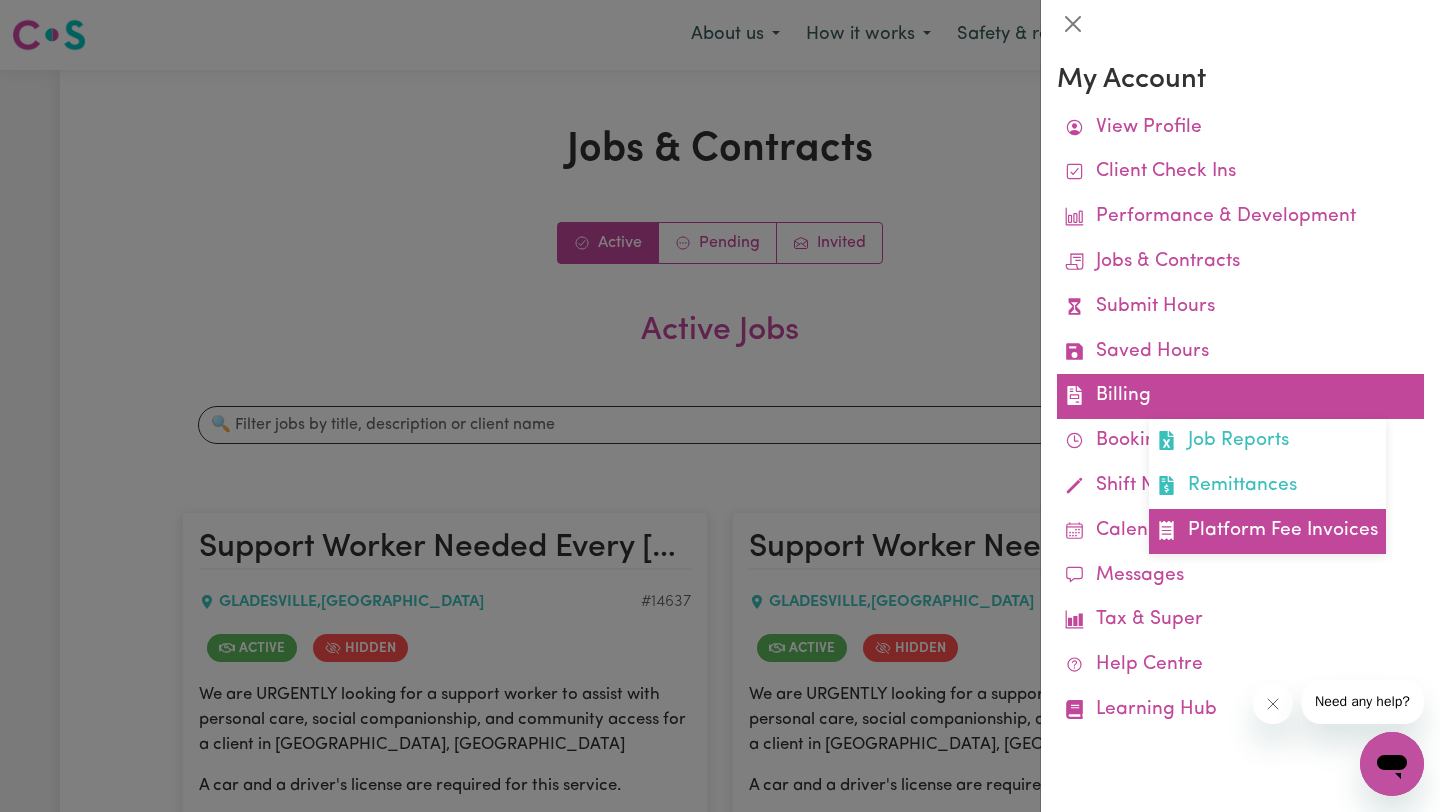 click on "Platform Fee Invoices" at bounding box center [1267, 531] 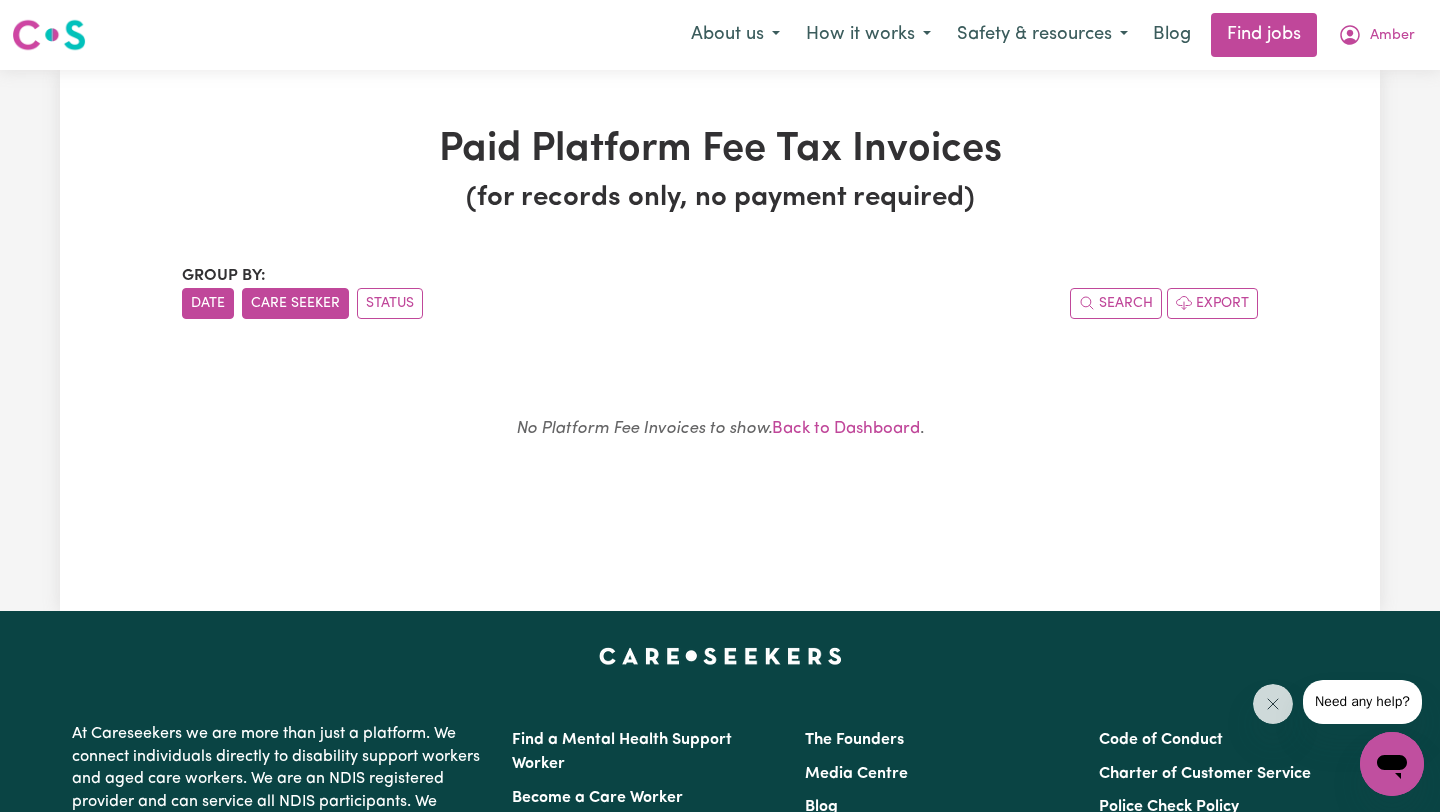 click on "Care Seeker" at bounding box center [295, 303] 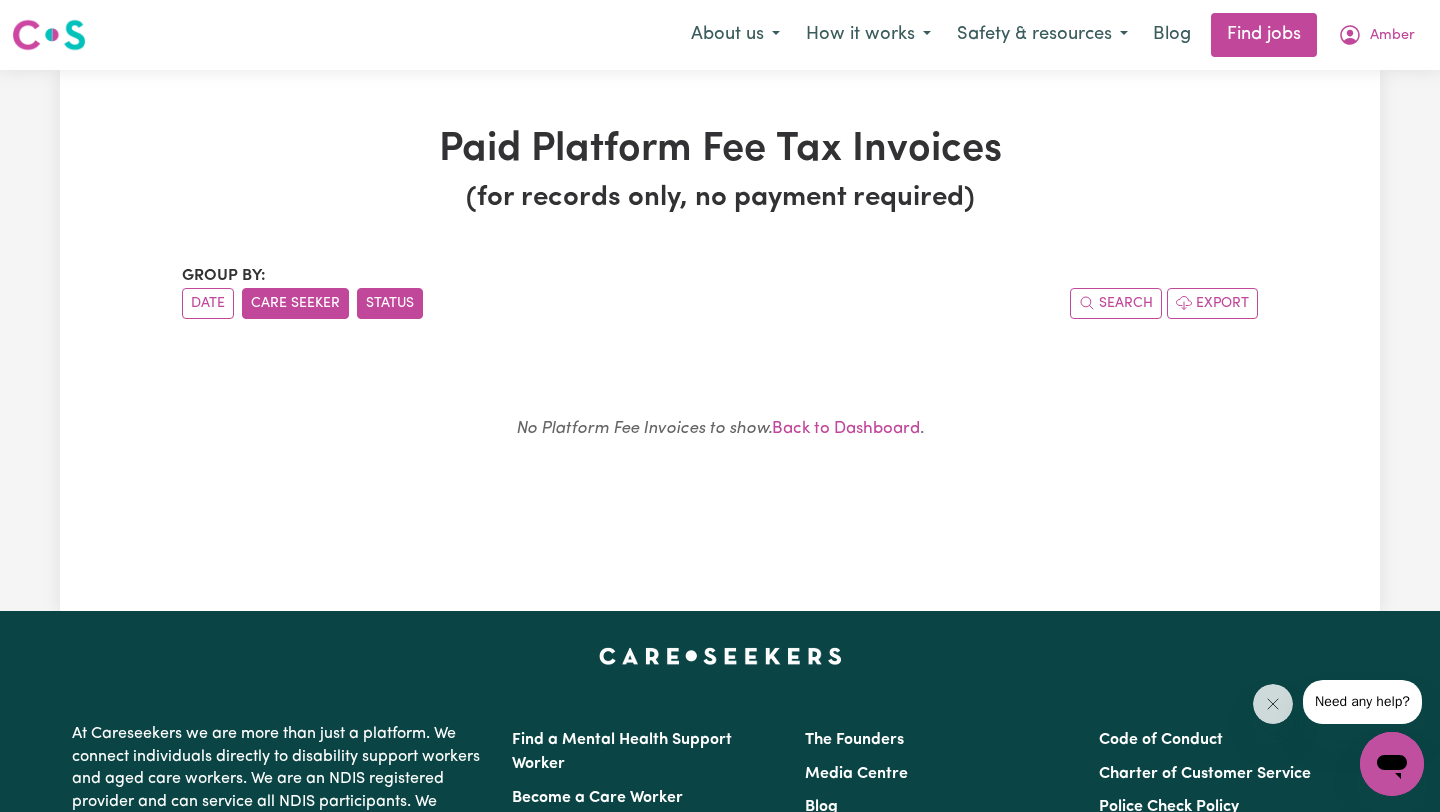 click on "Status" at bounding box center [390, 303] 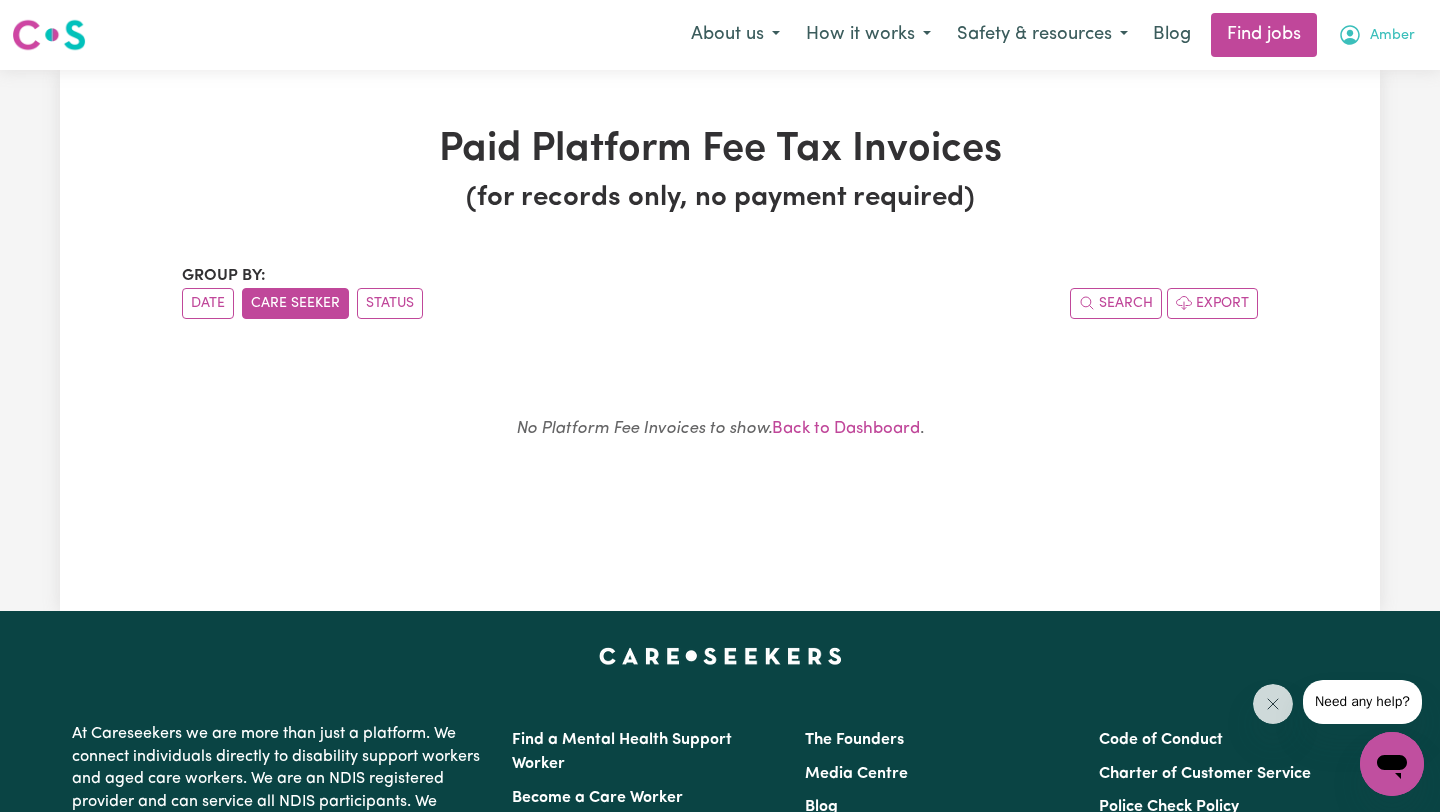 click 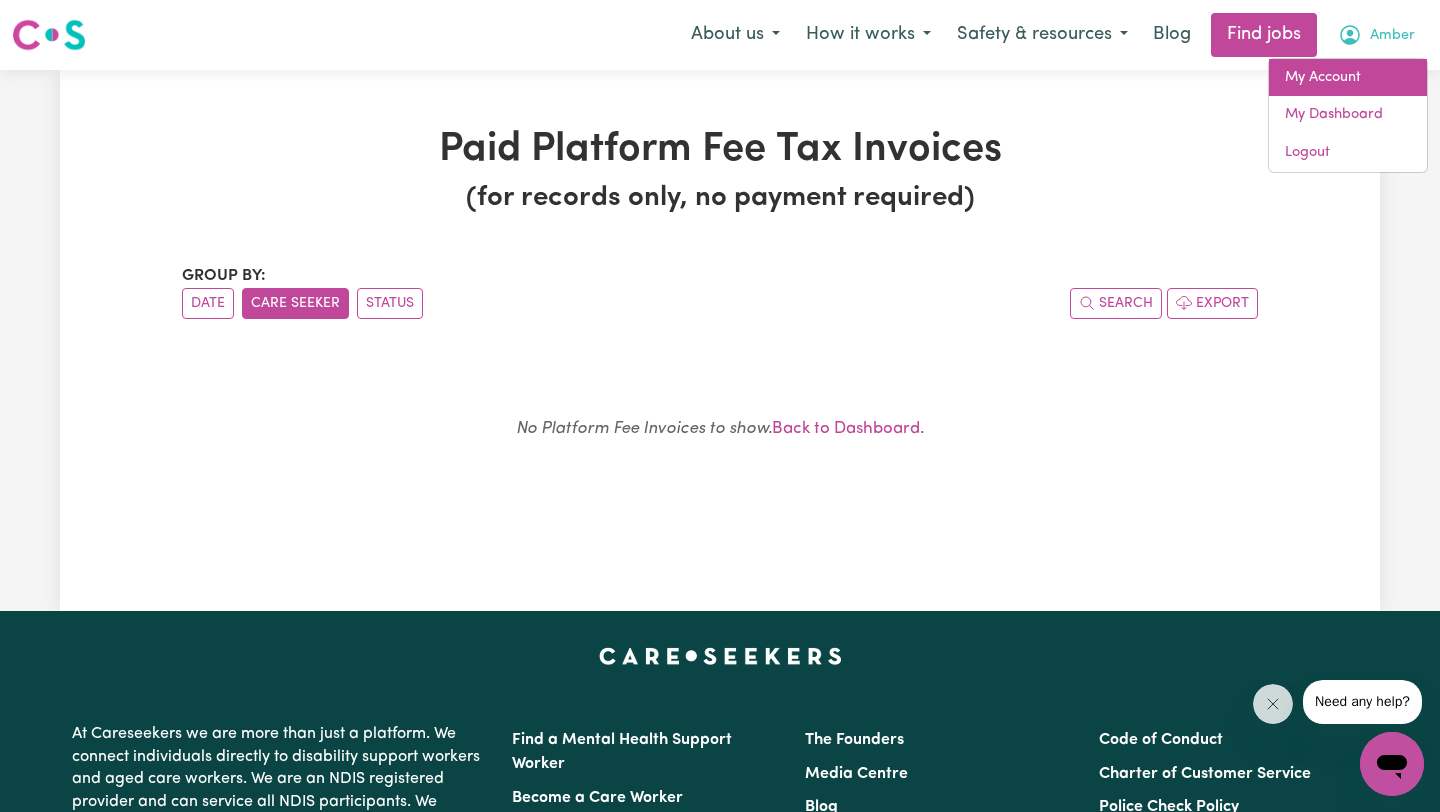 click on "My Account" at bounding box center [1348, 78] 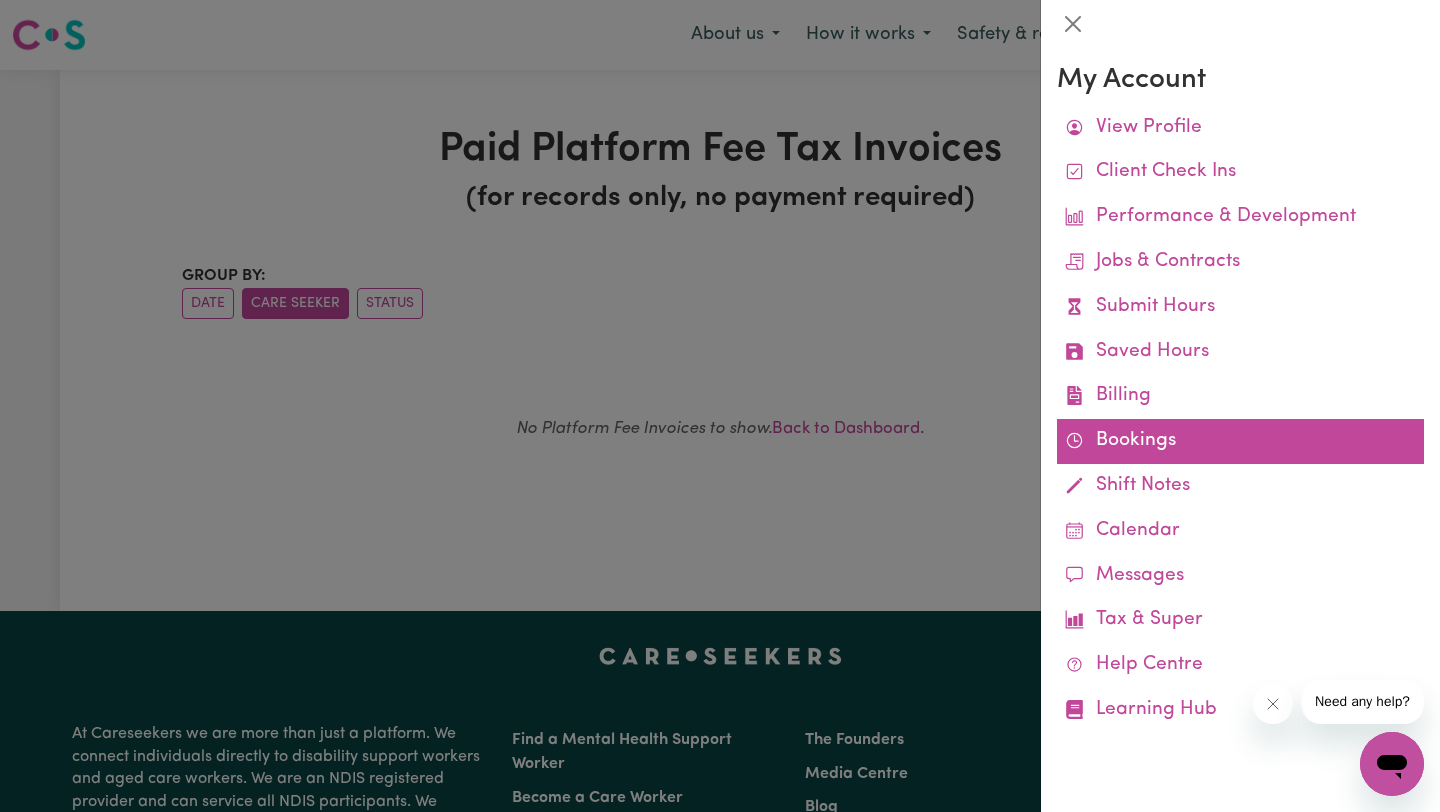 click on "Bookings" at bounding box center [1240, 441] 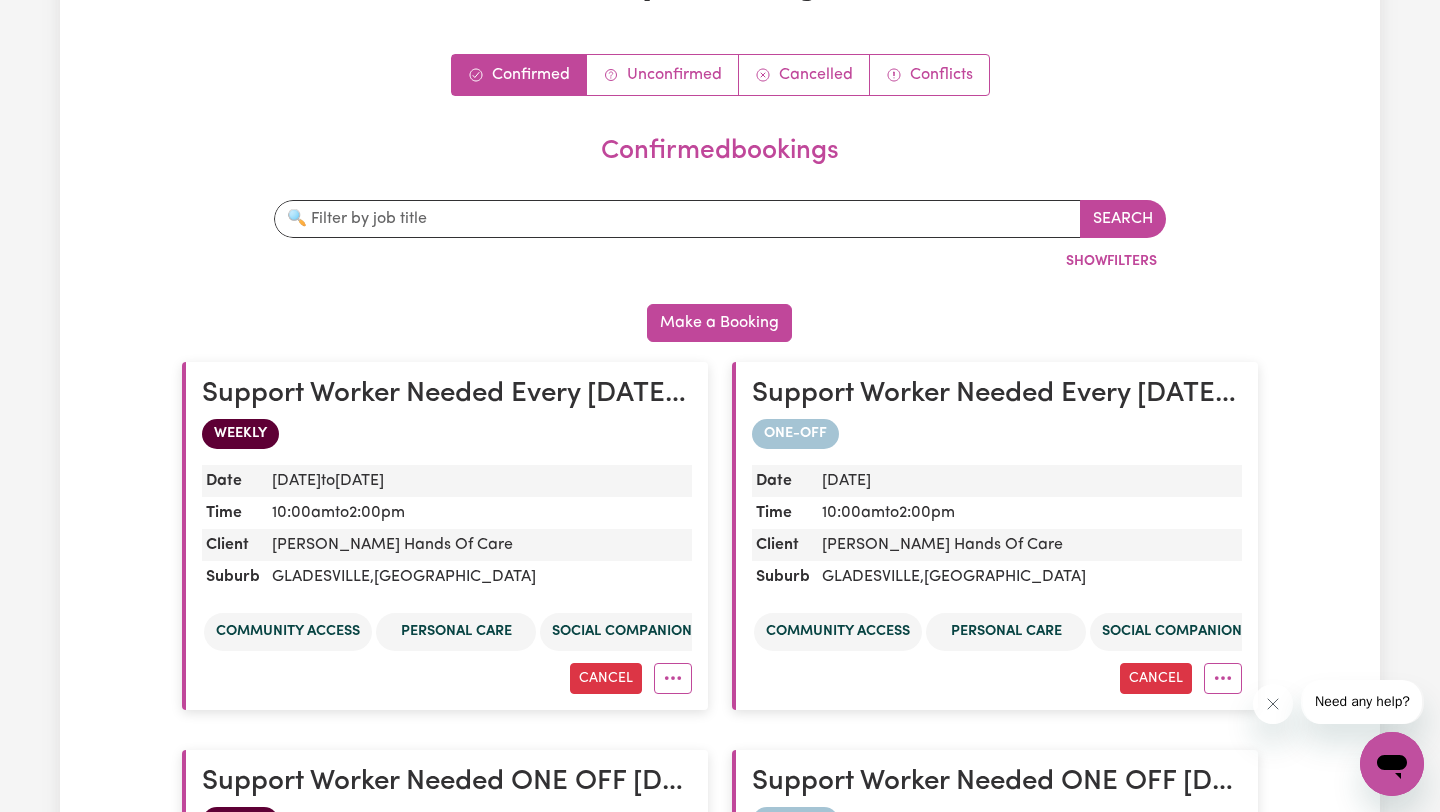 scroll, scrollTop: 0, scrollLeft: 0, axis: both 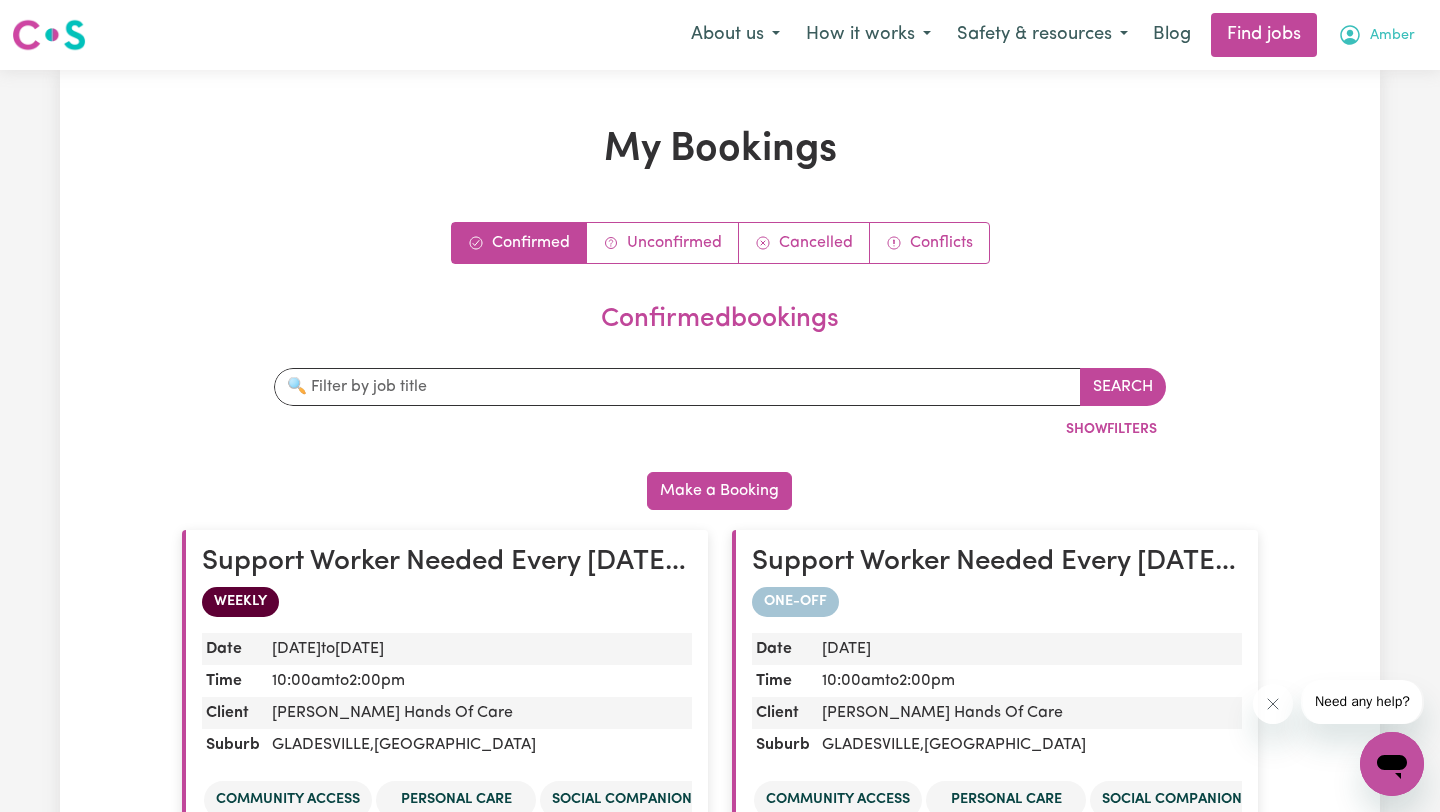 click on "Amber" at bounding box center [1392, 36] 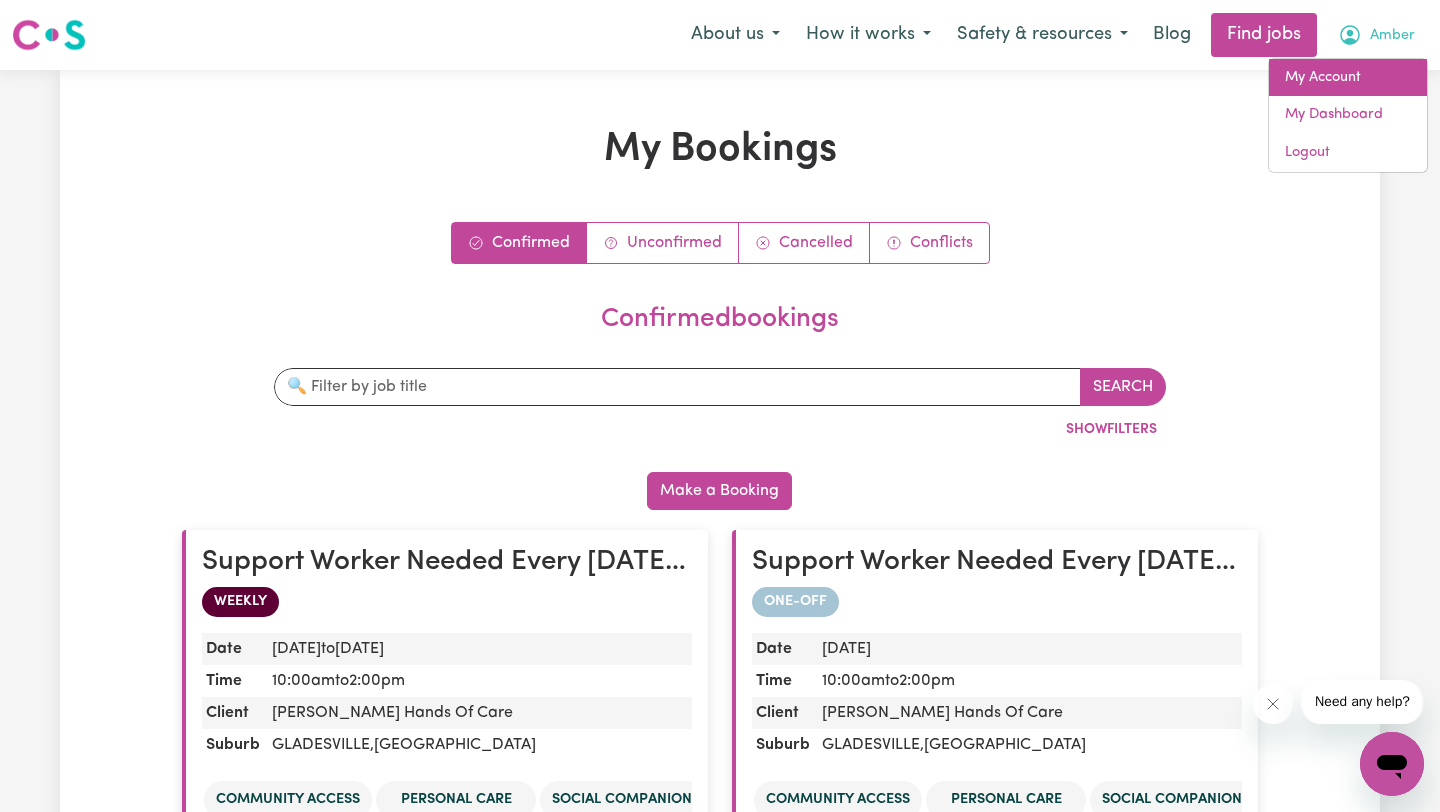 click on "My Account" at bounding box center (1348, 78) 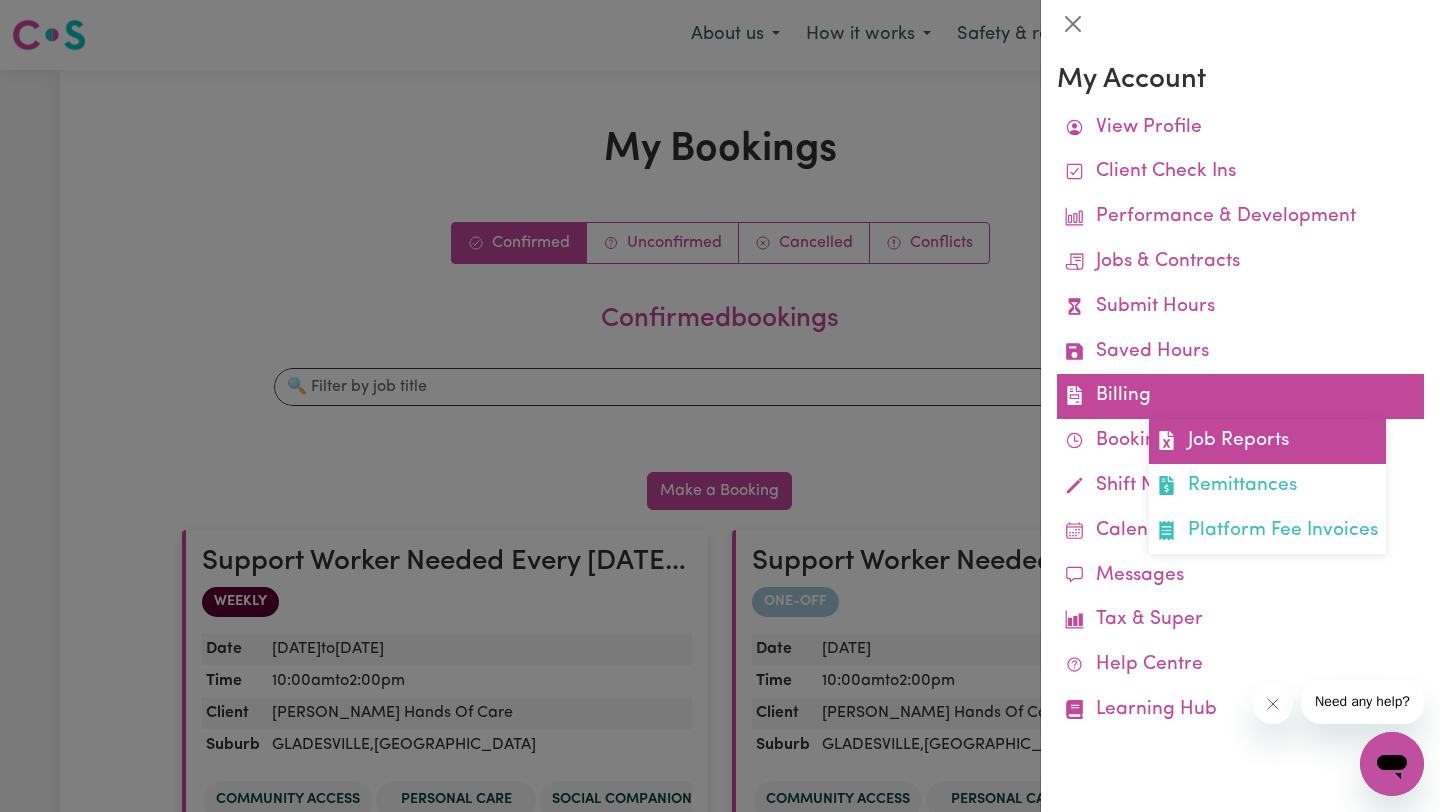 click on "Job Reports" at bounding box center [1267, 441] 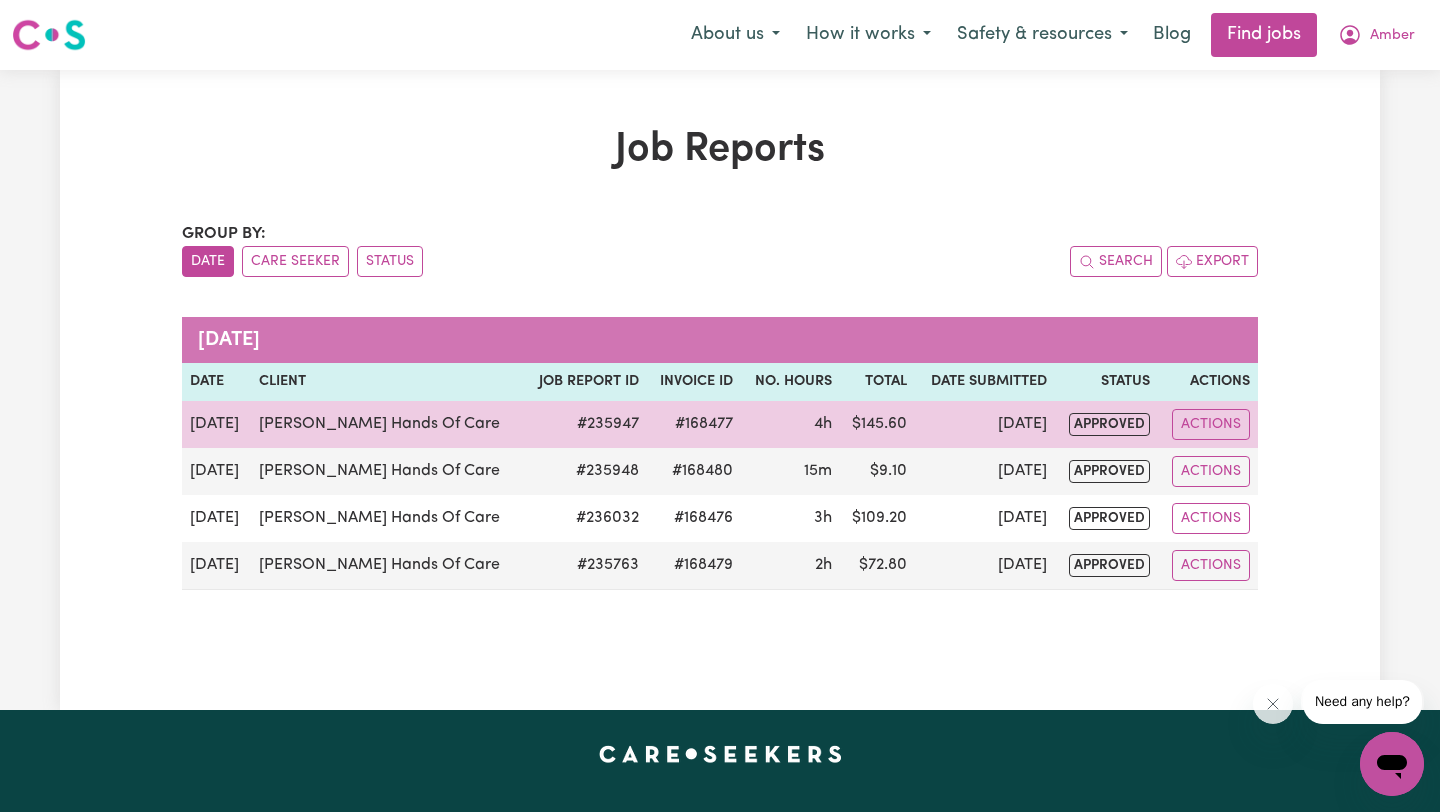 click on "[DATE]" at bounding box center [216, 424] 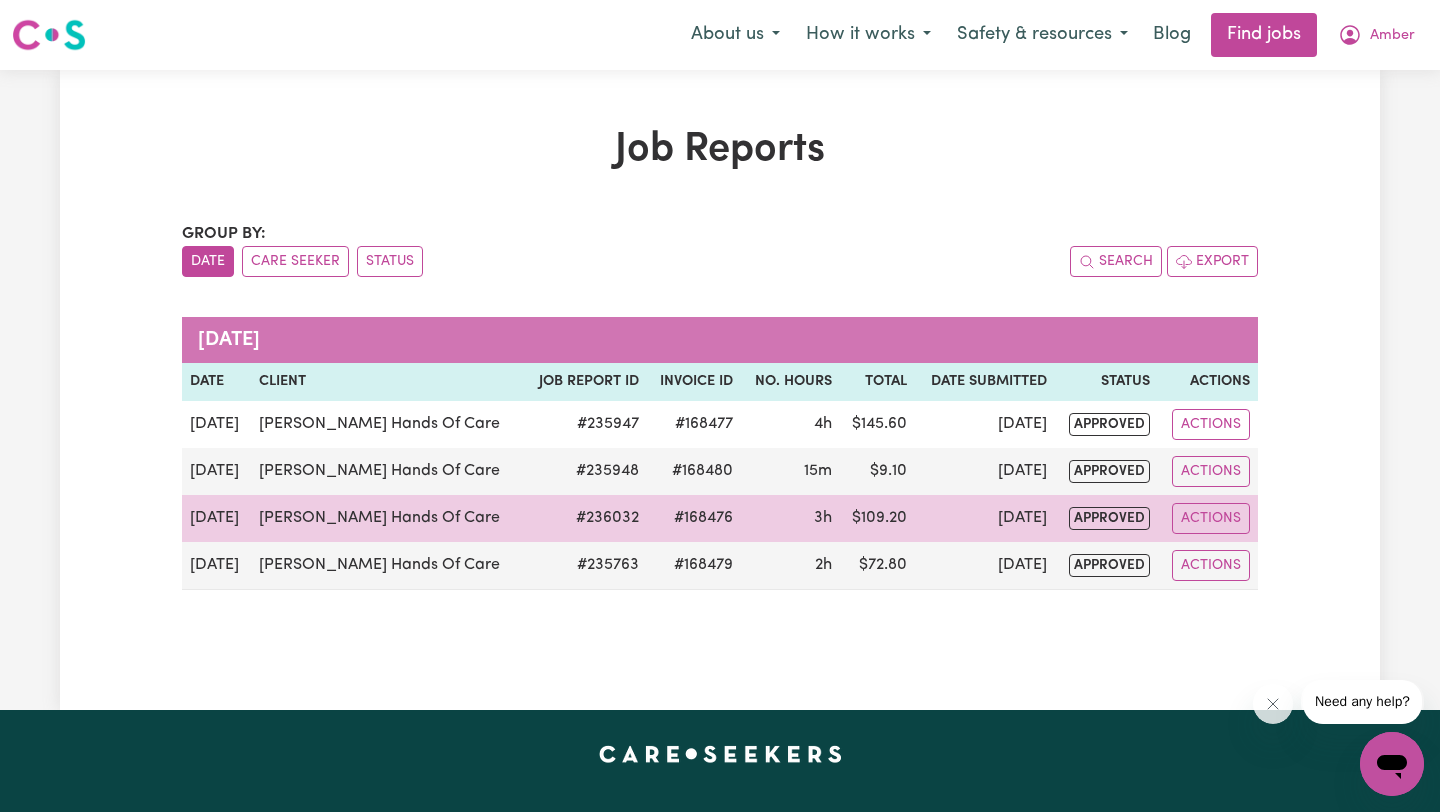 click on "[DATE]" at bounding box center (216, 518) 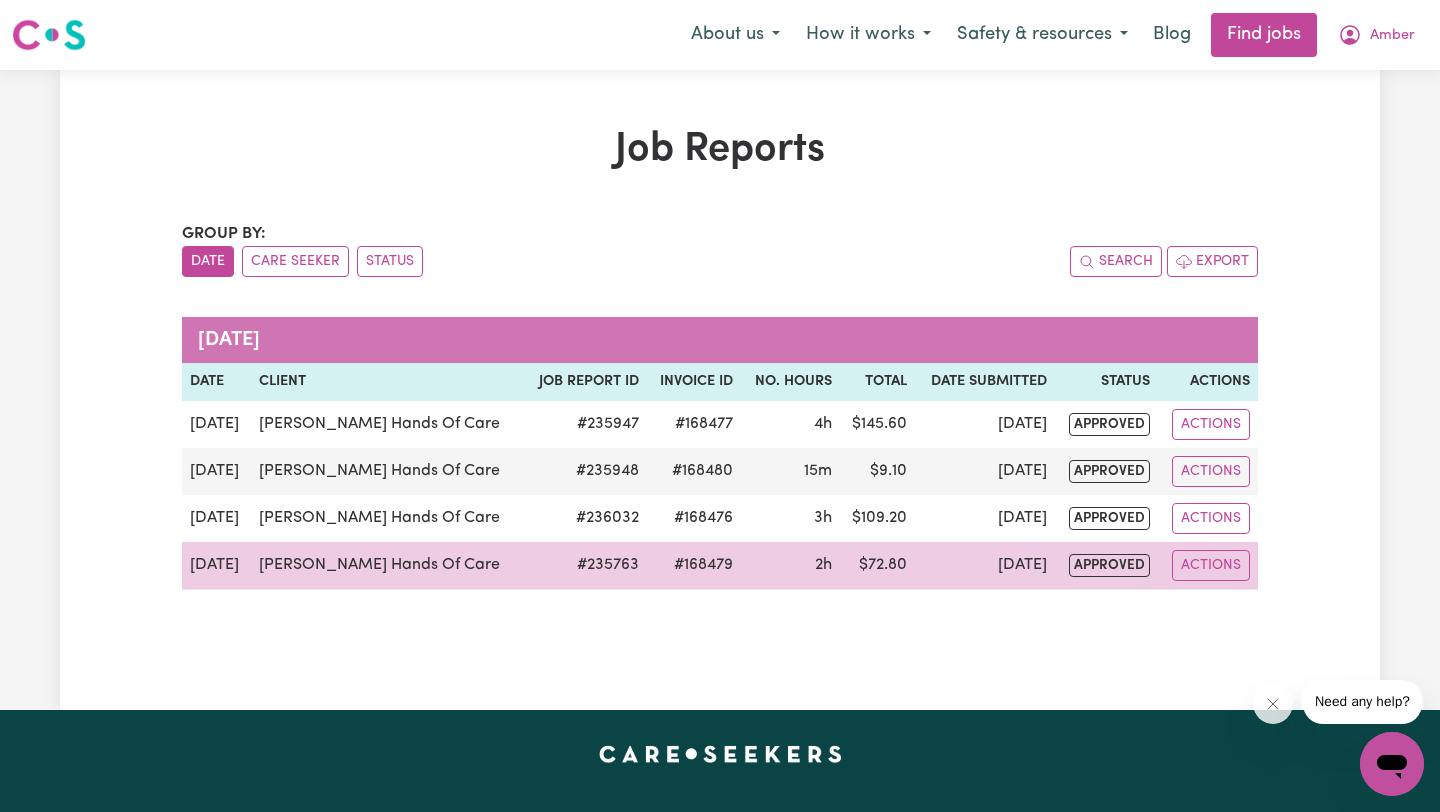 click on "[DATE]" at bounding box center (216, 566) 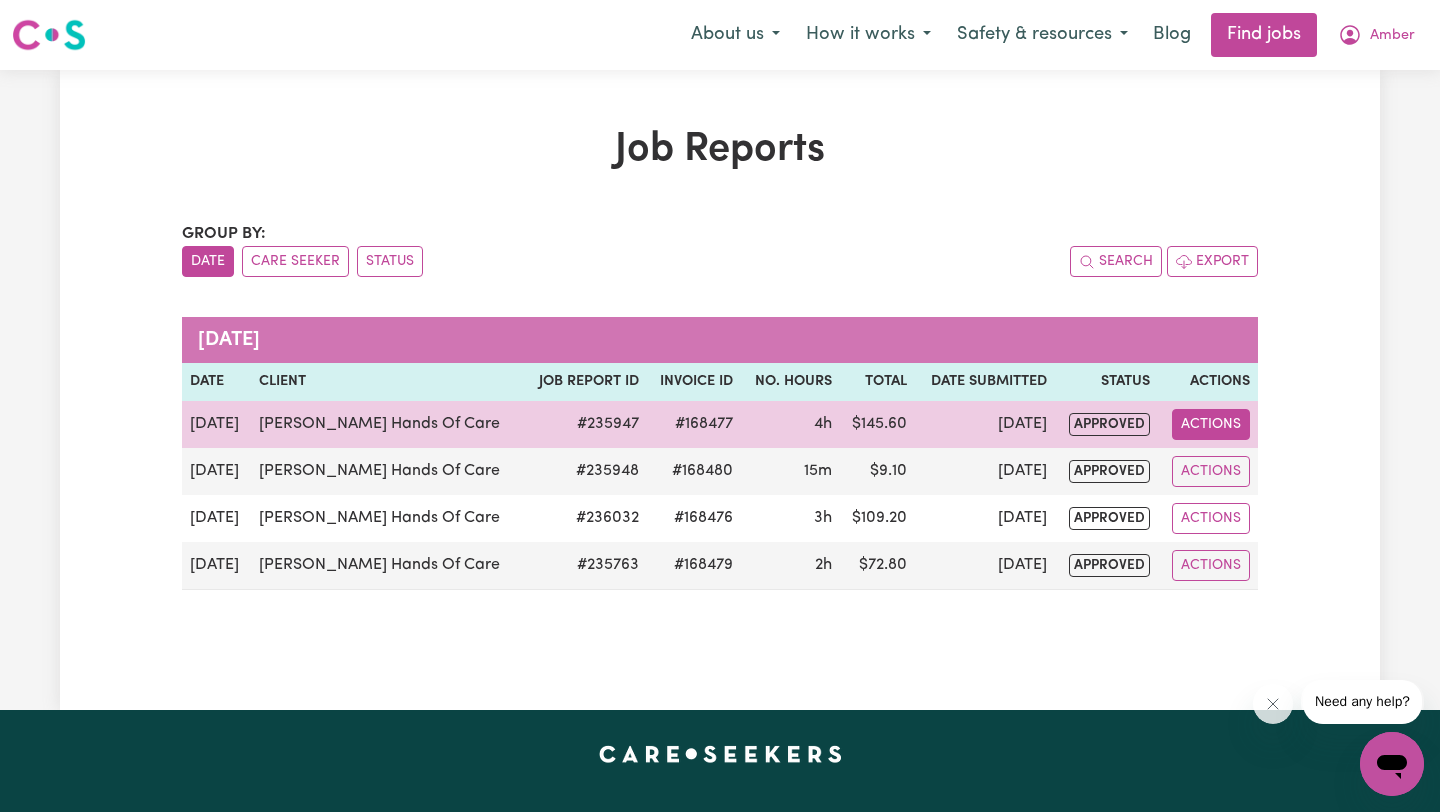 click on "Actions" at bounding box center [1211, 424] 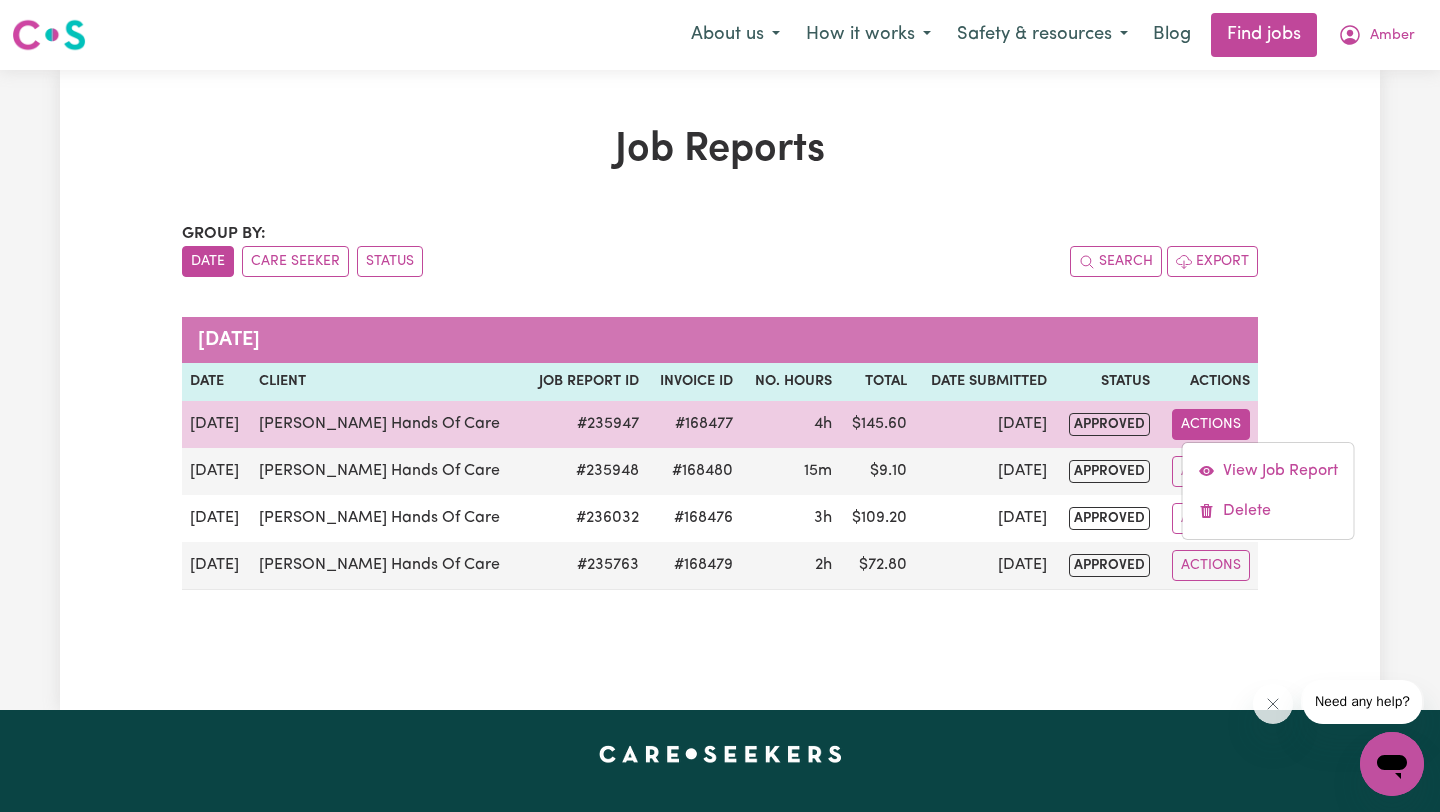 click on "Actions" at bounding box center [1211, 424] 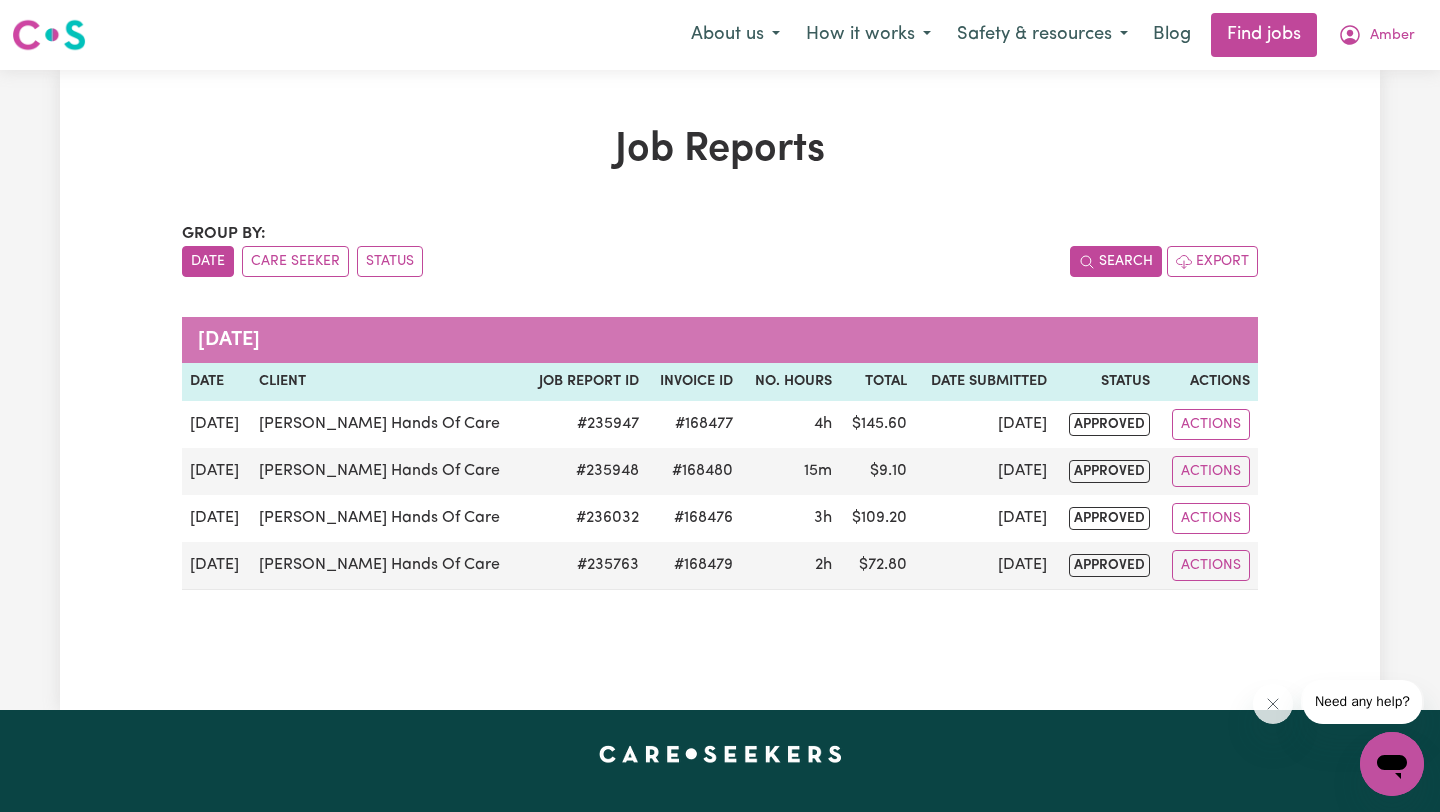 click on "Search" at bounding box center [1116, 261] 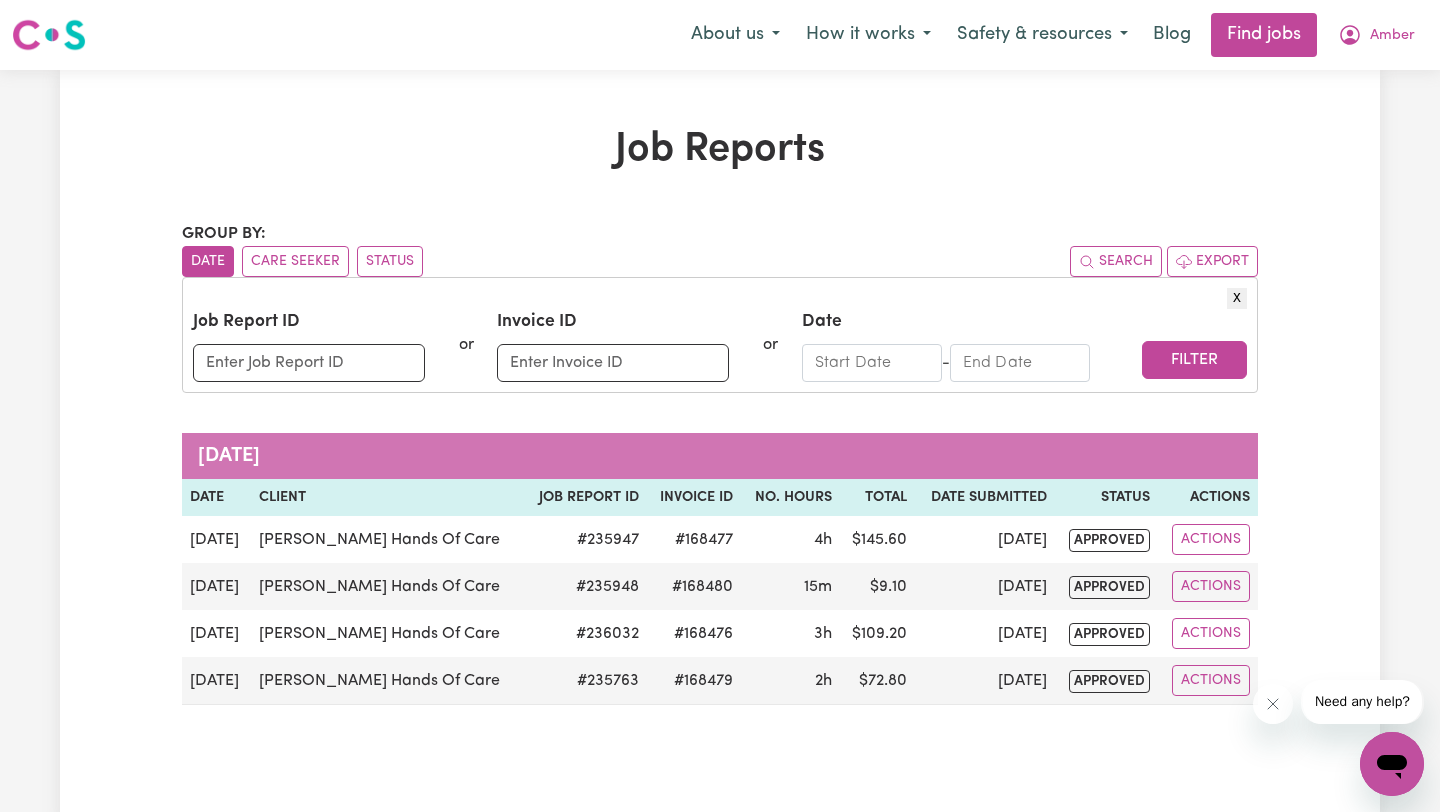 click at bounding box center (872, 363) 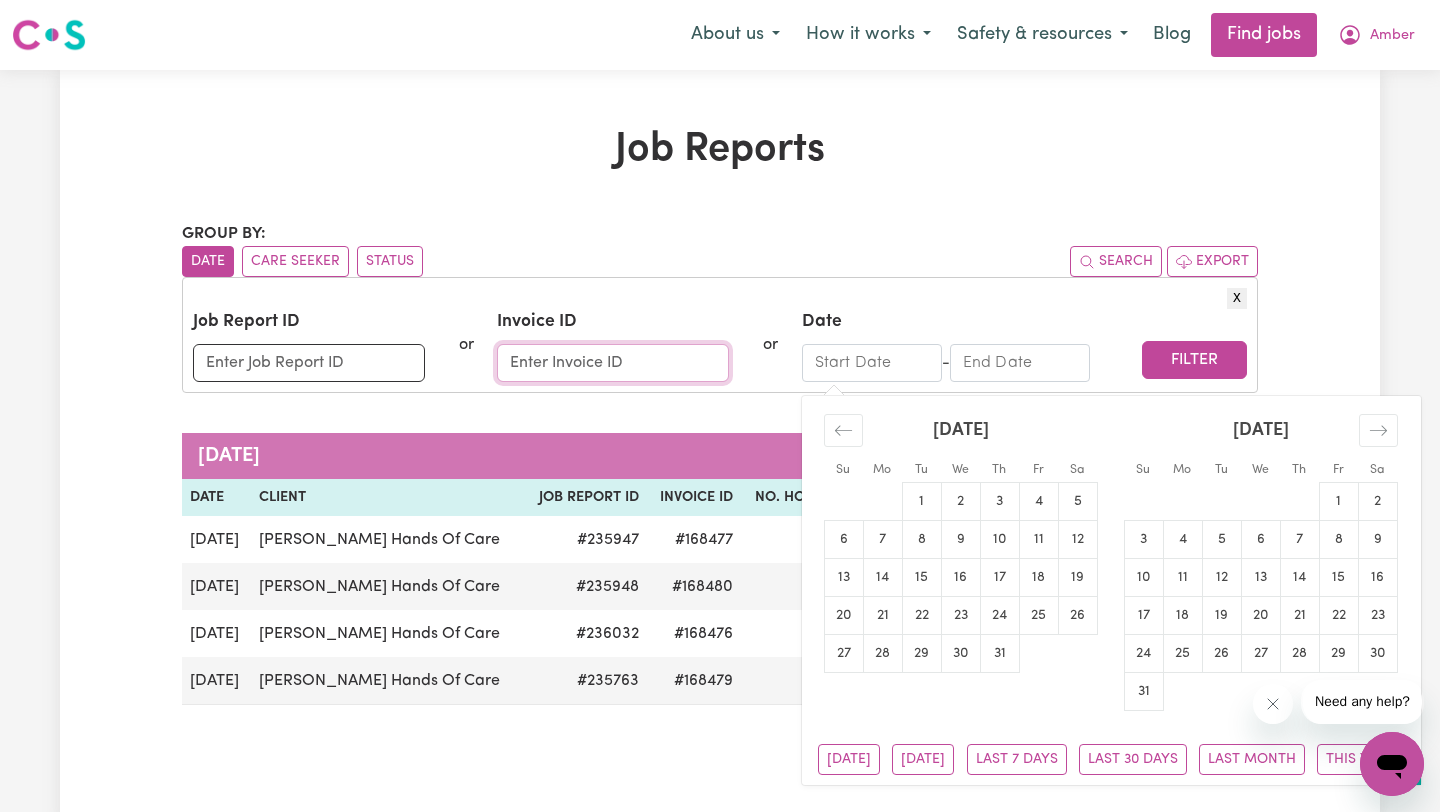 click on "Invoice ID" at bounding box center [613, 363] 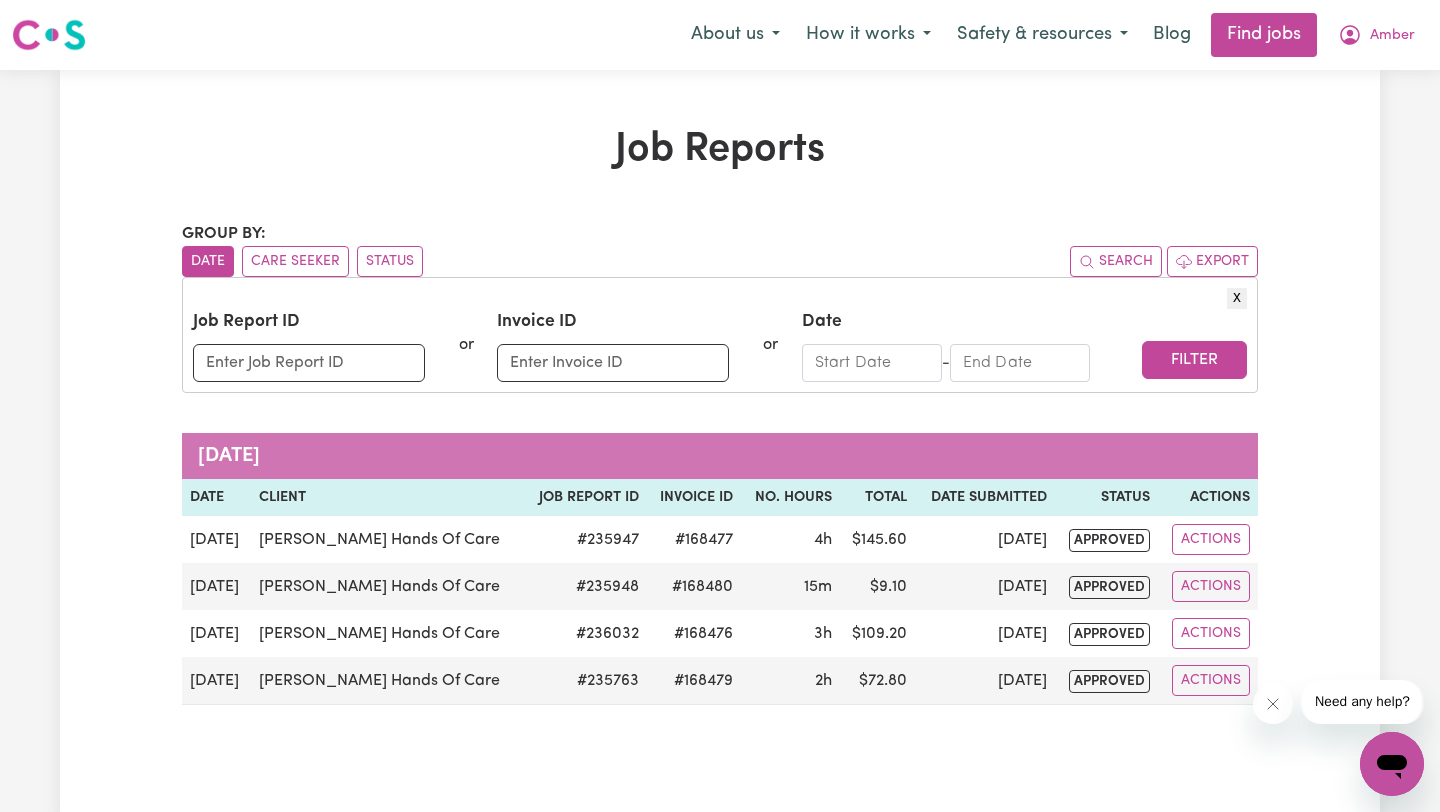 click on "Group by: Date Care Seeker Status Search Export" at bounding box center (720, 249) 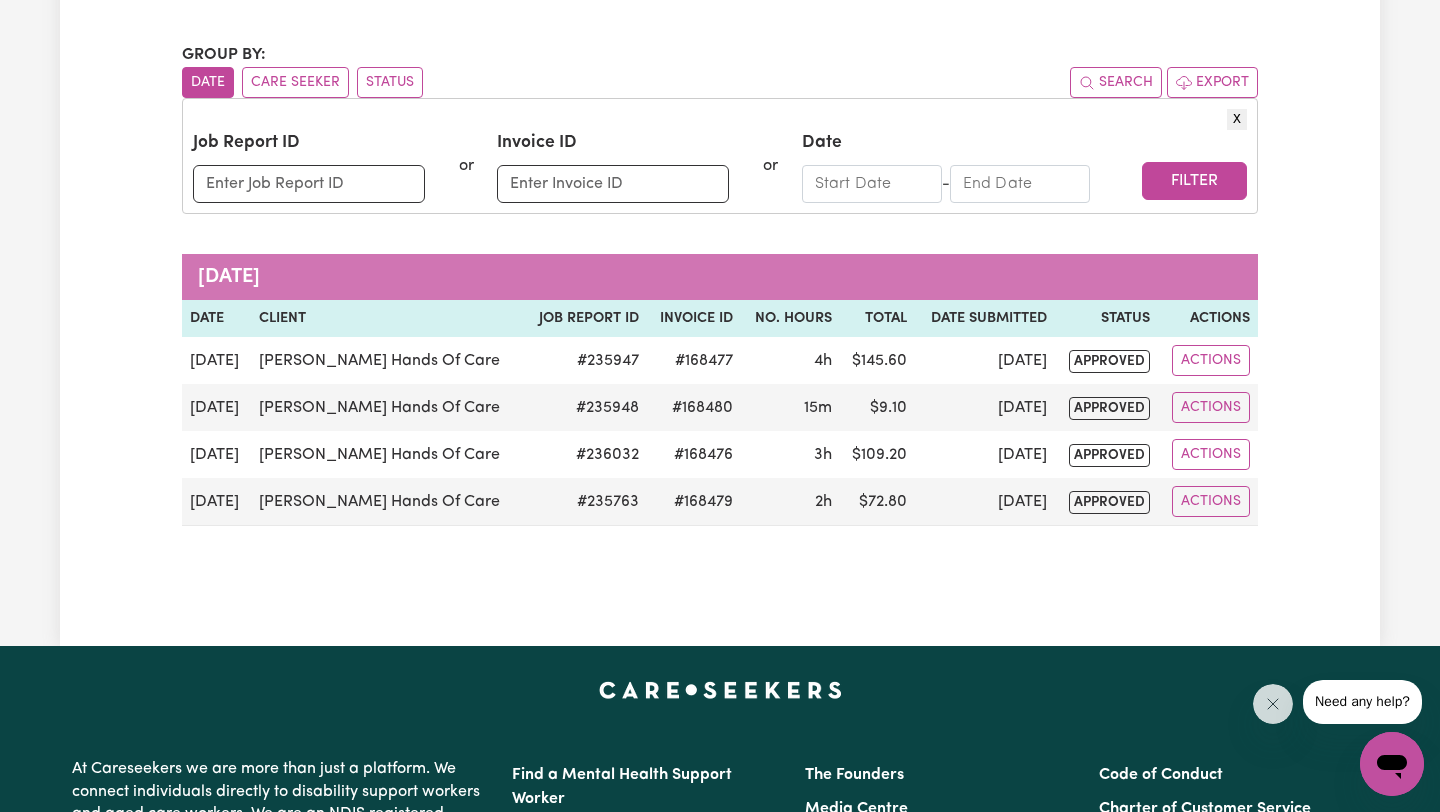 scroll, scrollTop: 261, scrollLeft: 0, axis: vertical 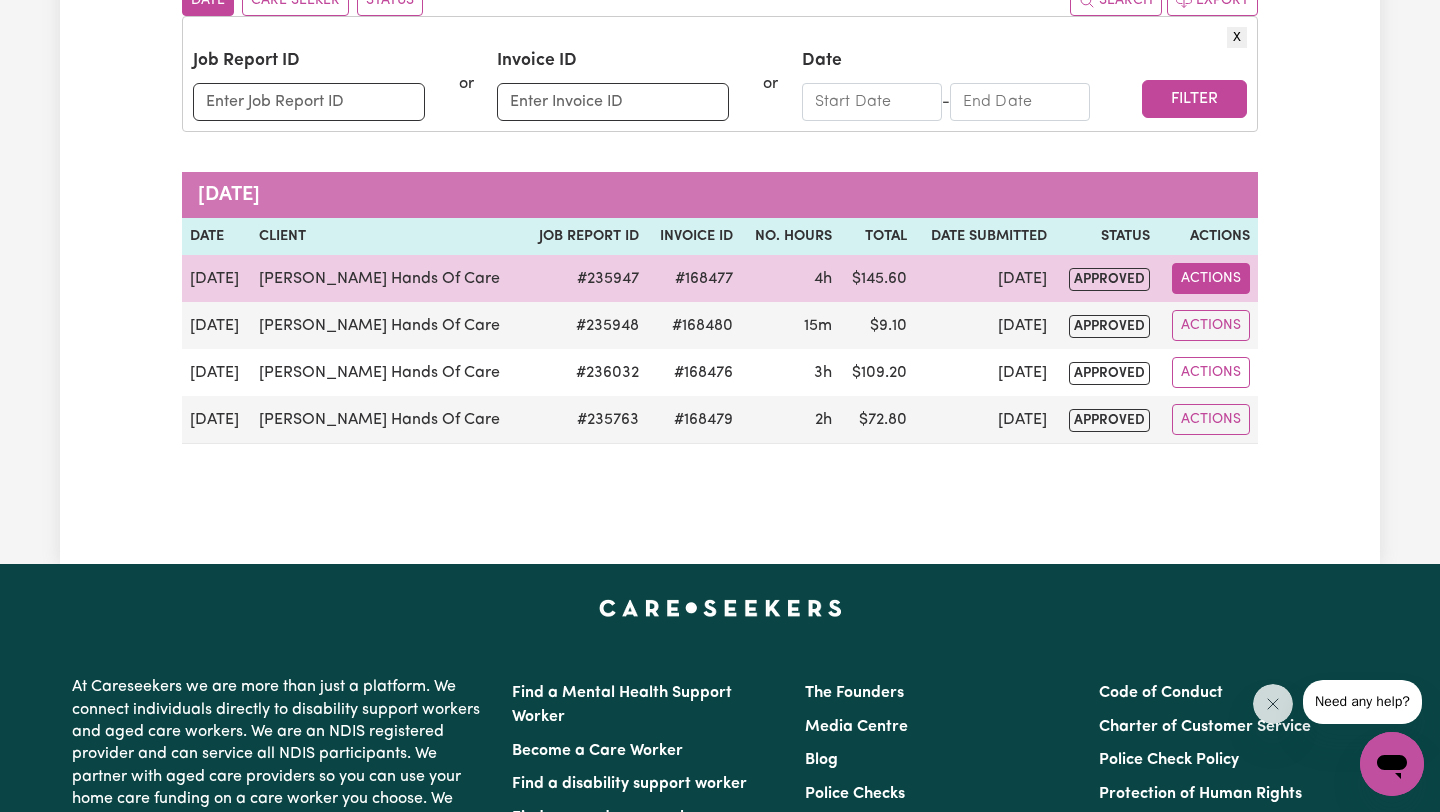 click on "Actions" at bounding box center [1211, 278] 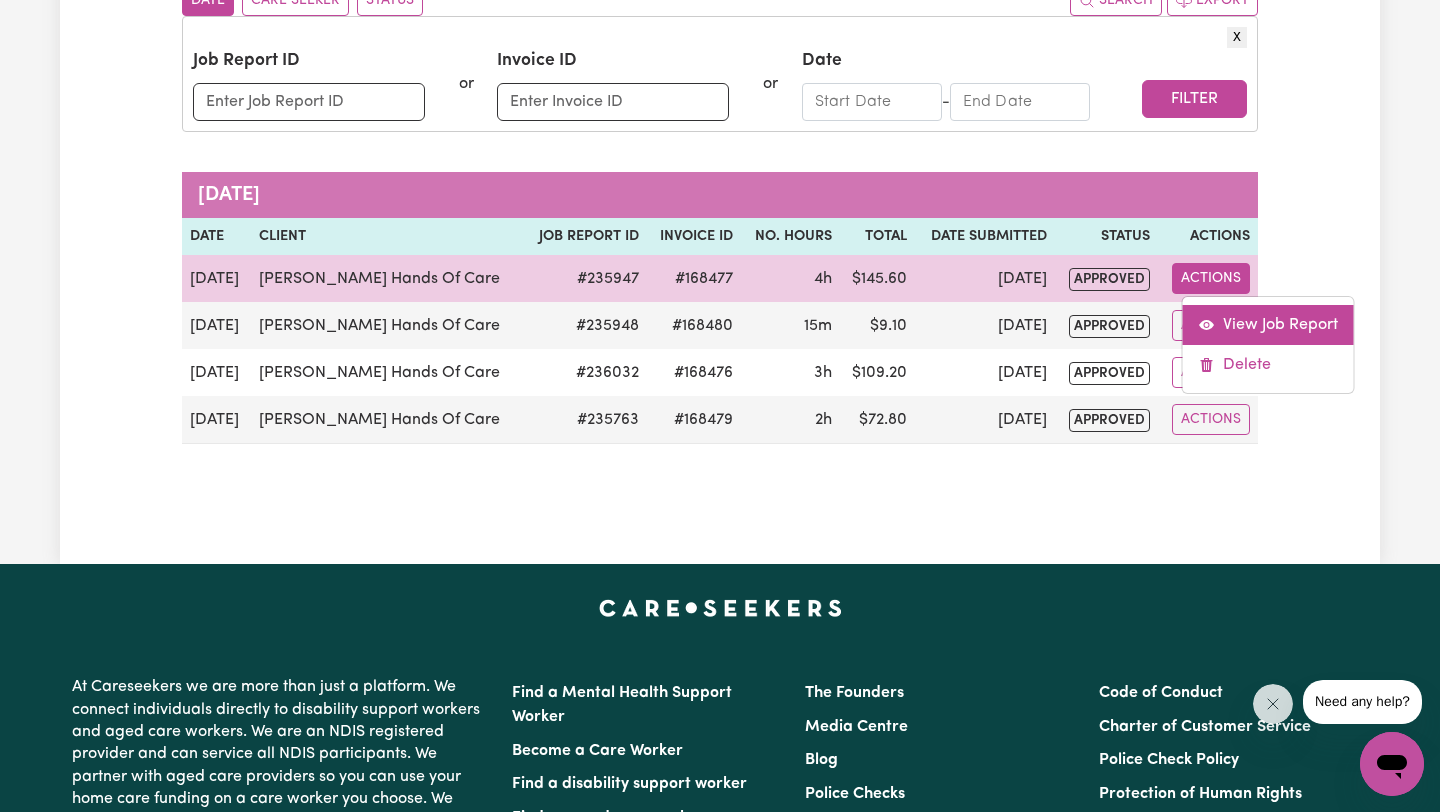 click on "View Job Report" at bounding box center [1268, 325] 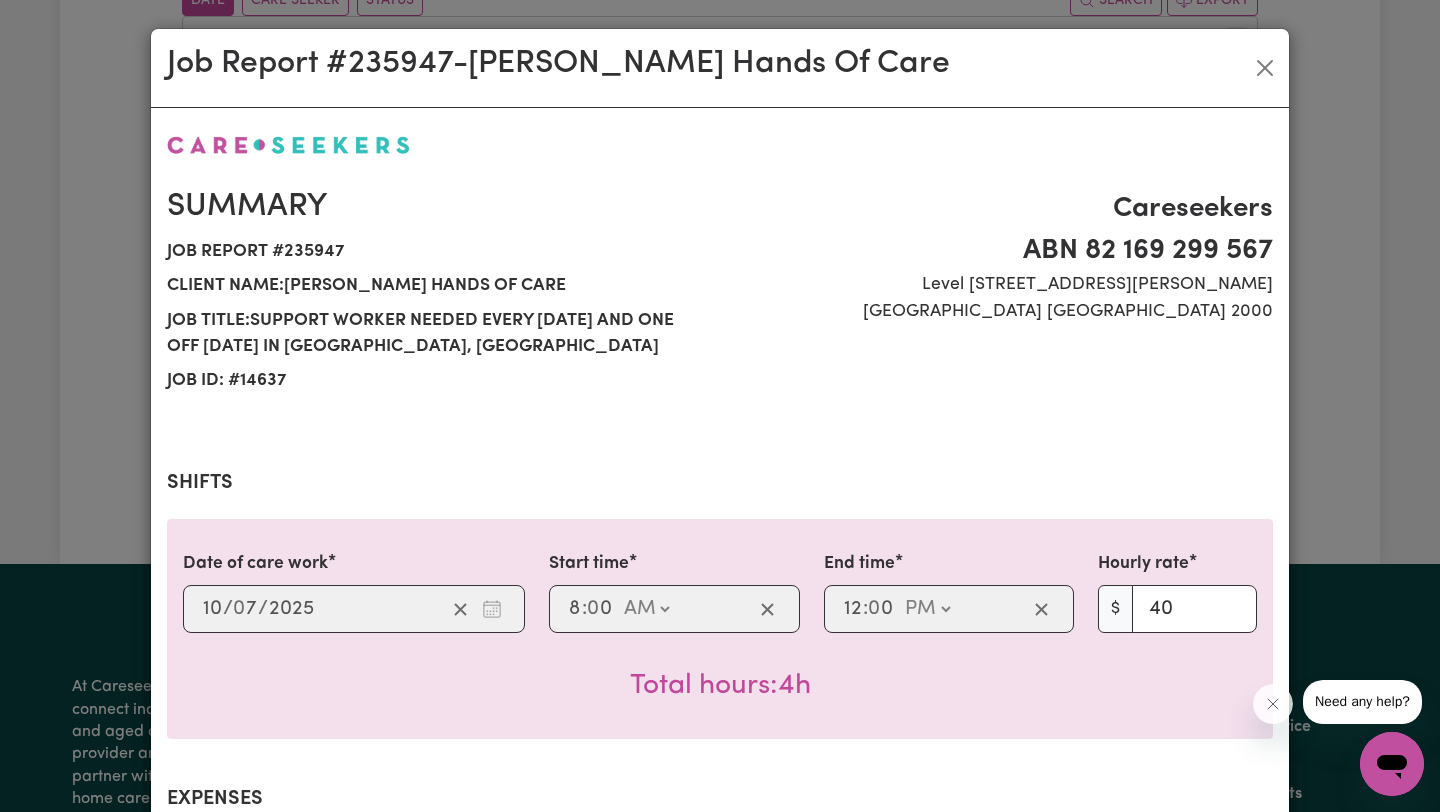 select on "40-Weekday" 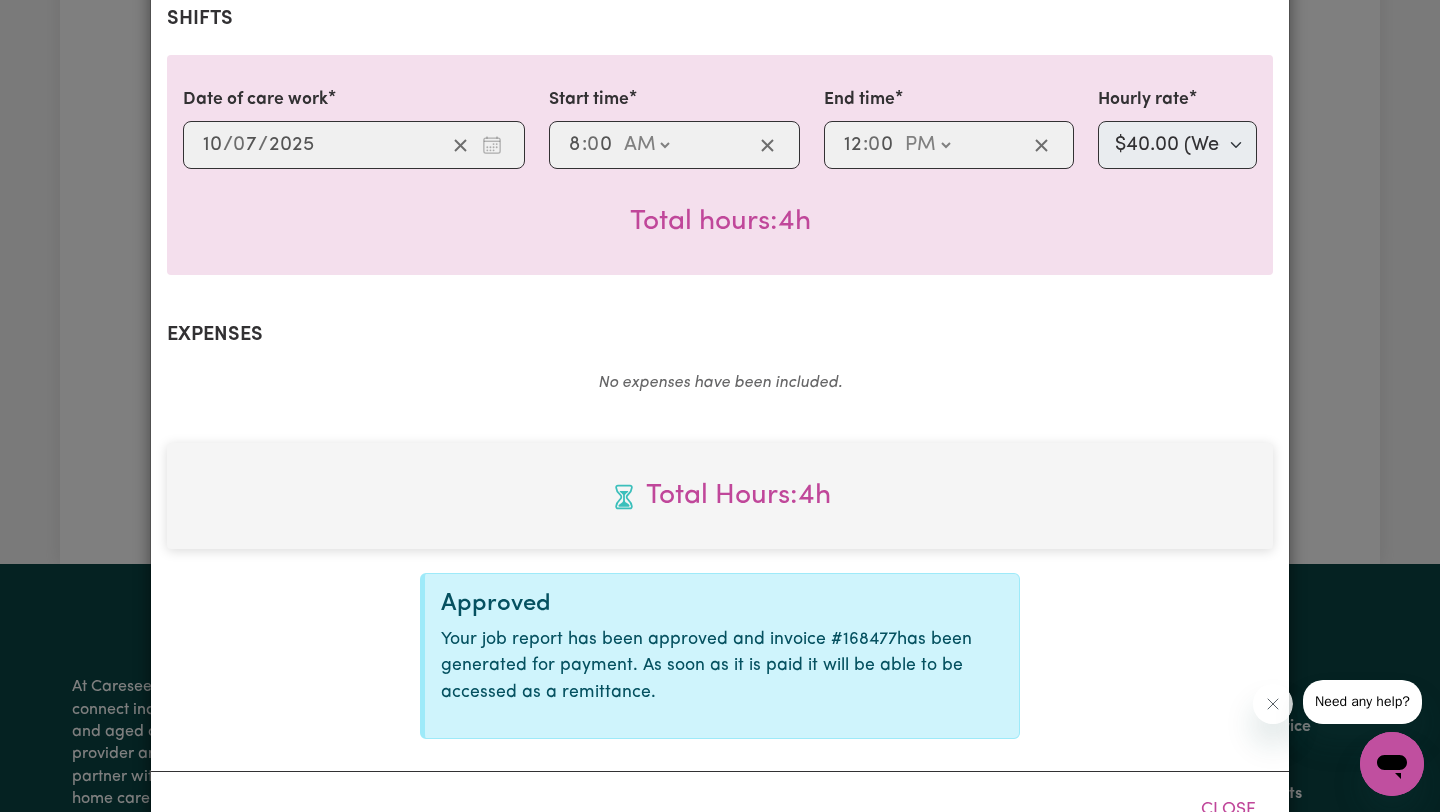 scroll, scrollTop: 529, scrollLeft: 0, axis: vertical 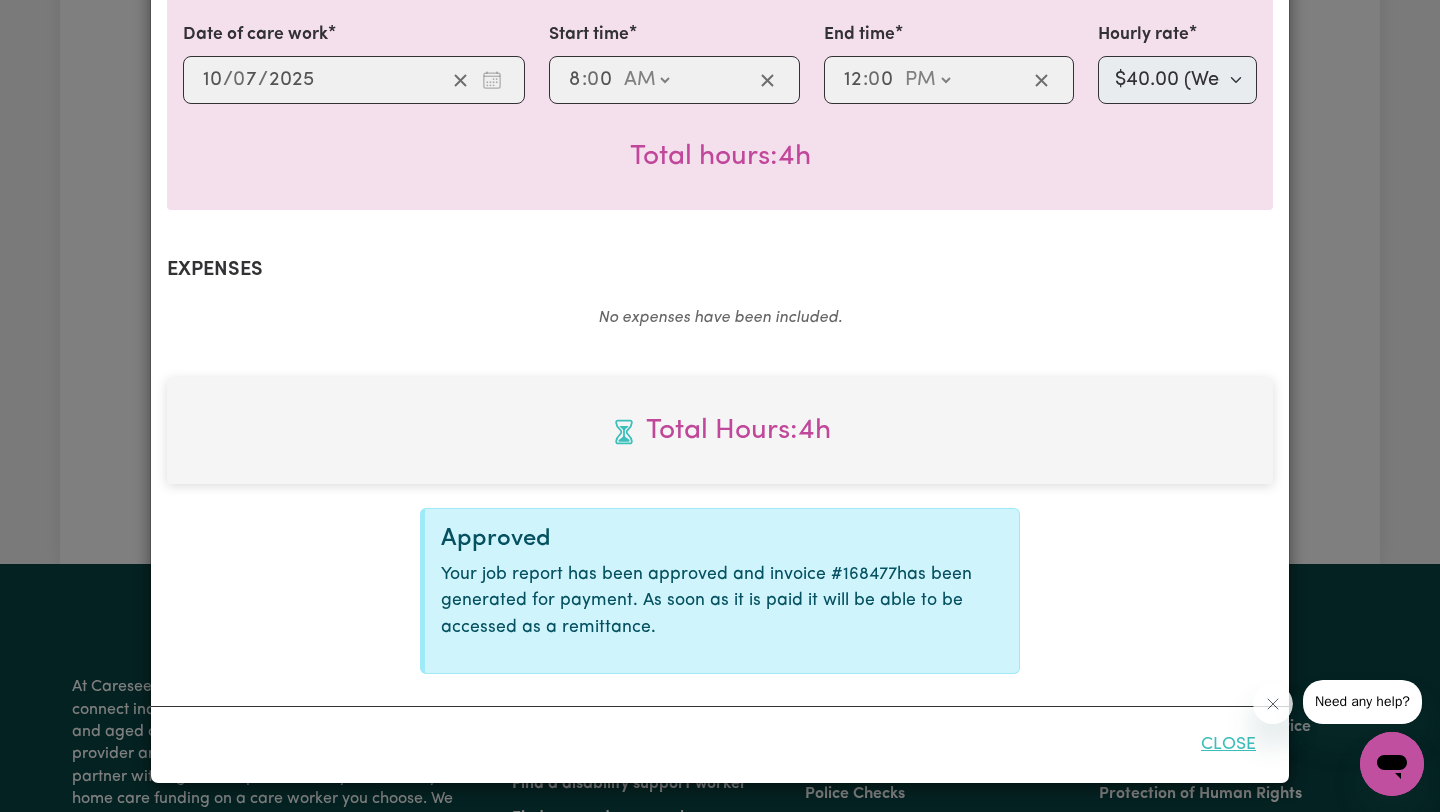click on "Close" at bounding box center [1228, 745] 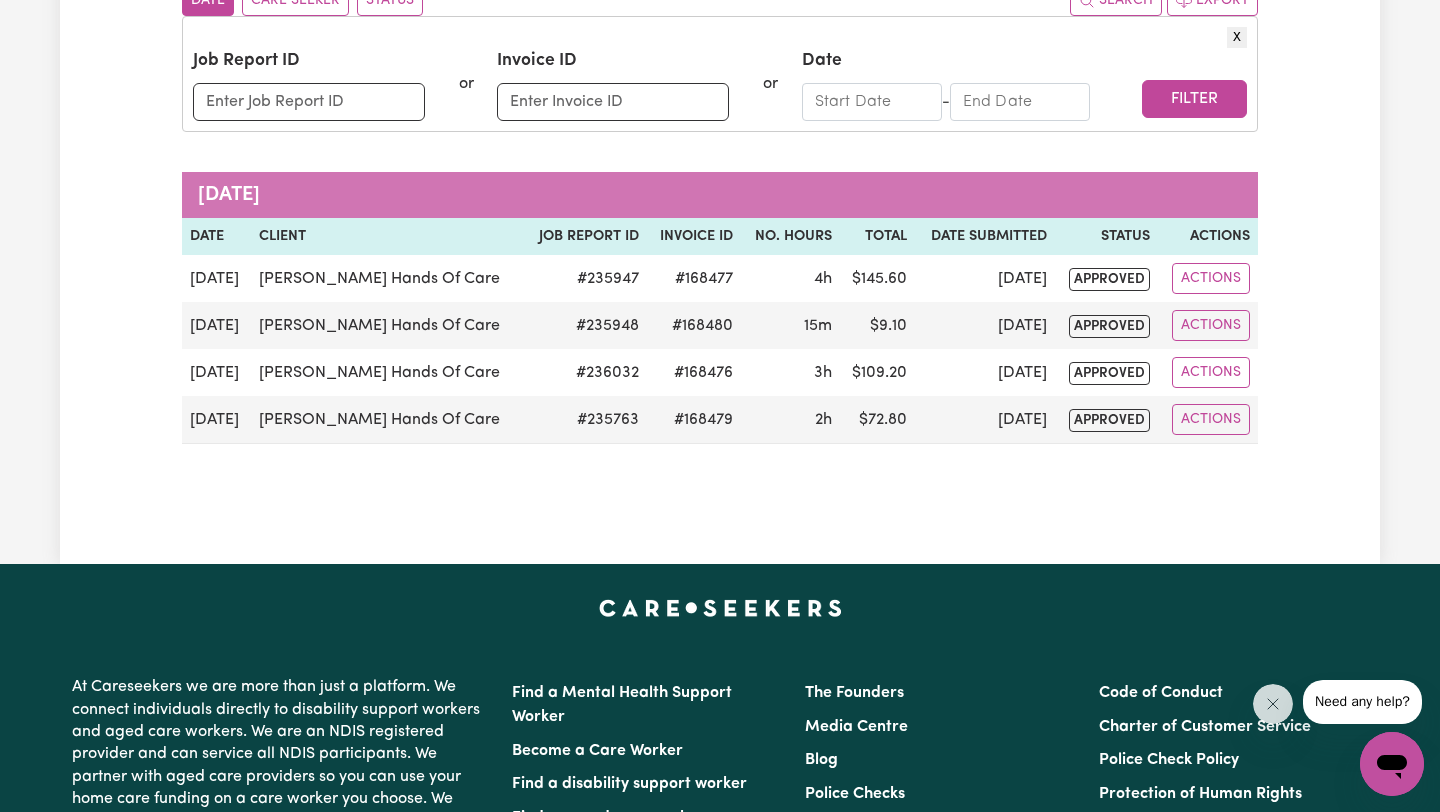 scroll, scrollTop: 0, scrollLeft: 0, axis: both 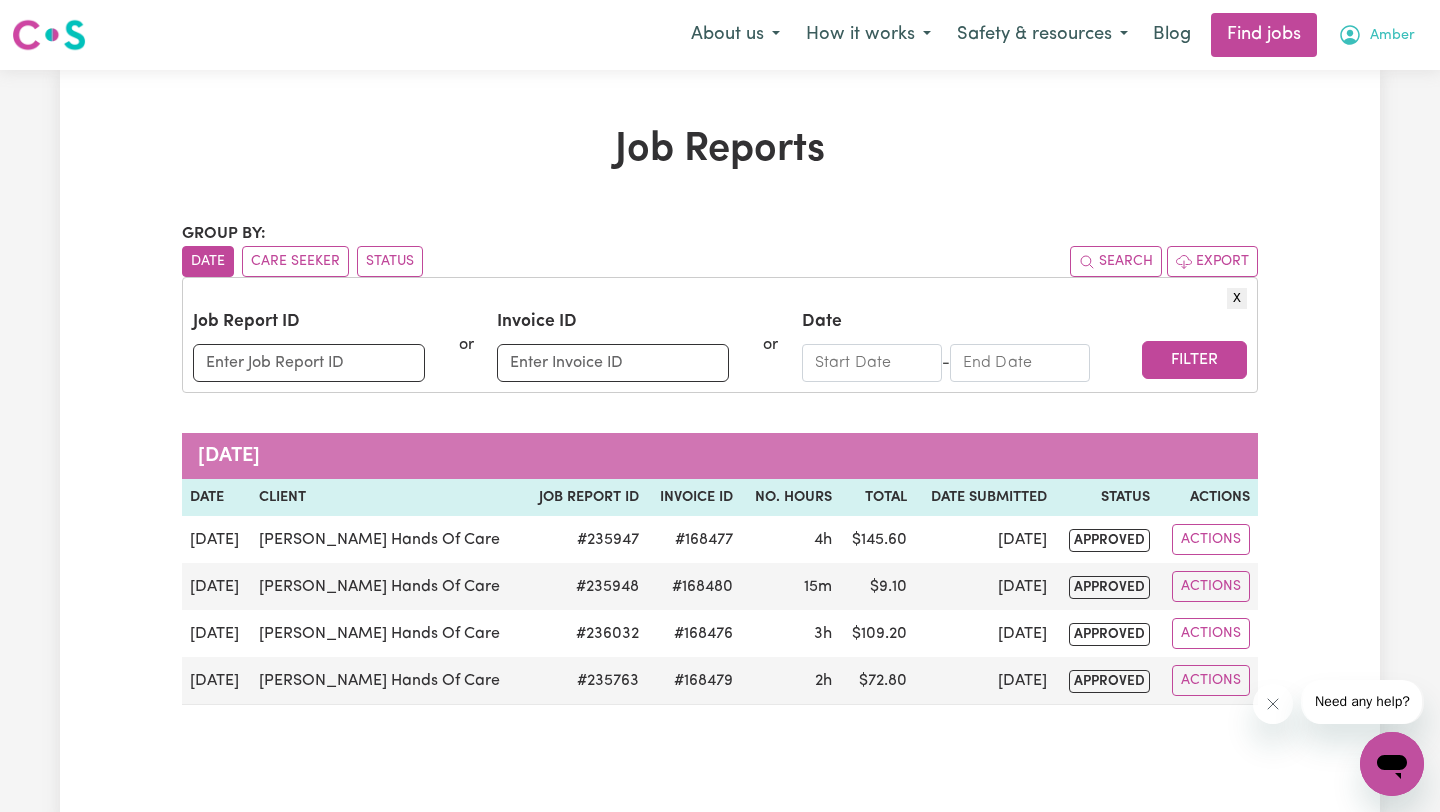 click on "Amber" at bounding box center [1392, 36] 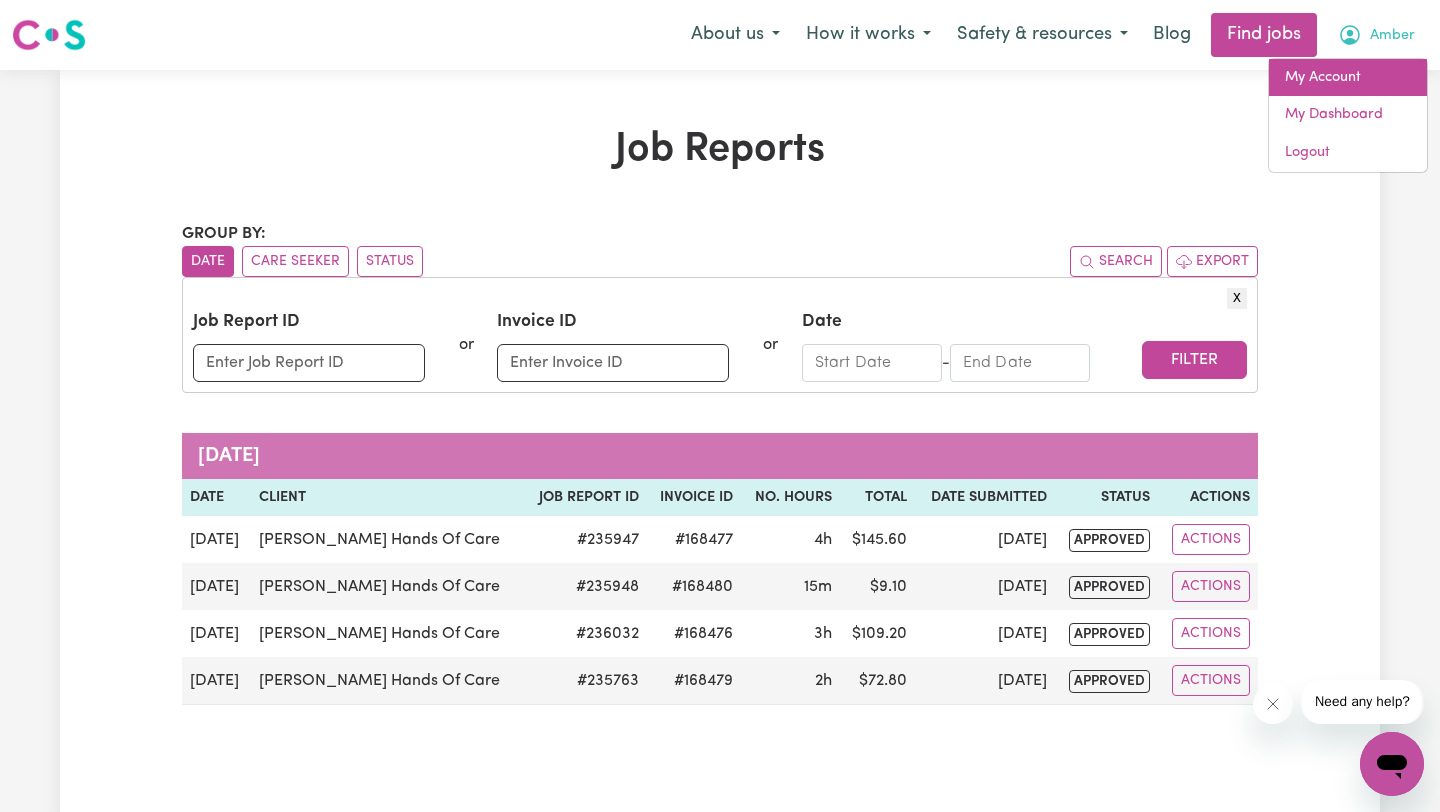 click on "My Account" at bounding box center (1348, 78) 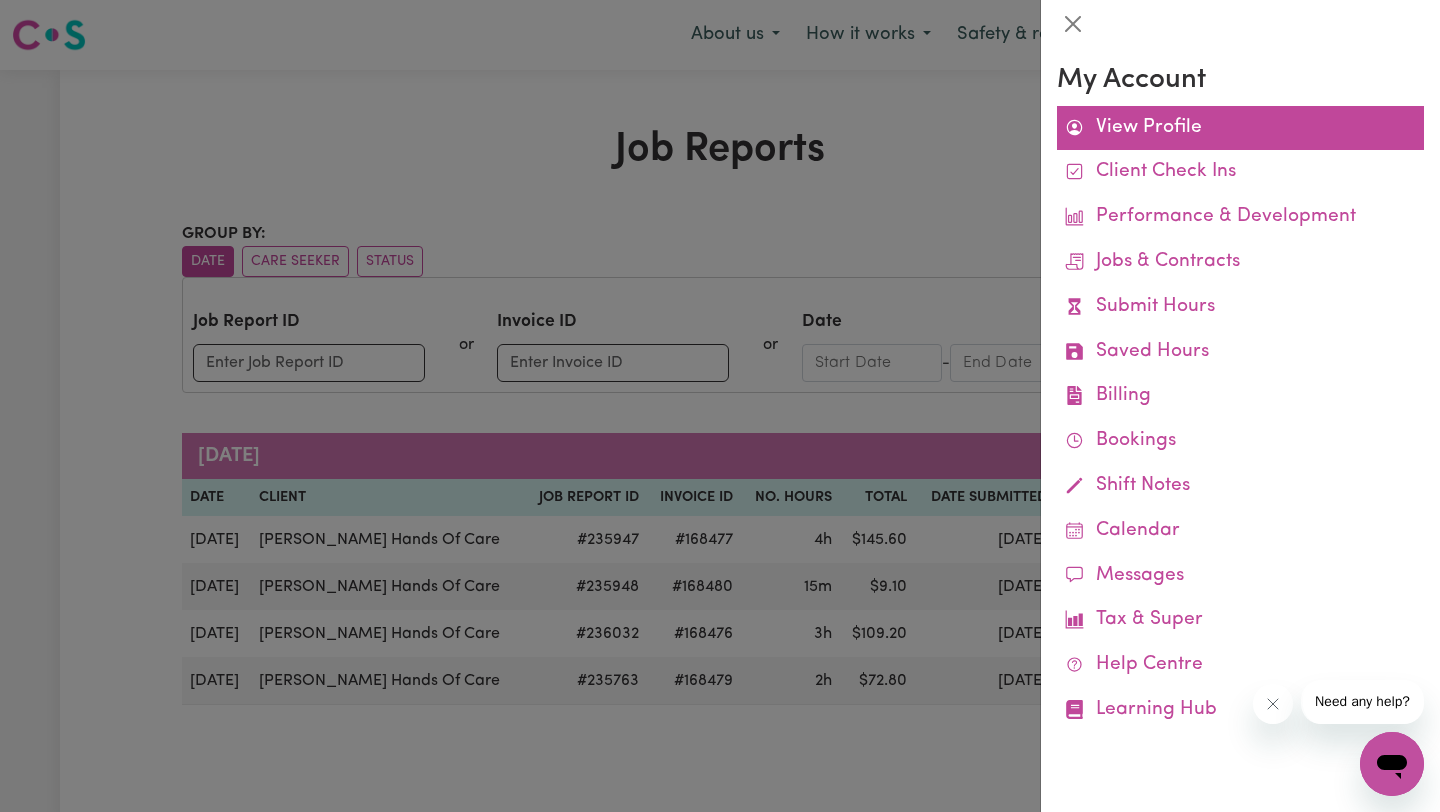 click on "View Profile" at bounding box center [1240, 128] 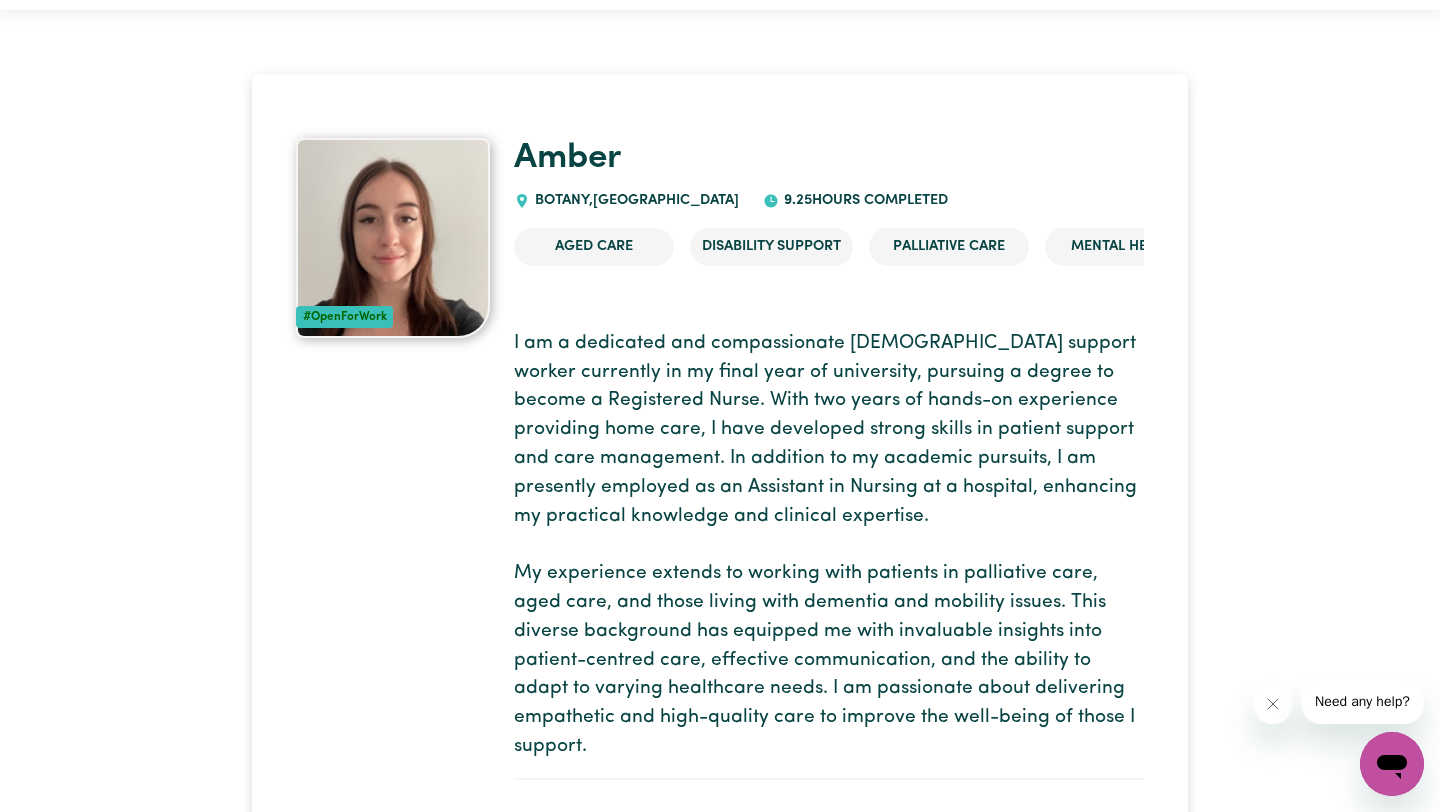 scroll, scrollTop: 0, scrollLeft: 0, axis: both 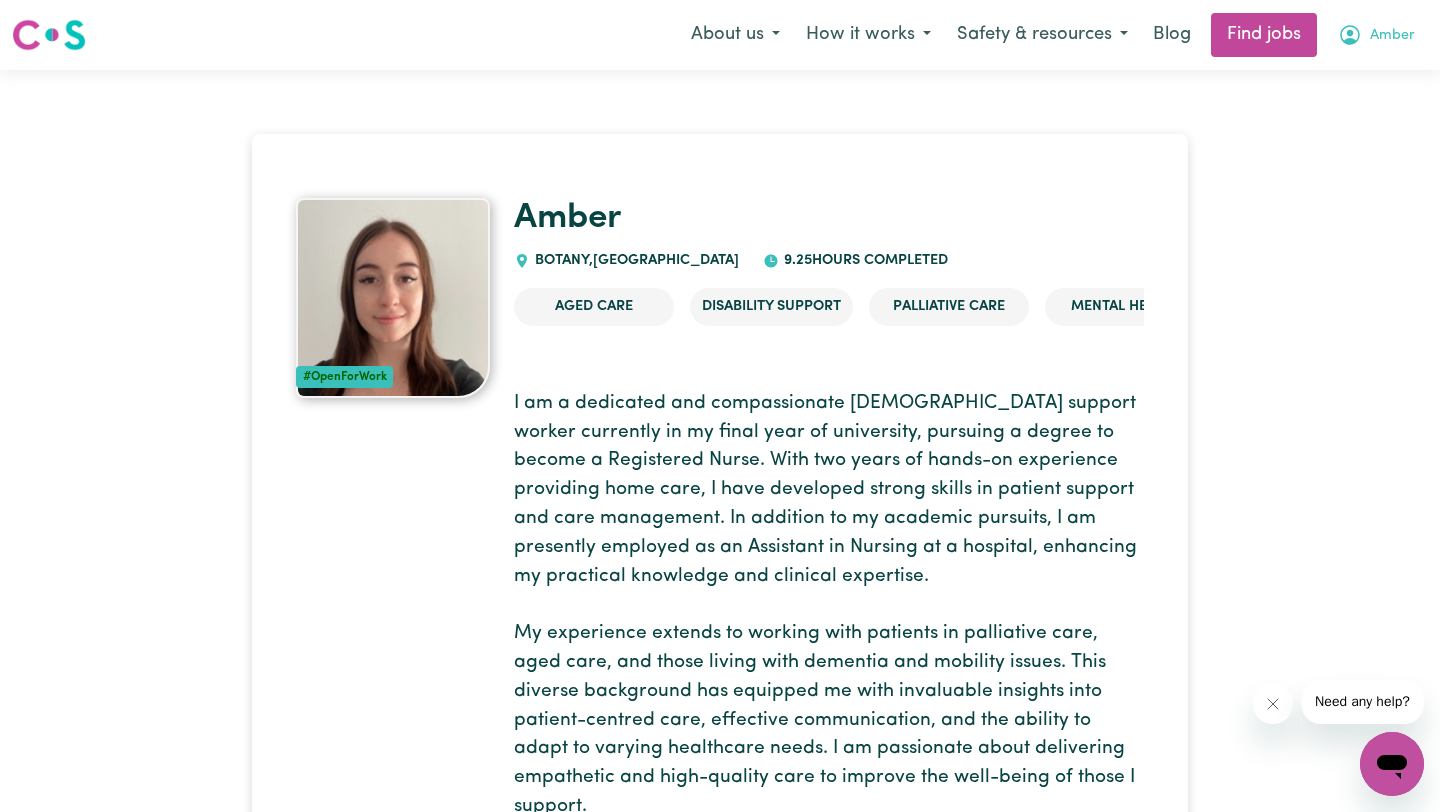 click on "Amber" at bounding box center (1376, 35) 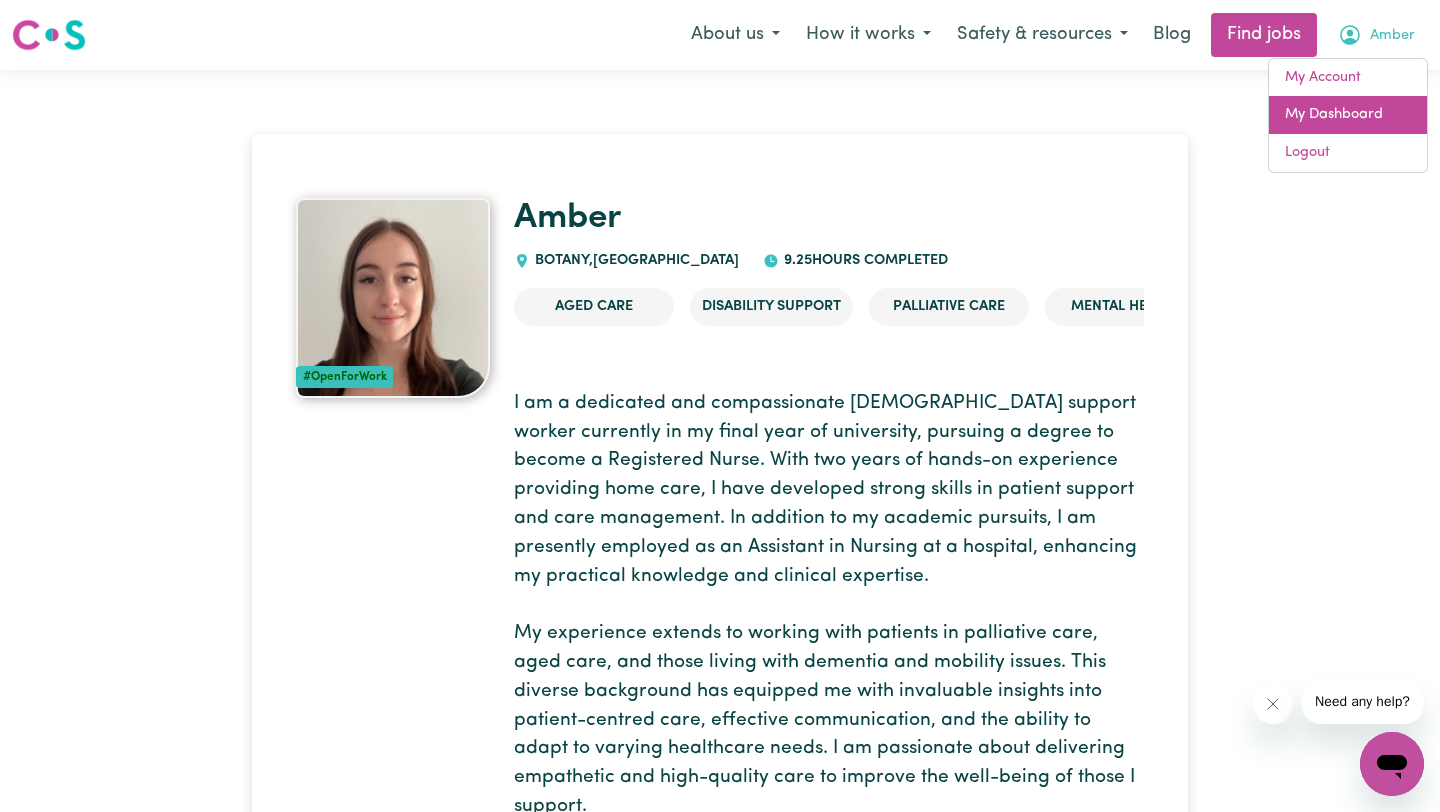 click on "My Dashboard" at bounding box center (1348, 115) 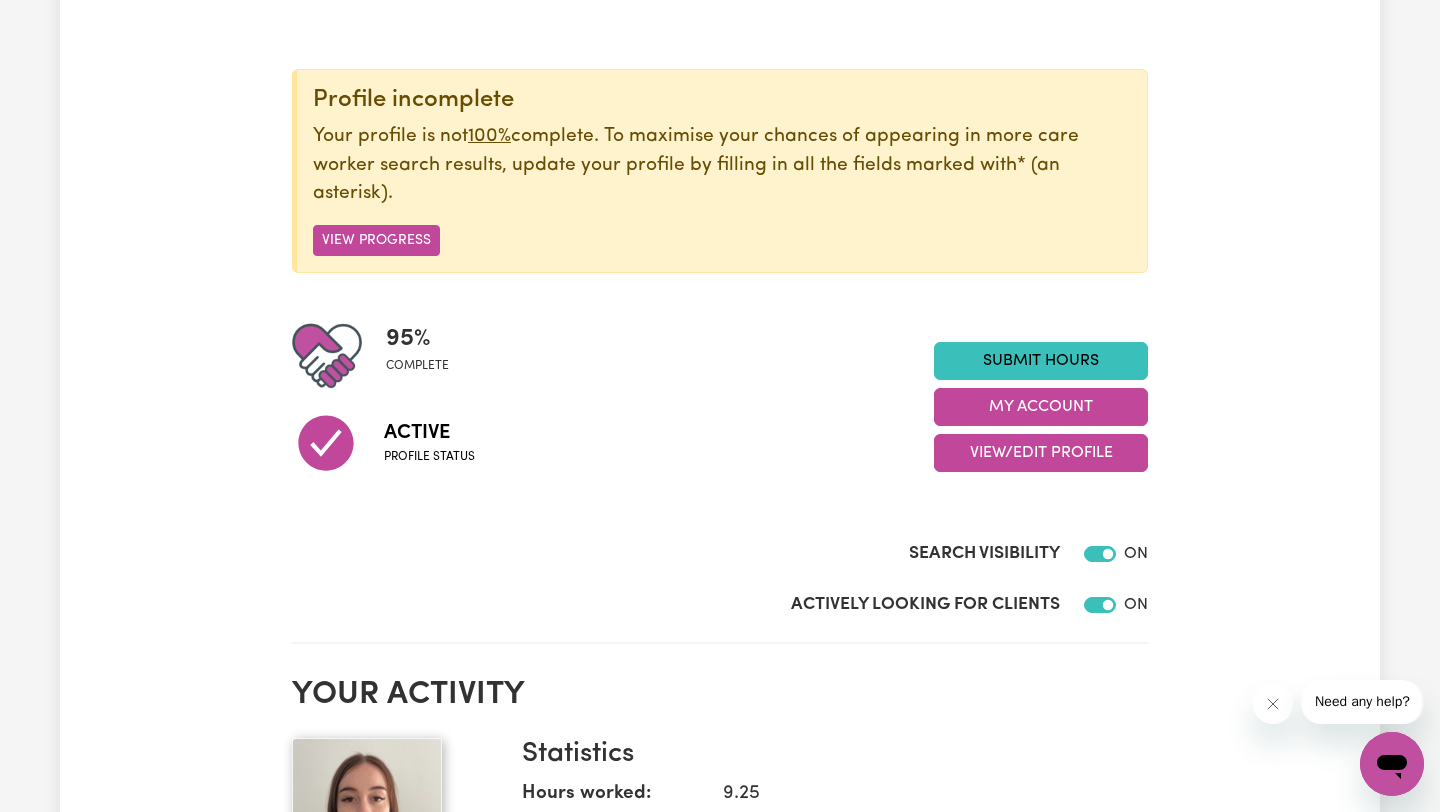 scroll, scrollTop: 196, scrollLeft: 0, axis: vertical 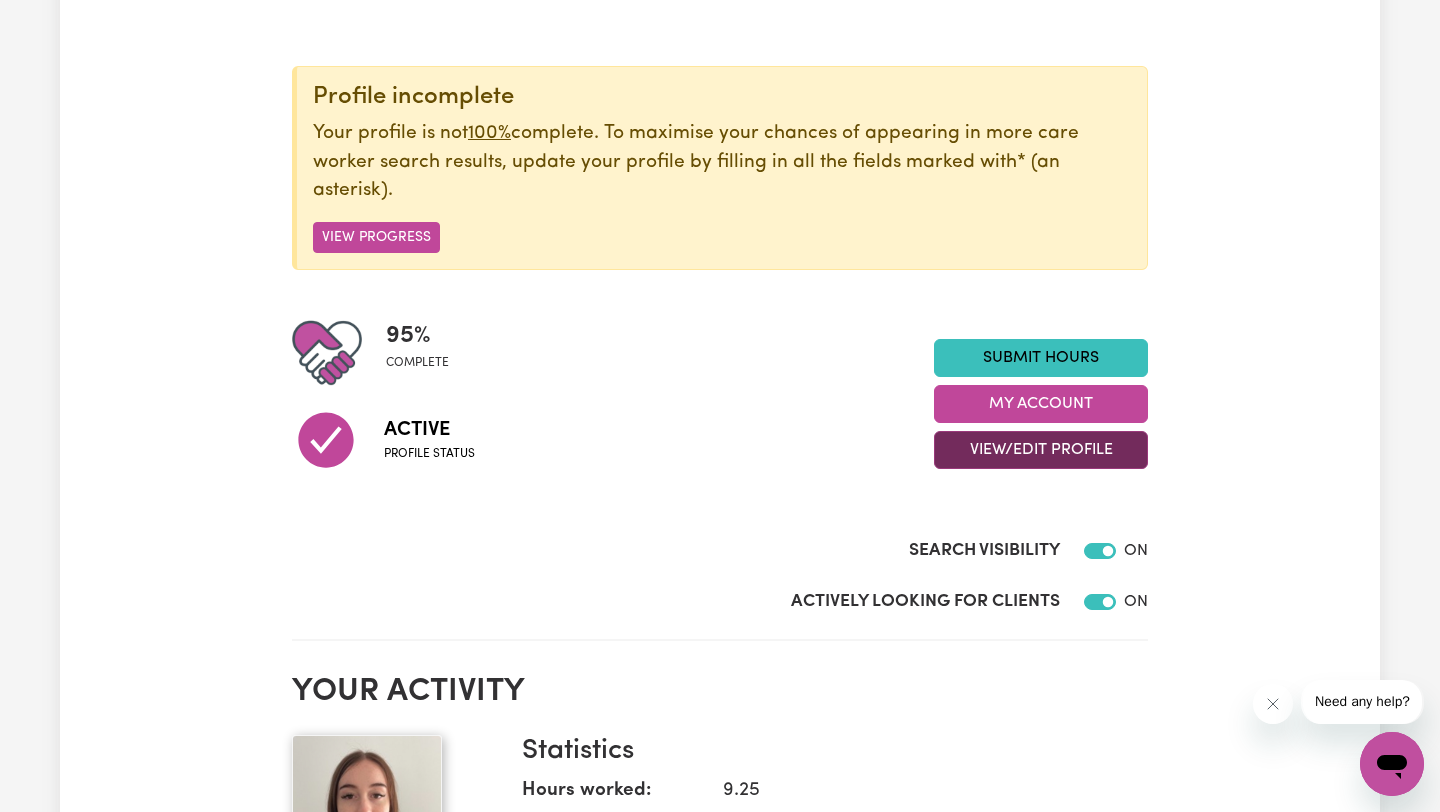 click on "View/Edit Profile" at bounding box center [1041, 450] 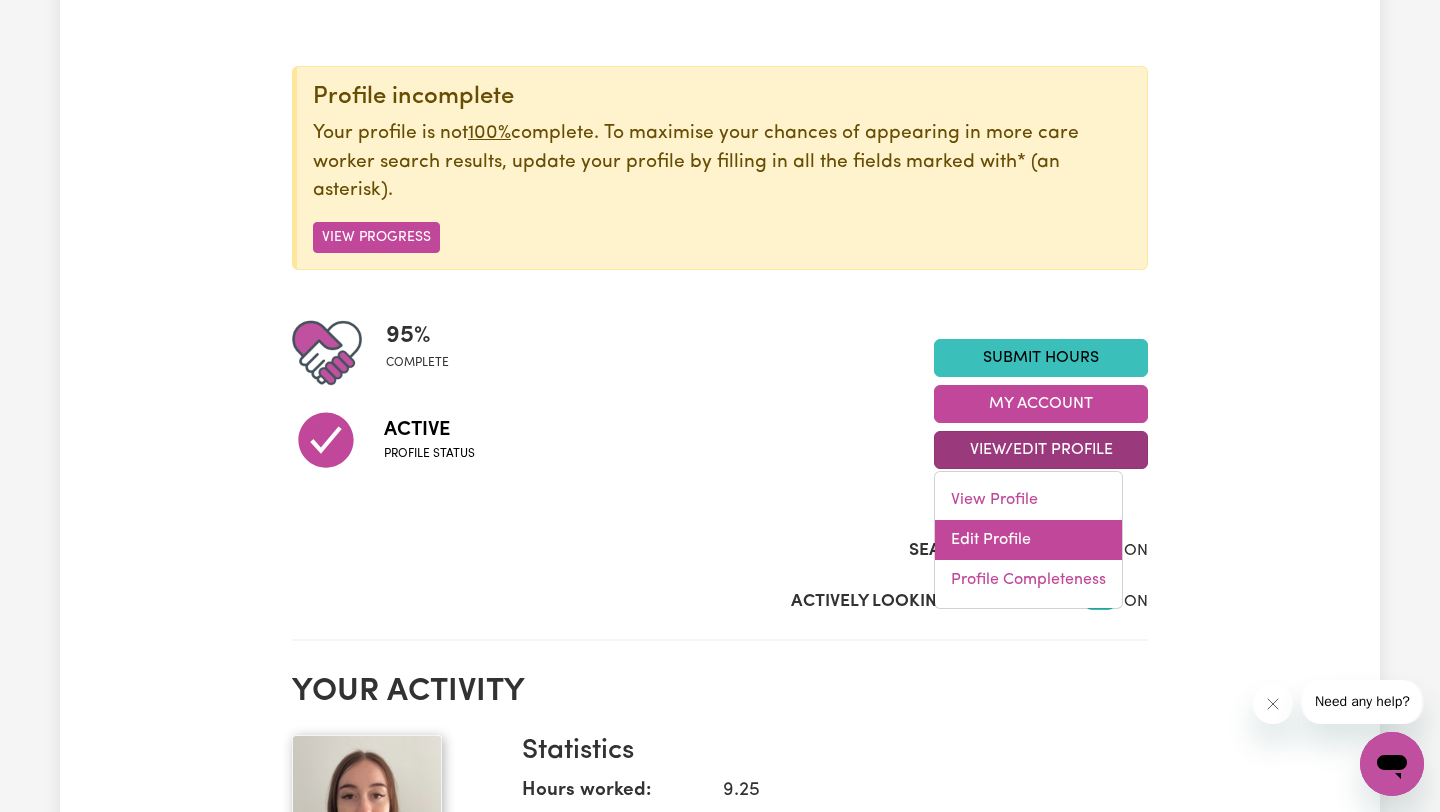 click on "Edit Profile" at bounding box center [1028, 540] 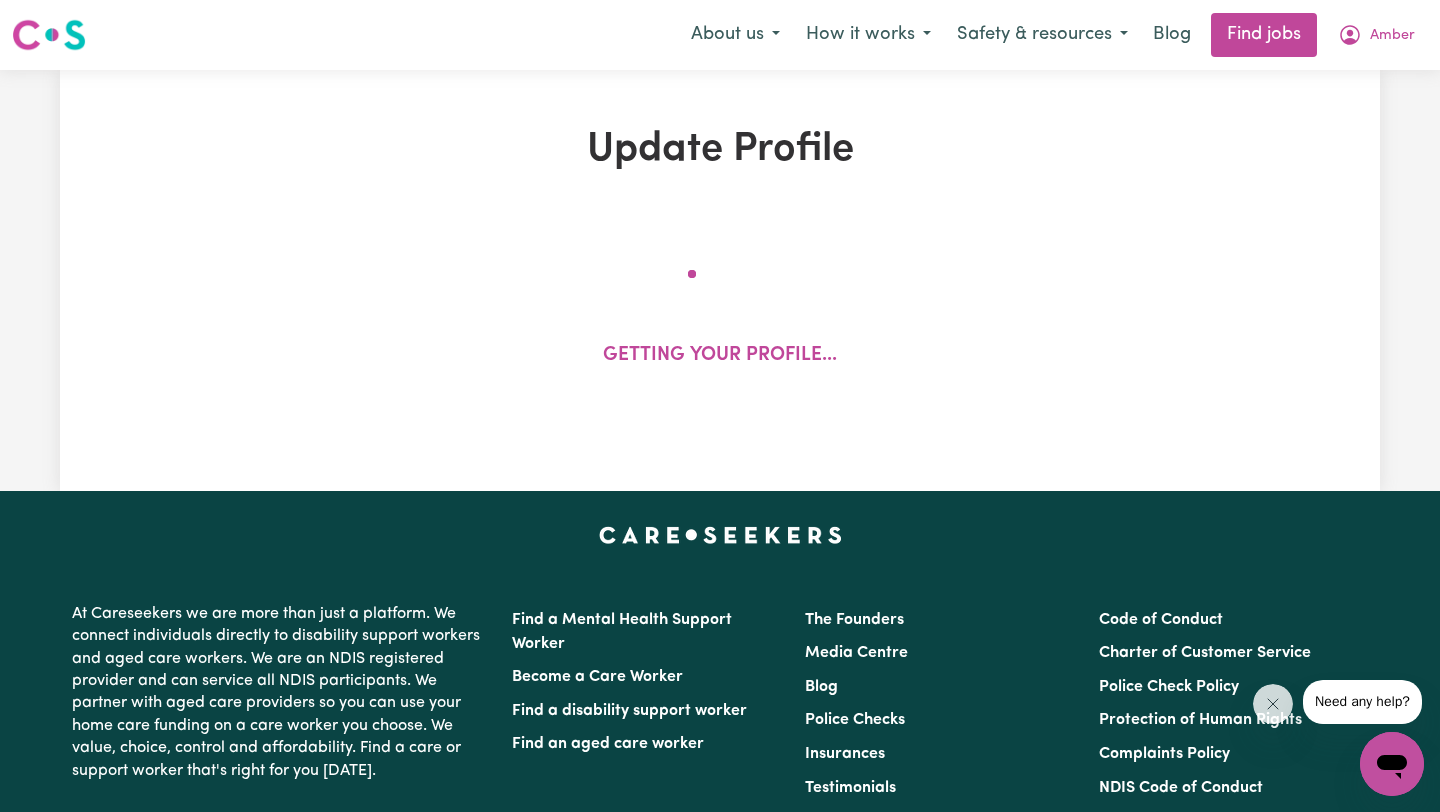 select on "[DEMOGRAPHIC_DATA]" 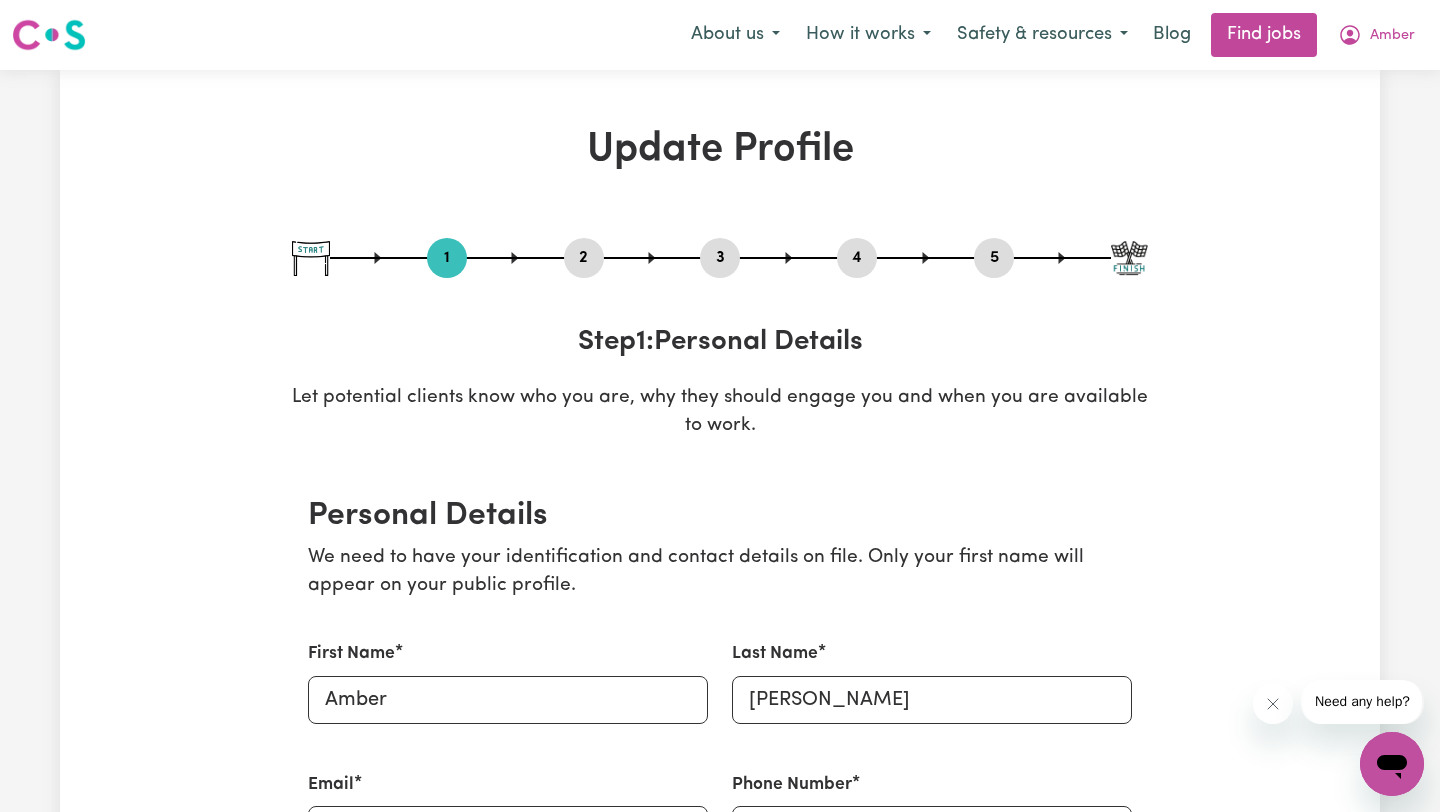click on "5" at bounding box center (994, 258) 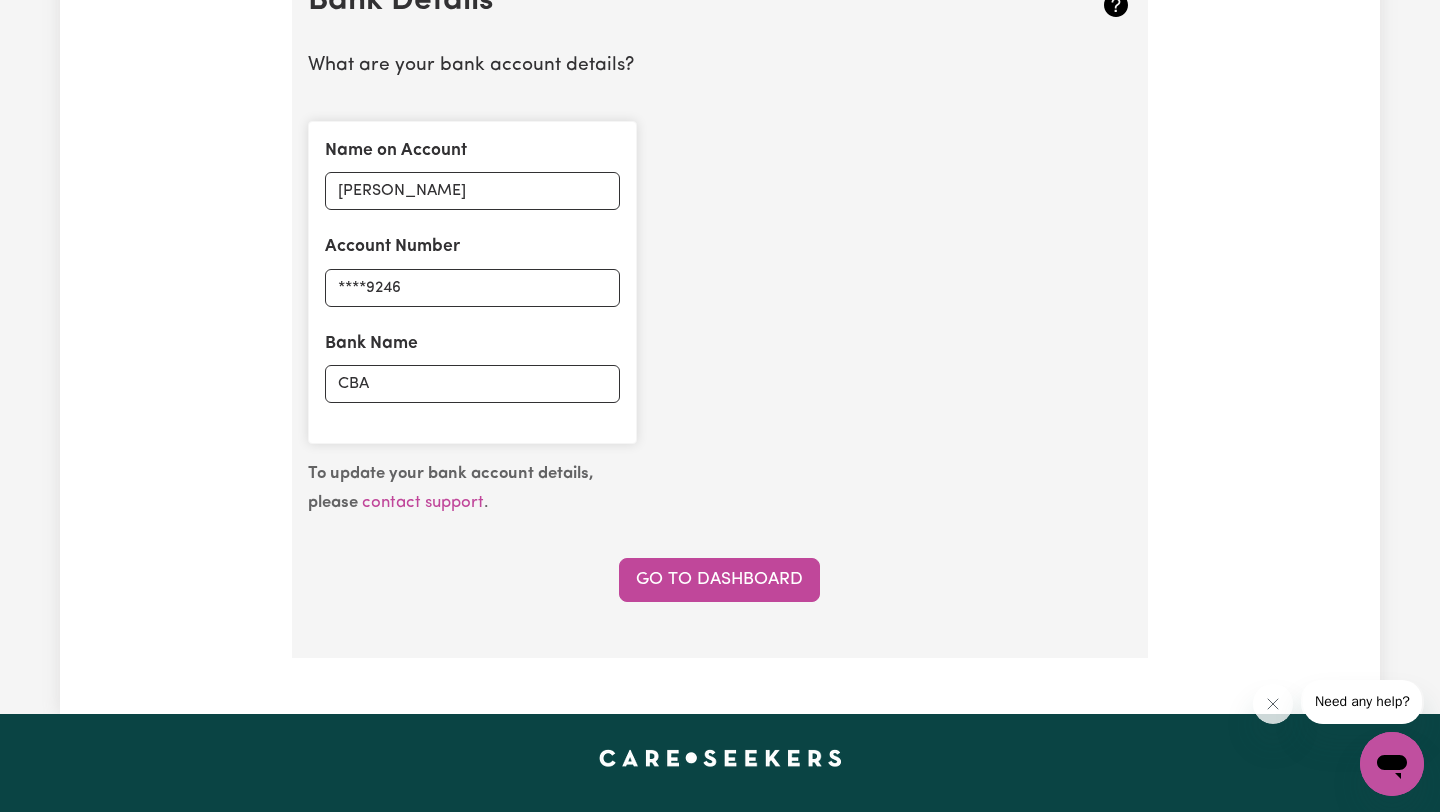 scroll, scrollTop: 1460, scrollLeft: 0, axis: vertical 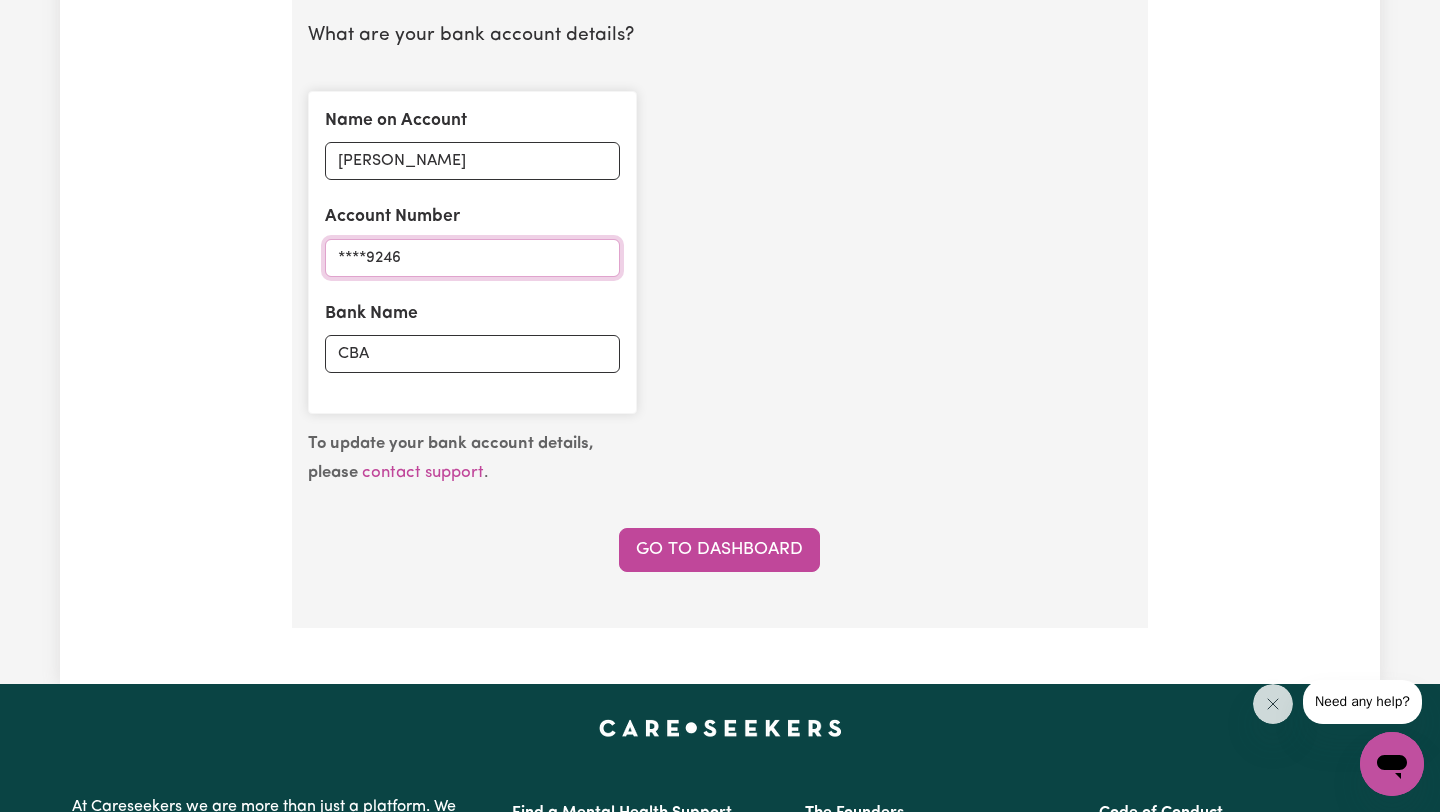 click on "****9246" at bounding box center (472, 258) 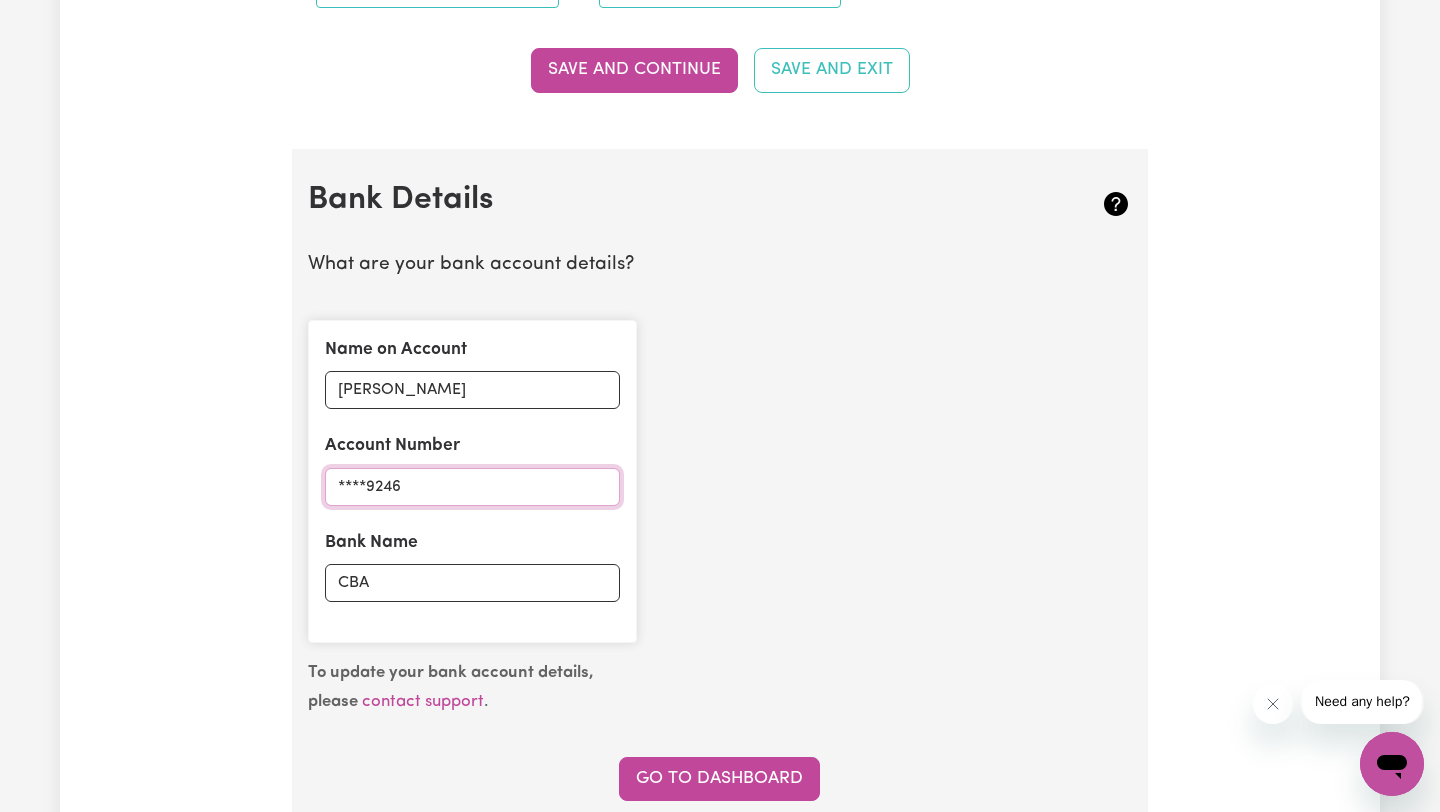 scroll, scrollTop: 1108, scrollLeft: 0, axis: vertical 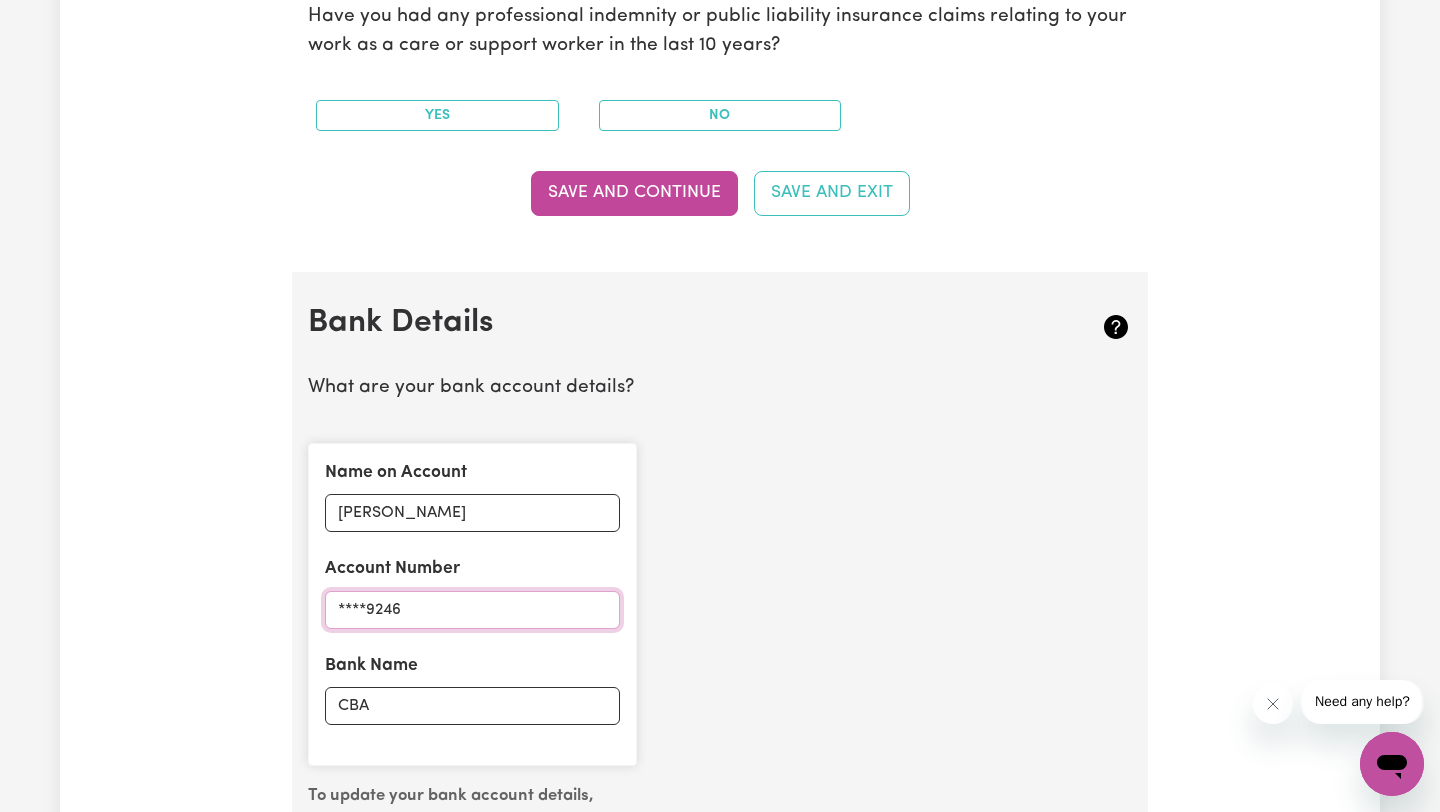 click on "****9246" at bounding box center [472, 610] 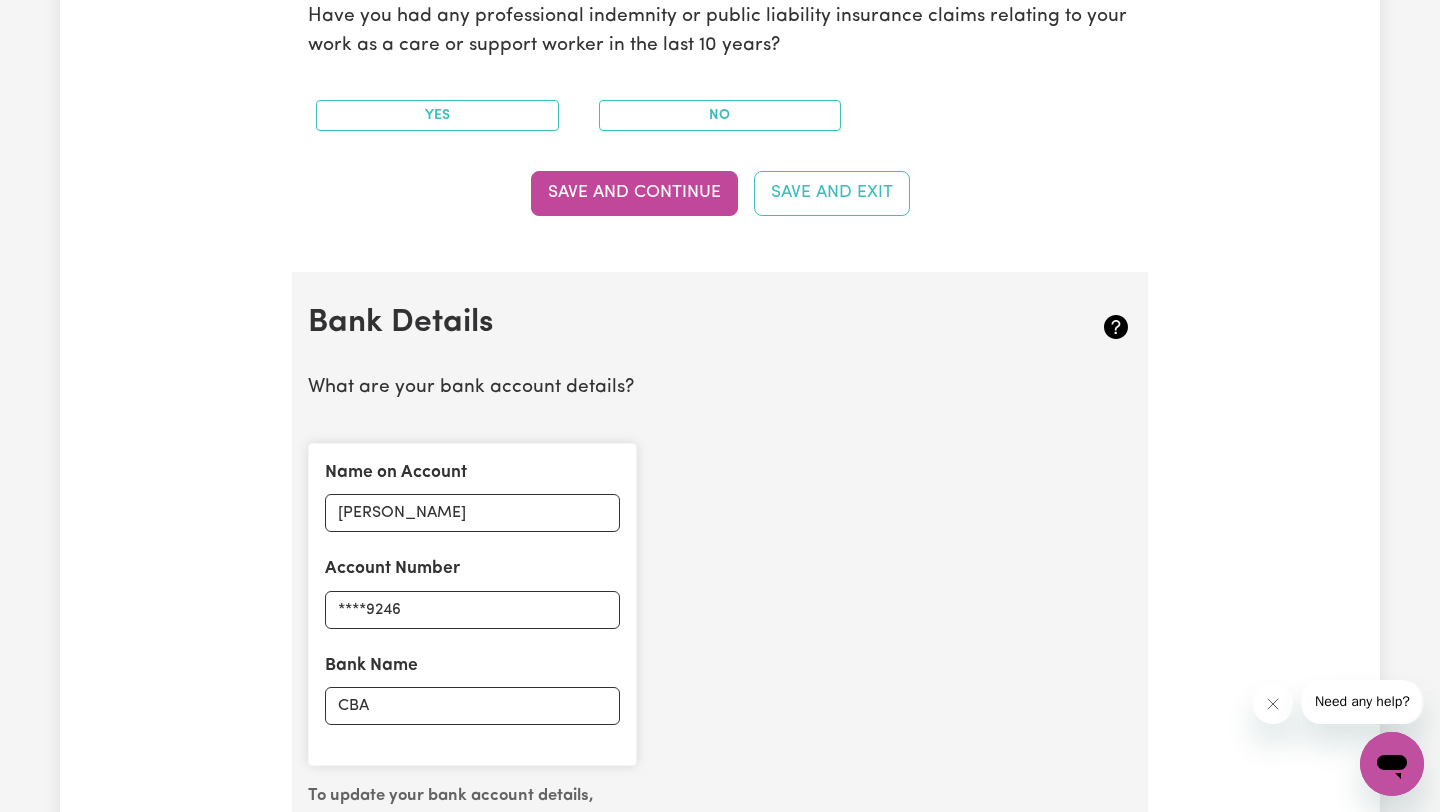click on "Bank Name" at bounding box center (371, 666) 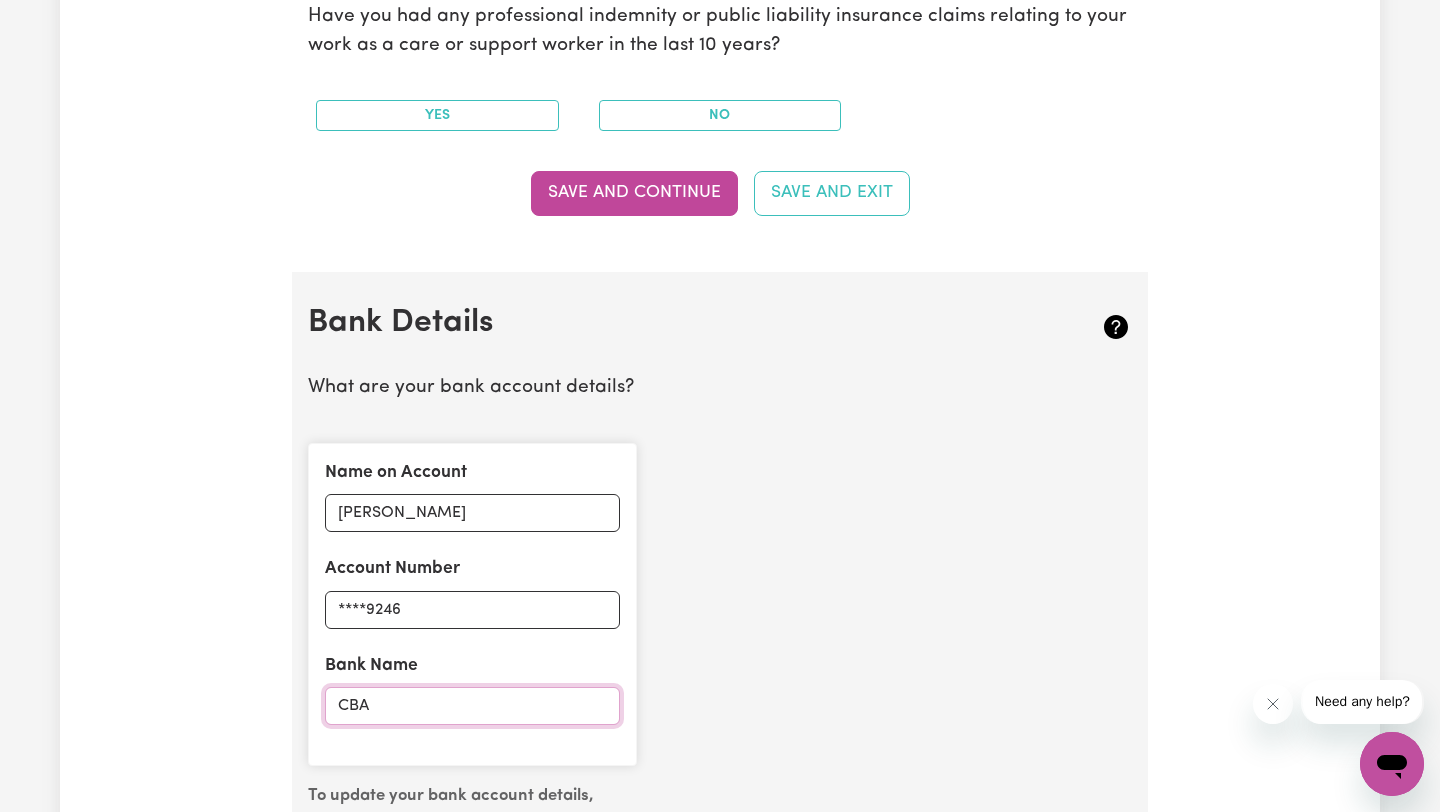 click on "CBA" at bounding box center (472, 706) 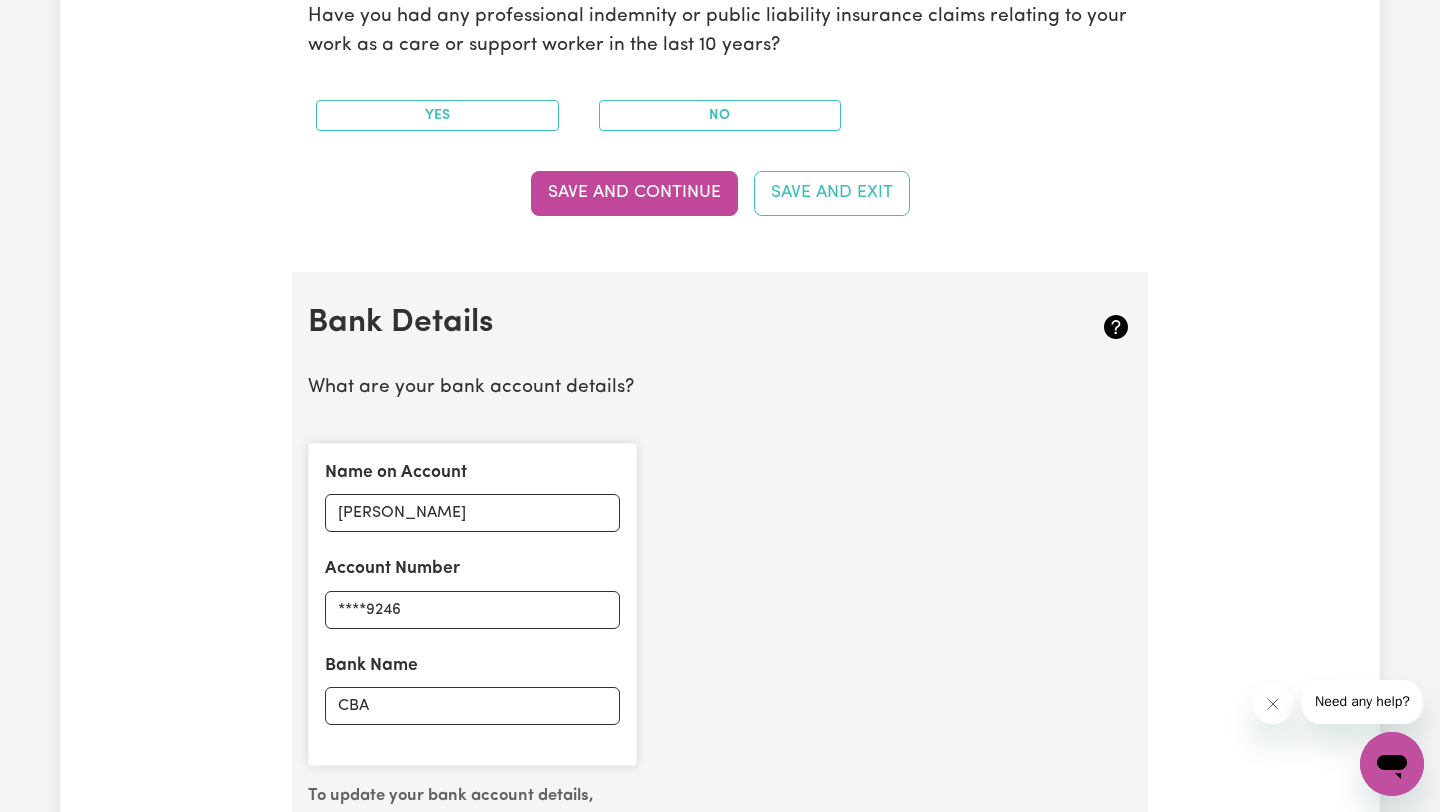 click on "Name on Account [PERSON_NAME] Account Number ****9246 Bank Name CBA" at bounding box center (472, 604) 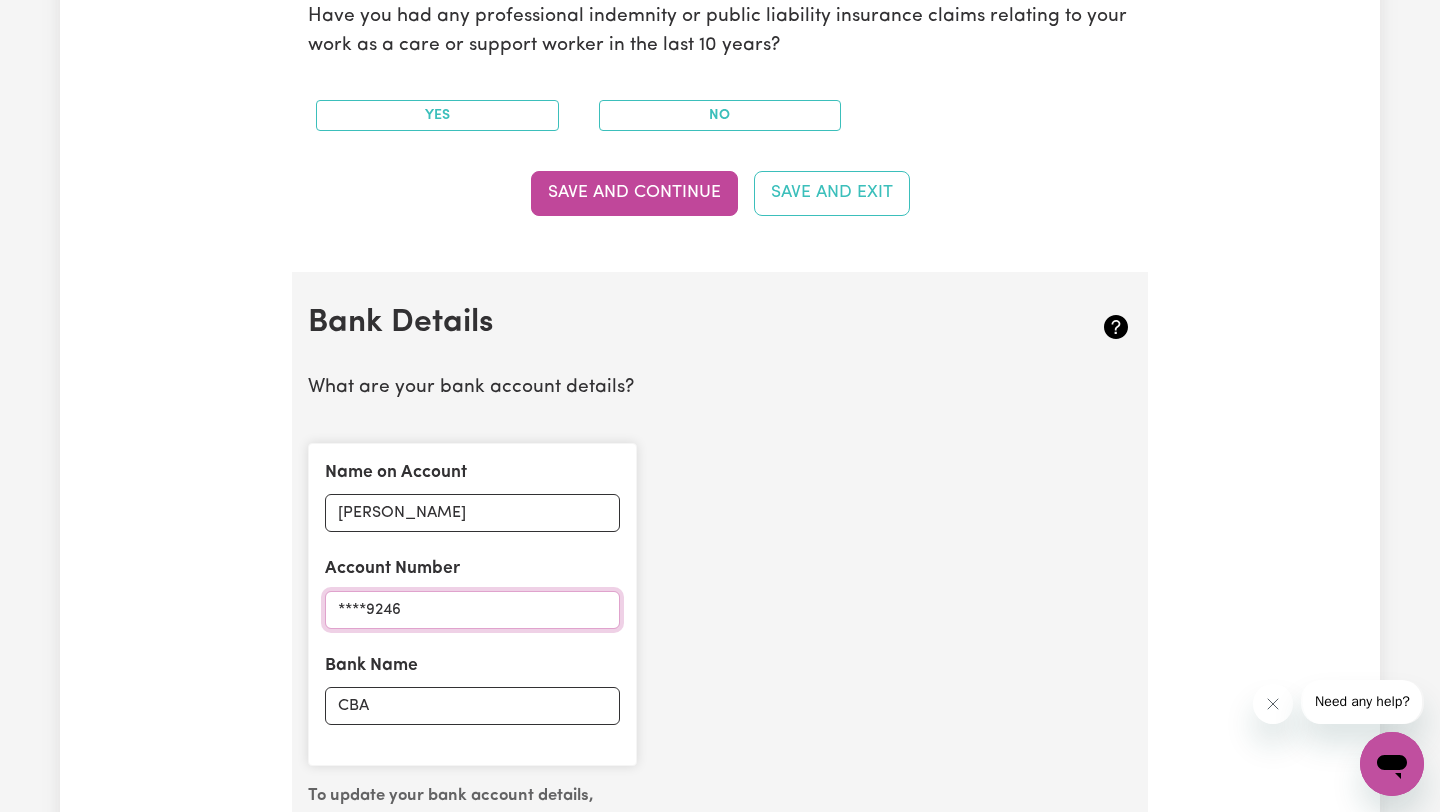 click on "****9246" at bounding box center [472, 610] 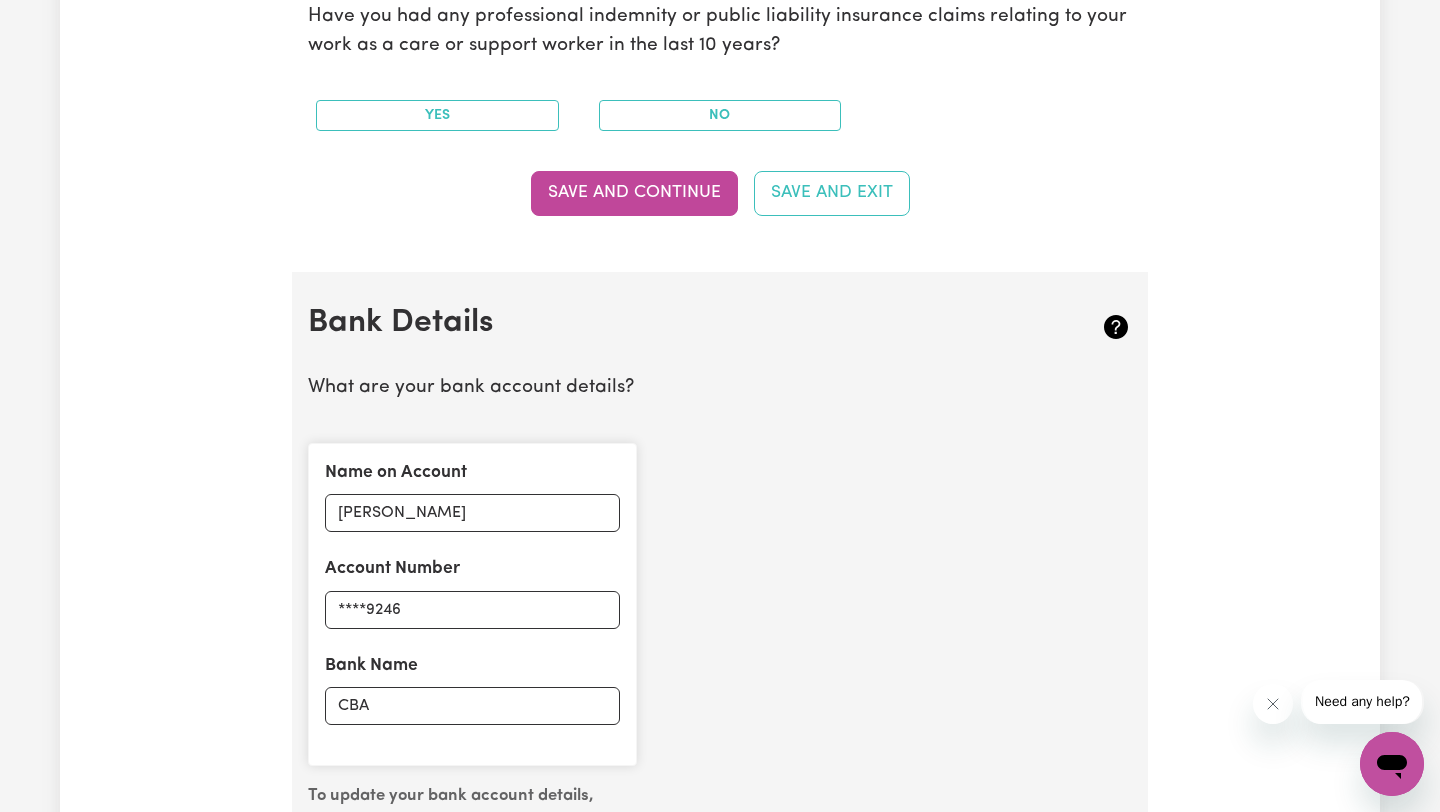 click on "Name on Account [PERSON_NAME] Account Number ****9246 Bank Name CBA" at bounding box center (472, 604) 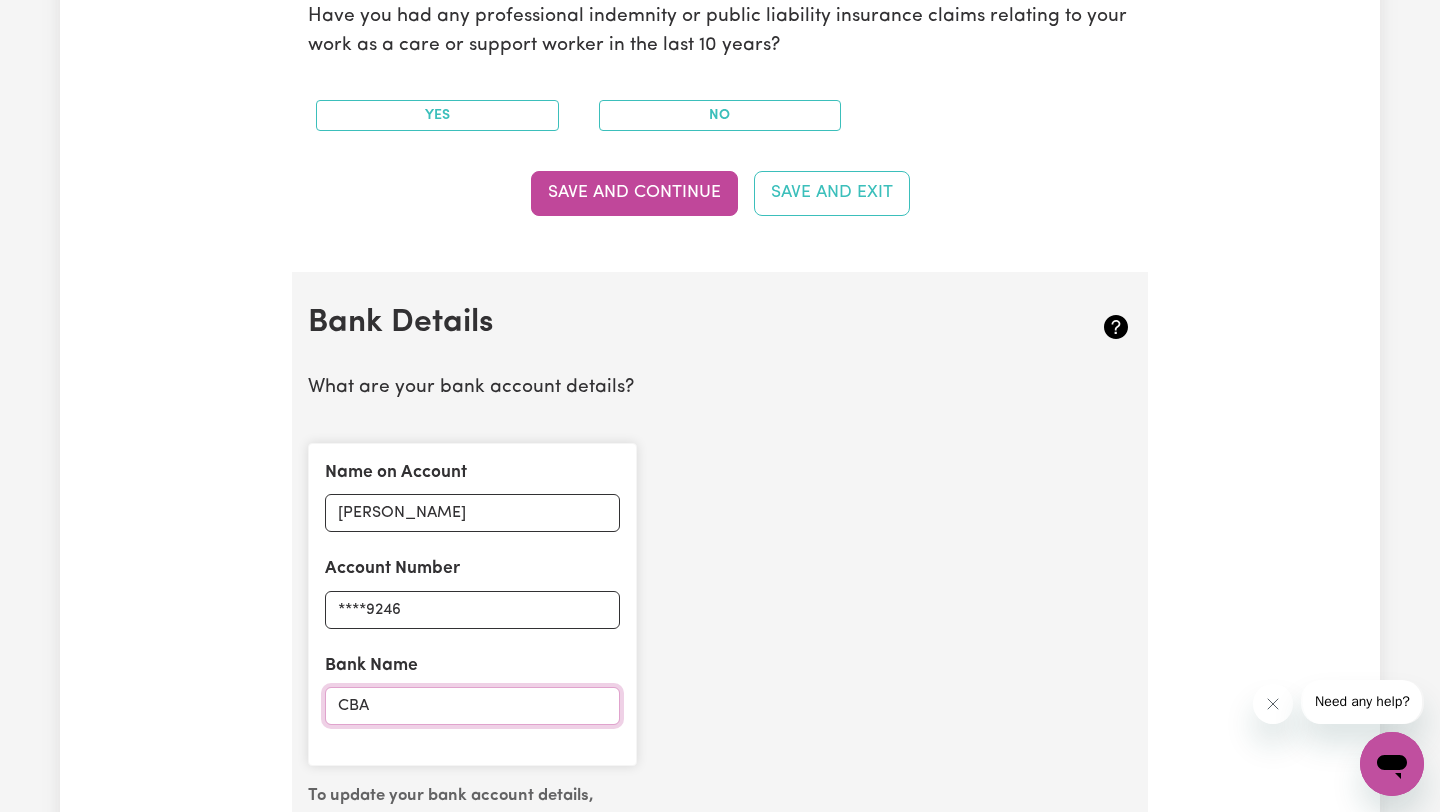 click on "CBA" at bounding box center (472, 706) 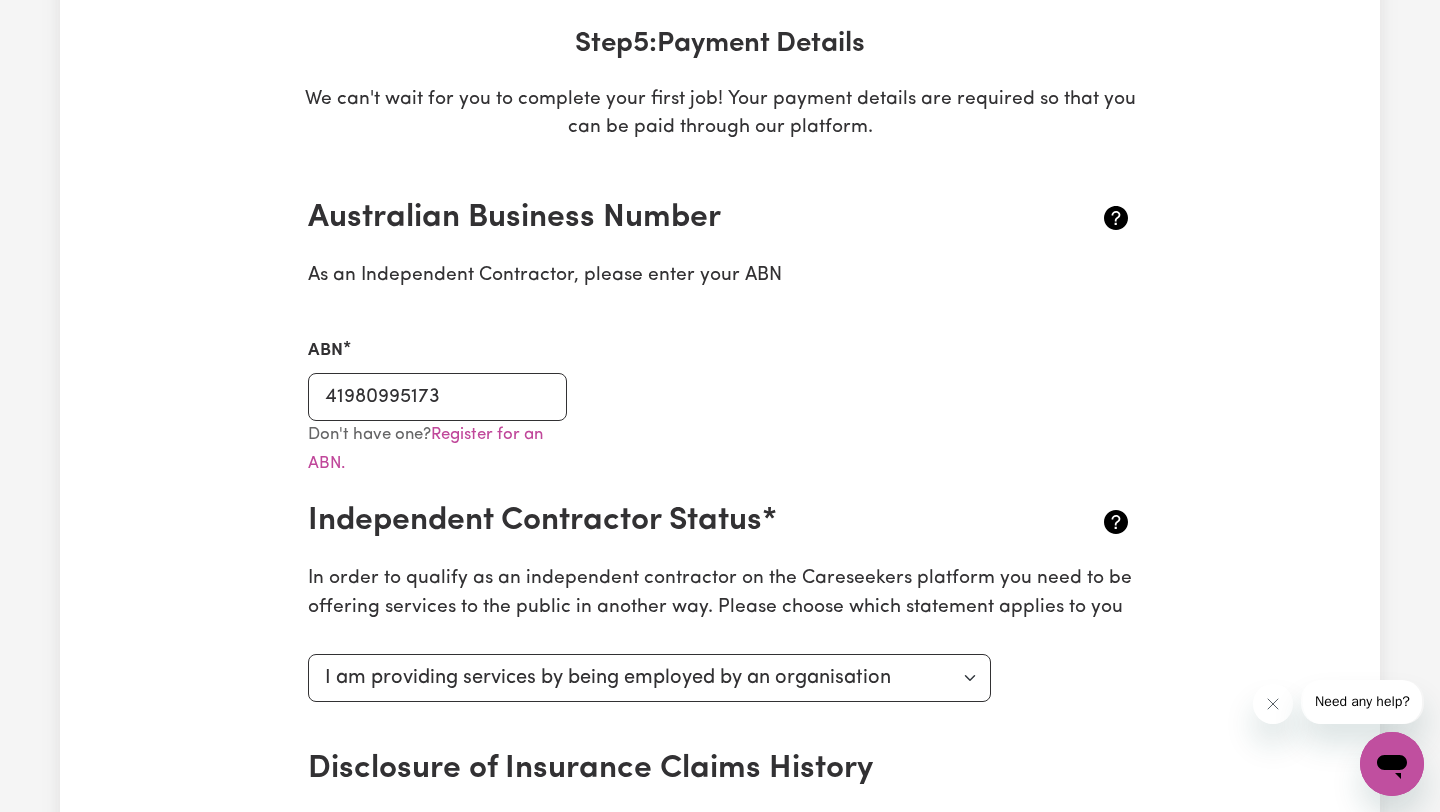 scroll, scrollTop: 0, scrollLeft: 0, axis: both 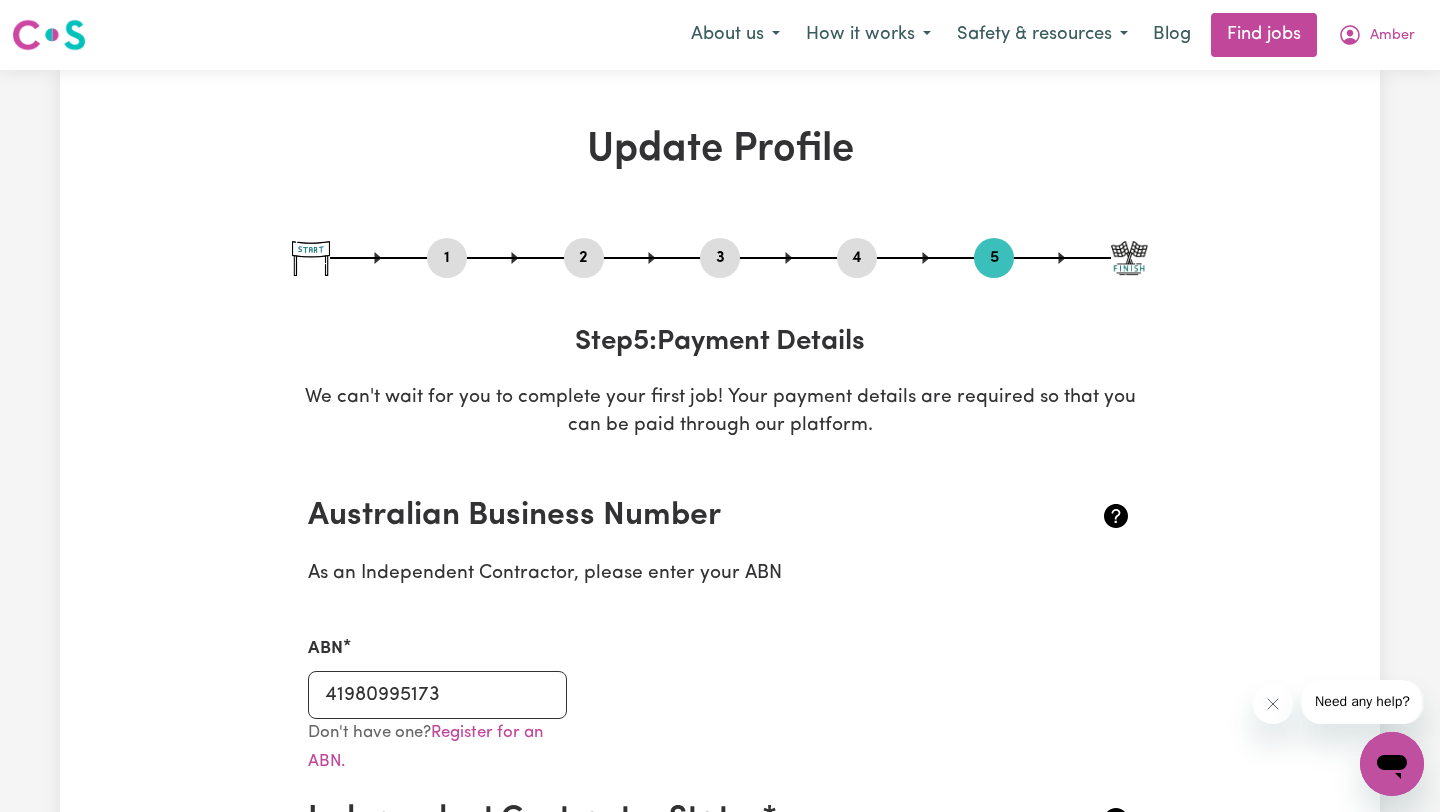 click on "1 2 3 4 5" at bounding box center [720, 258] 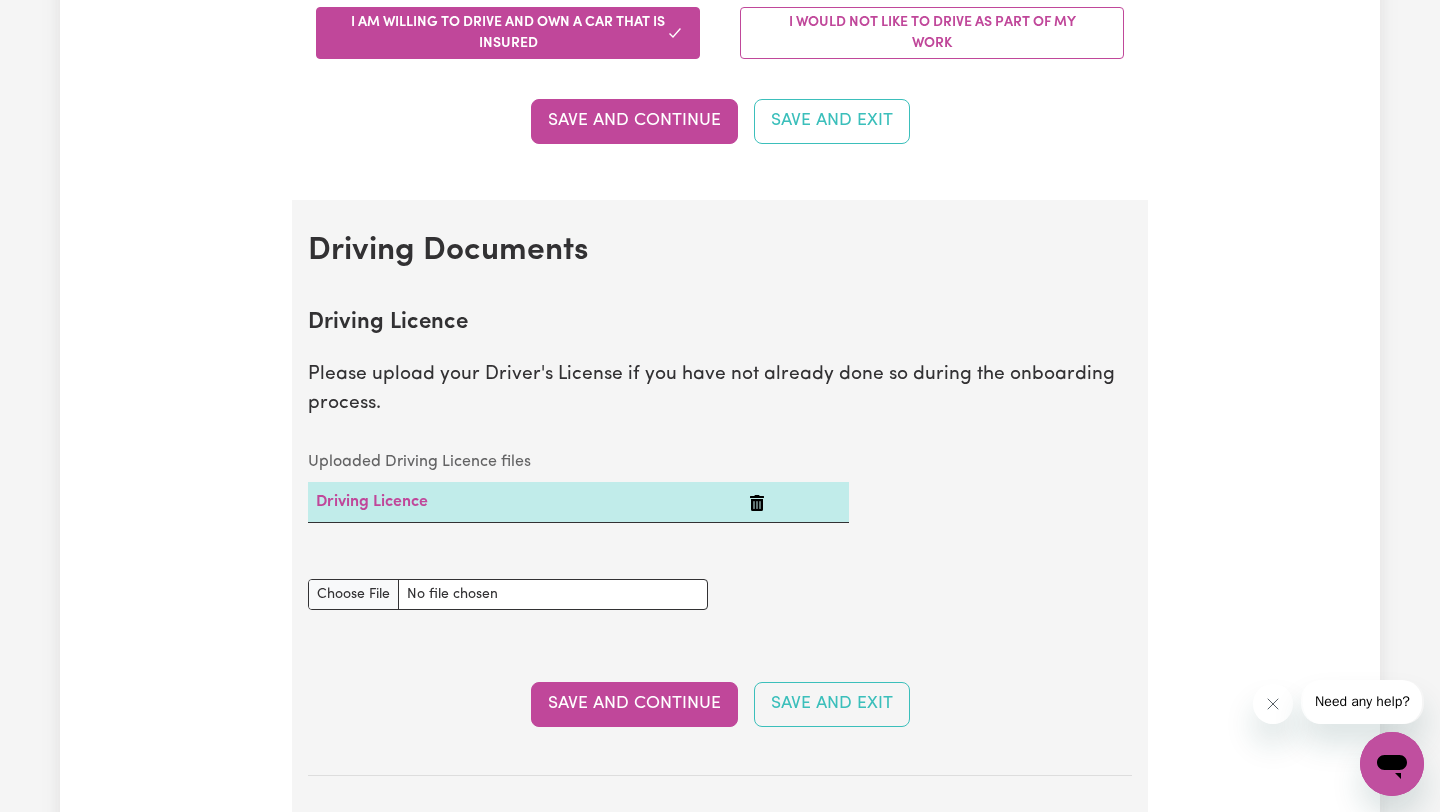 scroll, scrollTop: 0, scrollLeft: 0, axis: both 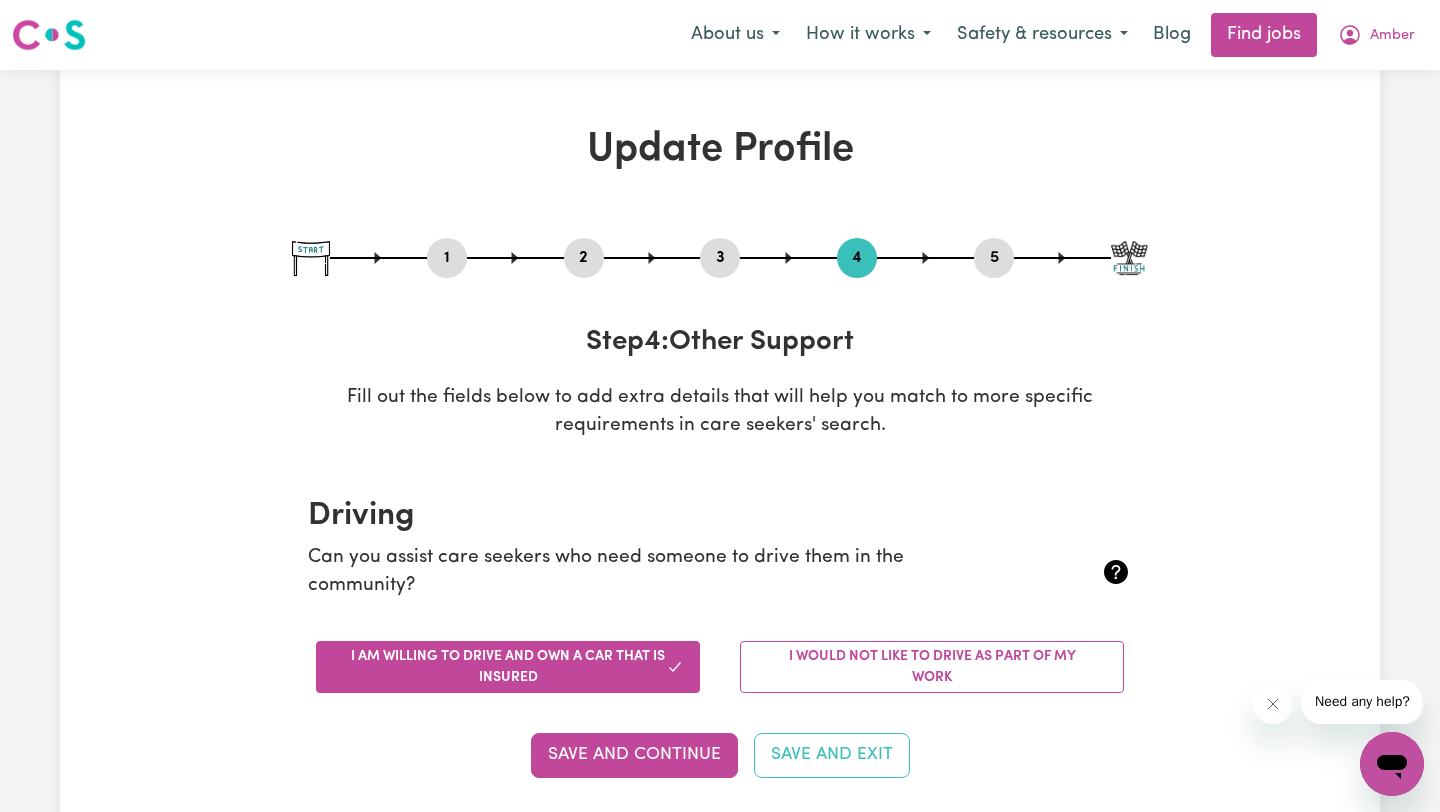 click on "5" at bounding box center (994, 258) 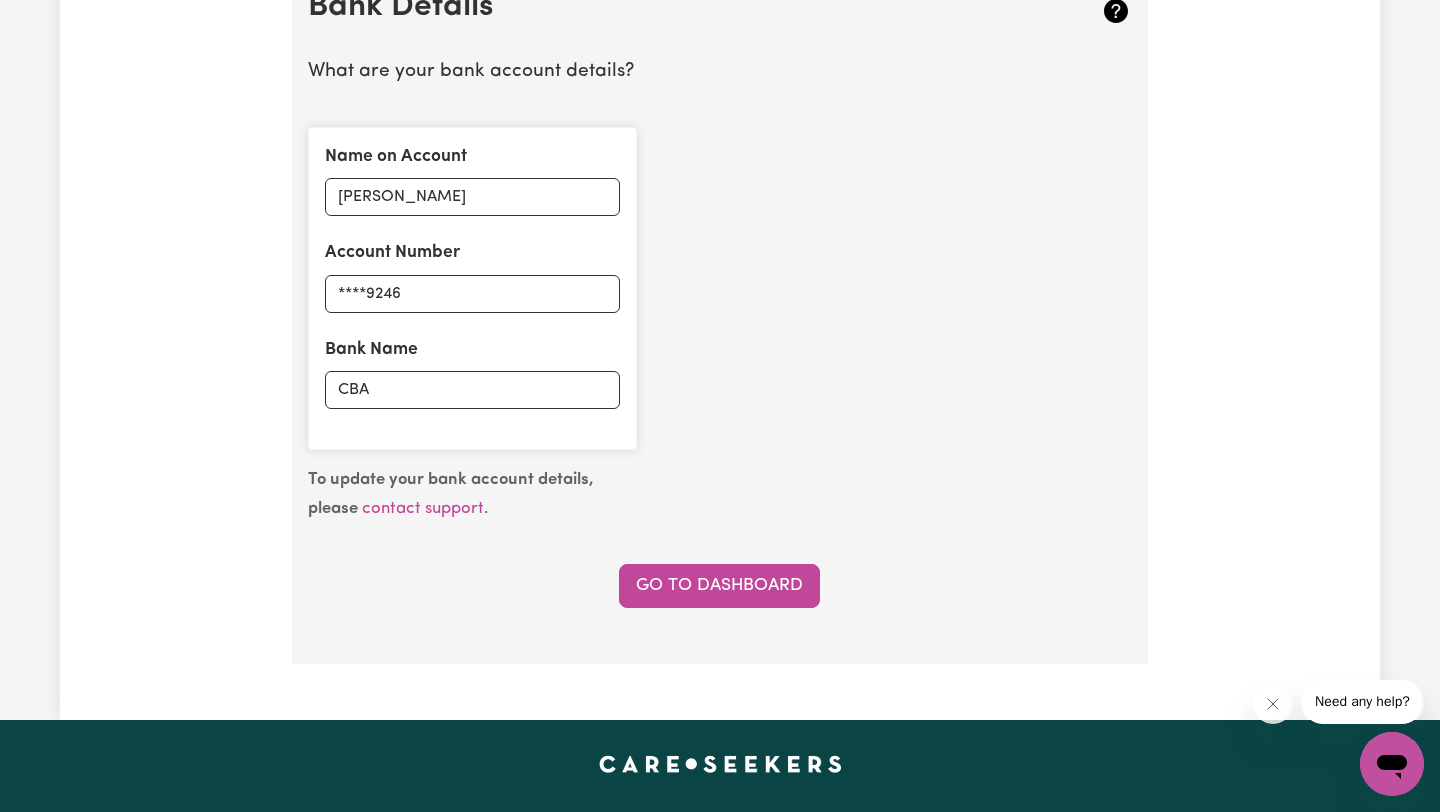 scroll, scrollTop: 1194, scrollLeft: 0, axis: vertical 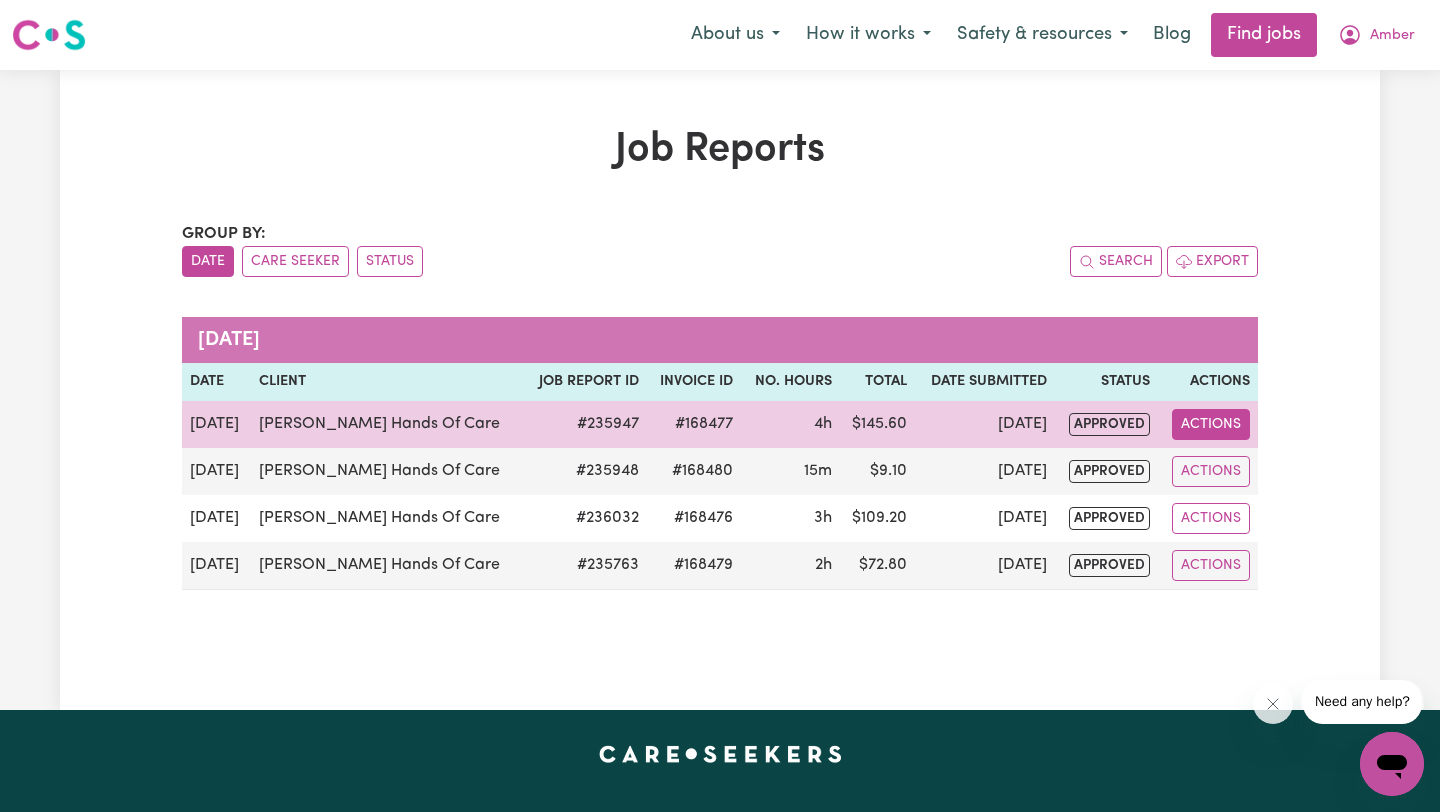click on "Actions" at bounding box center (1211, 424) 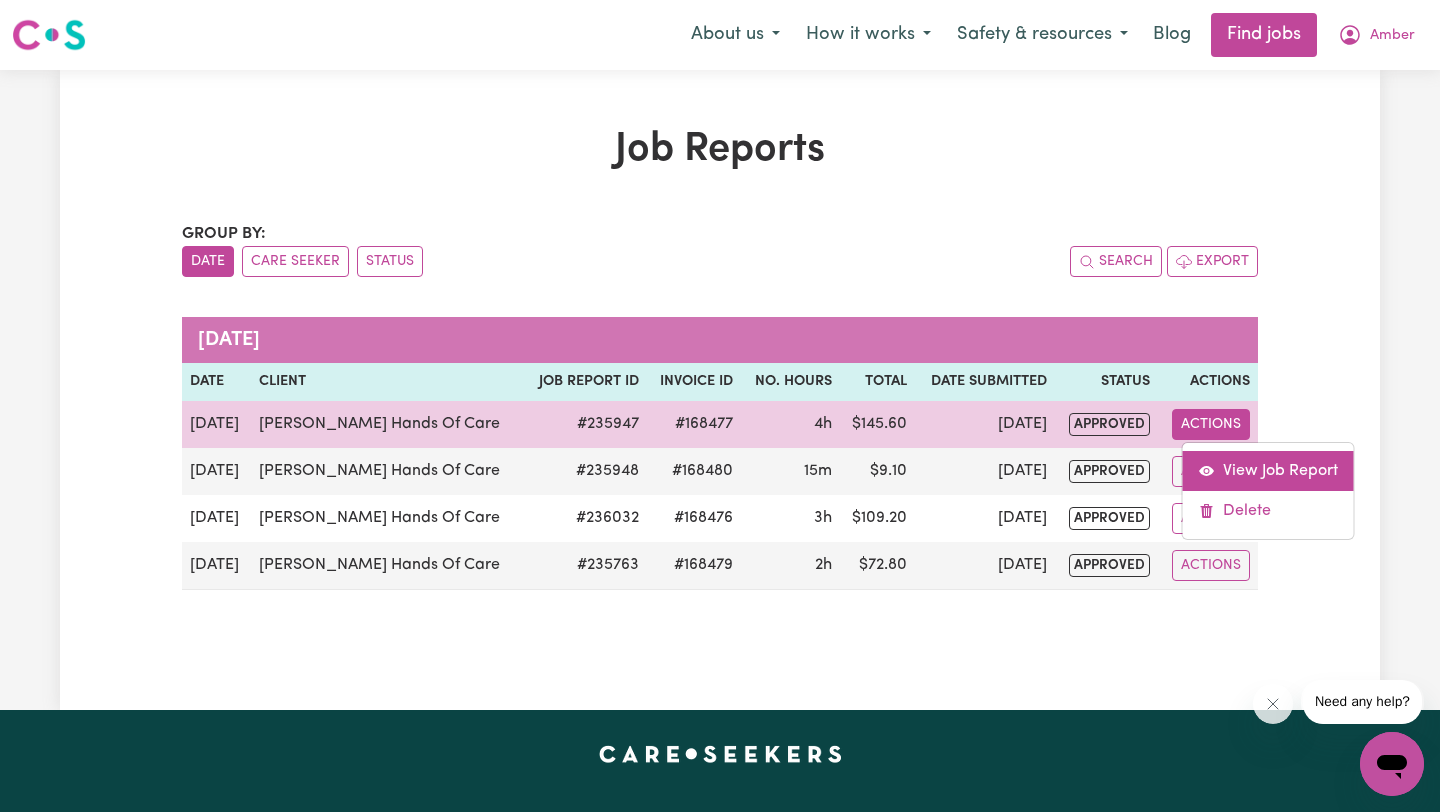 click on "View Job Report" at bounding box center (1268, 471) 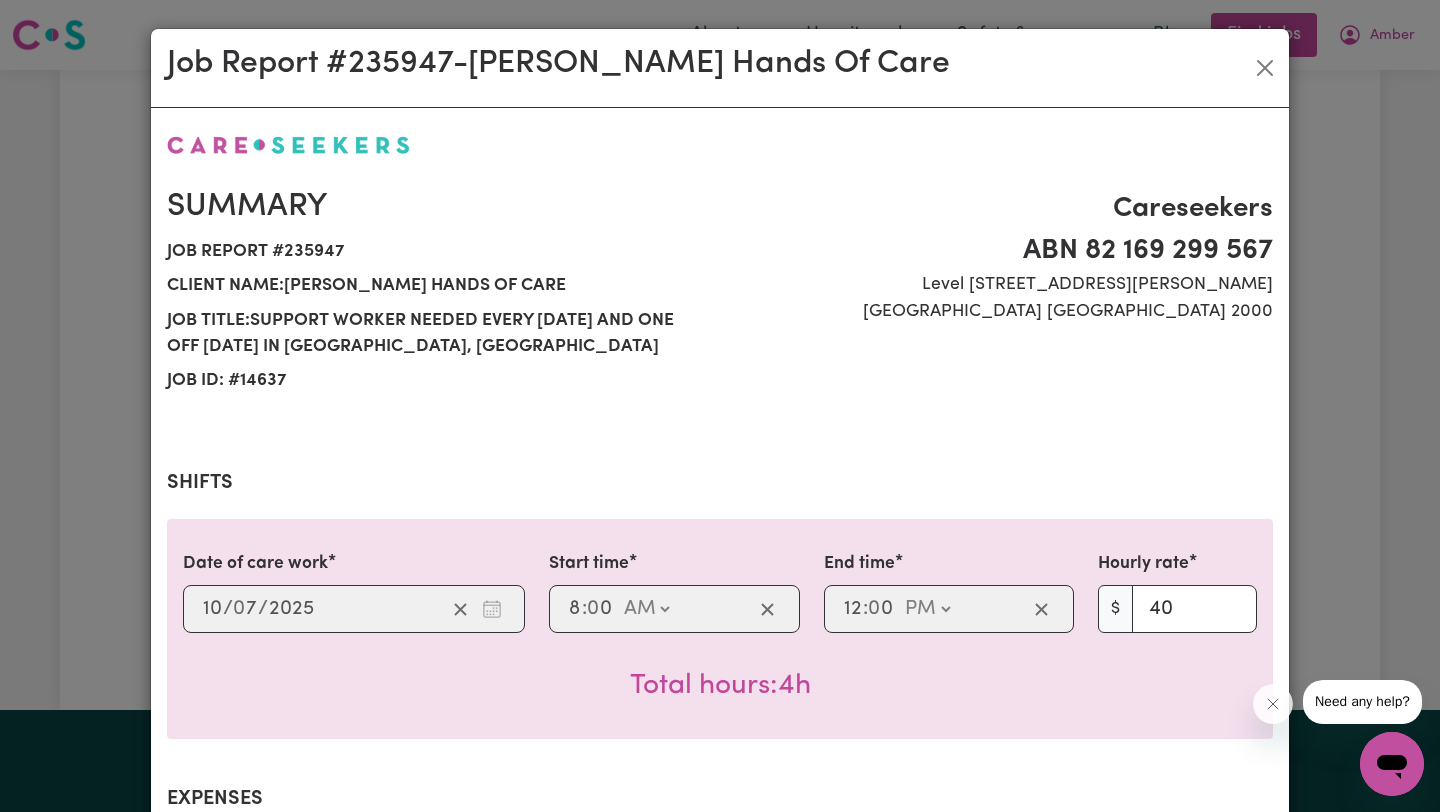 select on "40-Weekday" 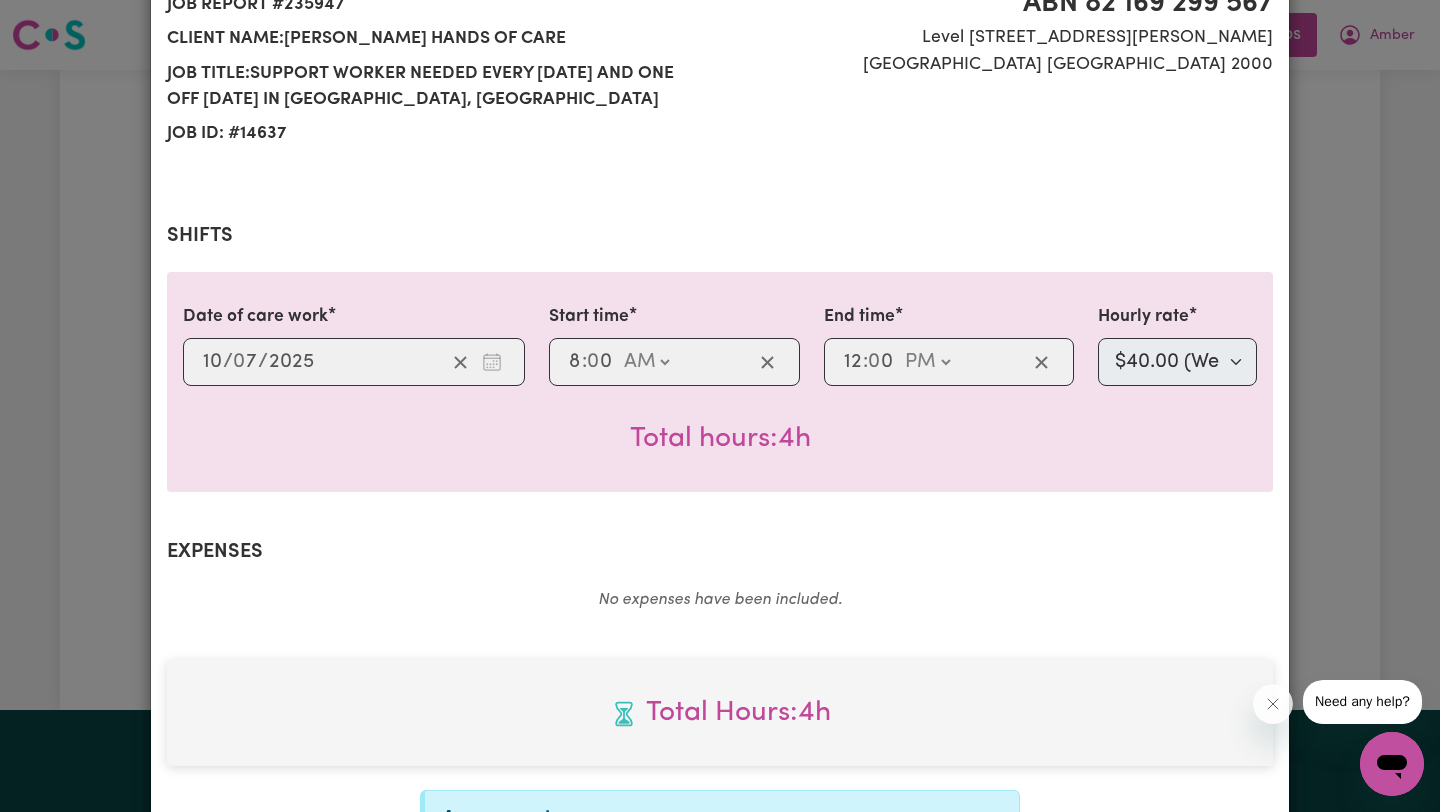 scroll, scrollTop: 0, scrollLeft: 0, axis: both 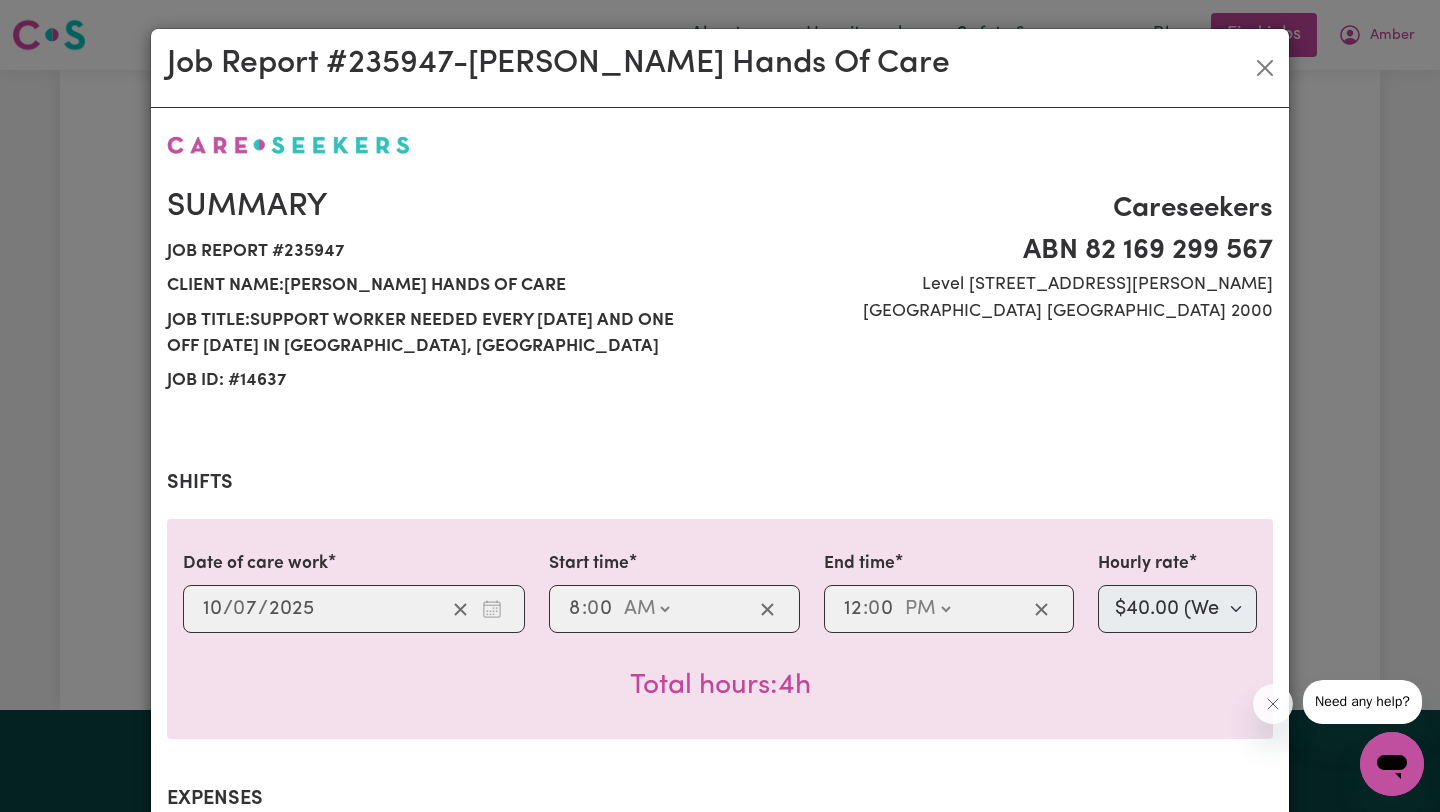 click on "Job Report # 235947  -  [PERSON_NAME] Hands Of Care" at bounding box center [720, 68] 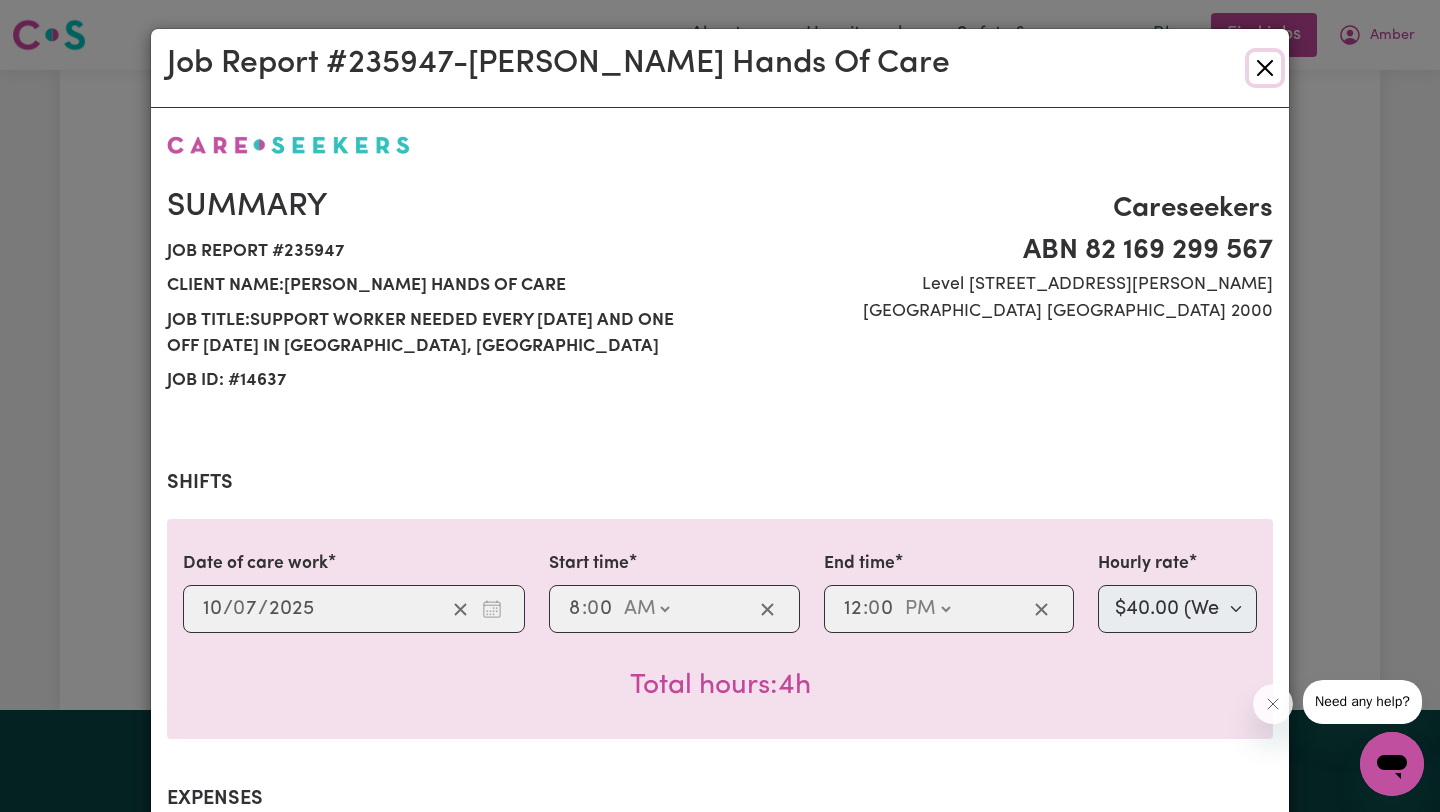 click at bounding box center (1265, 68) 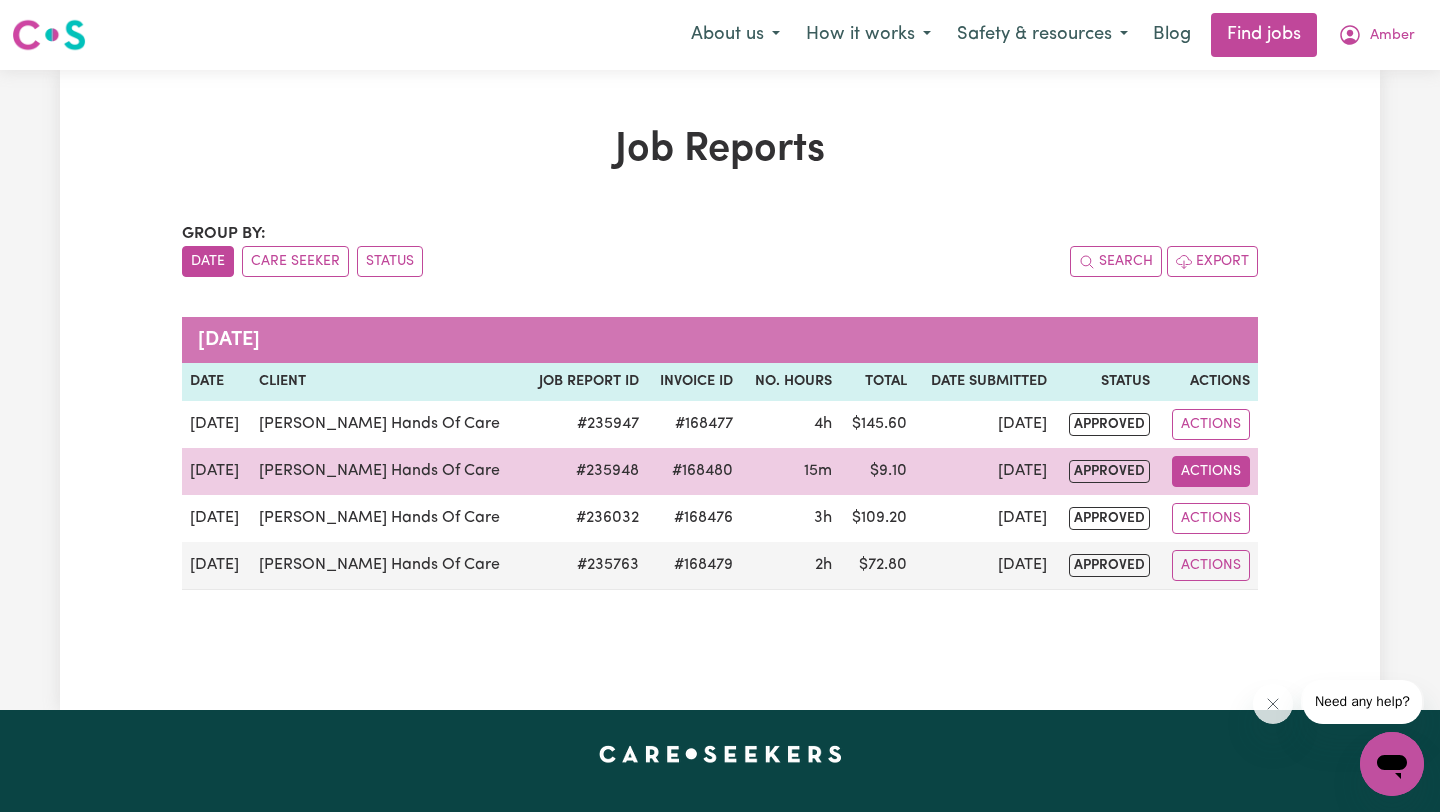 click on "Actions" at bounding box center [1211, 471] 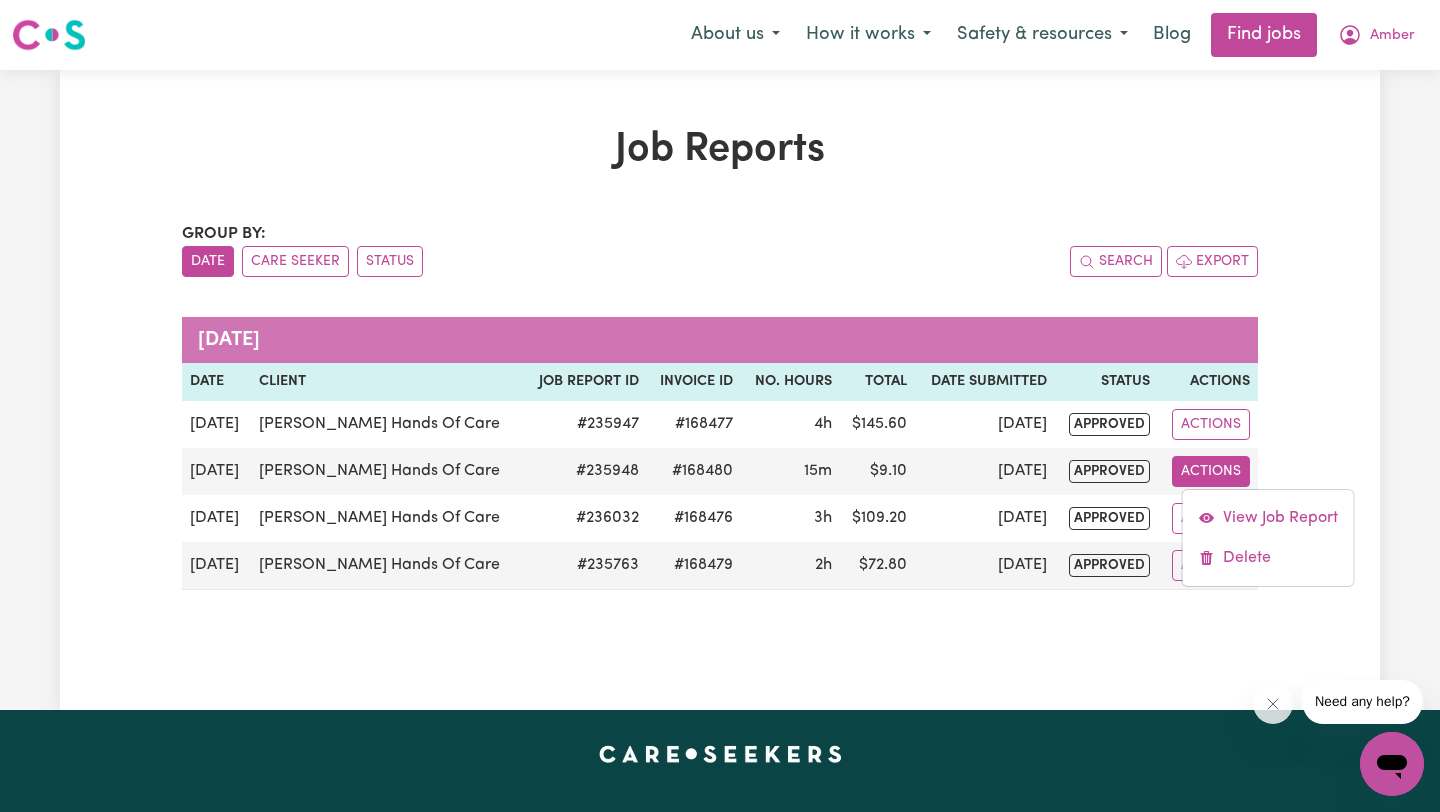 click on "Job Reports Group by: Date Care Seeker Status Search Export [DATE] Date Client Job Report ID Invoice ID No. Hours Total Date Submitted Status Actions [DATE] [PERSON_NAME] Hands Of Care # 235947 #168477 4h  $ 145.60 [DATE] approved Actions View Job Report Delete [DATE] [PERSON_NAME] Hands Of Care # 235948 #168480  15m $ 9.10 [DATE] approved Actions View Job Report Delete [DATE] [PERSON_NAME] Hands Of Care # 236032 #168476 3h  $ 109.20 [DATE] approved Actions [DATE] [PERSON_NAME] Hands Of Care # 235763 #168479 2h  $ 72.80 [DATE] approved Actions" at bounding box center [720, 390] 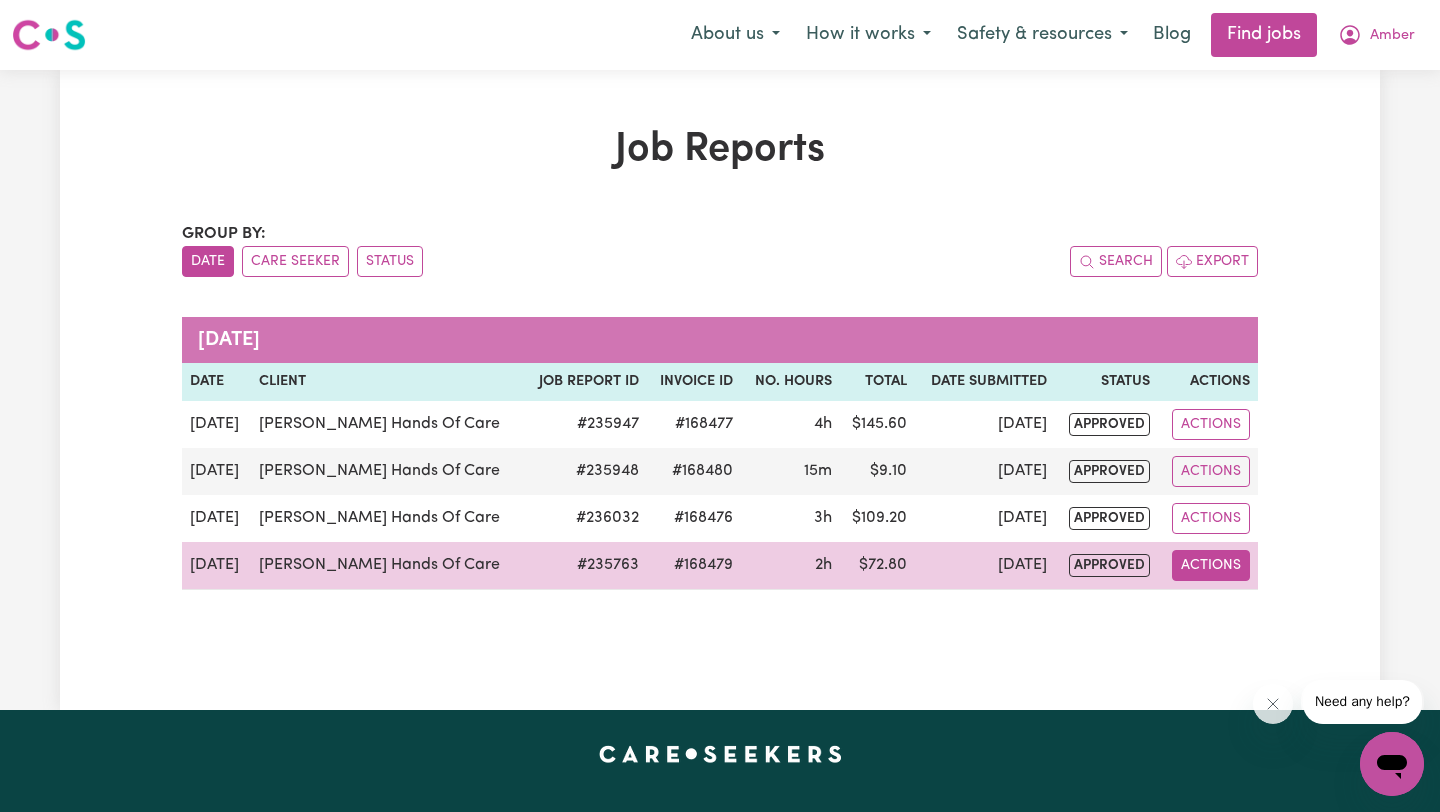 click on "Actions" at bounding box center (1211, 565) 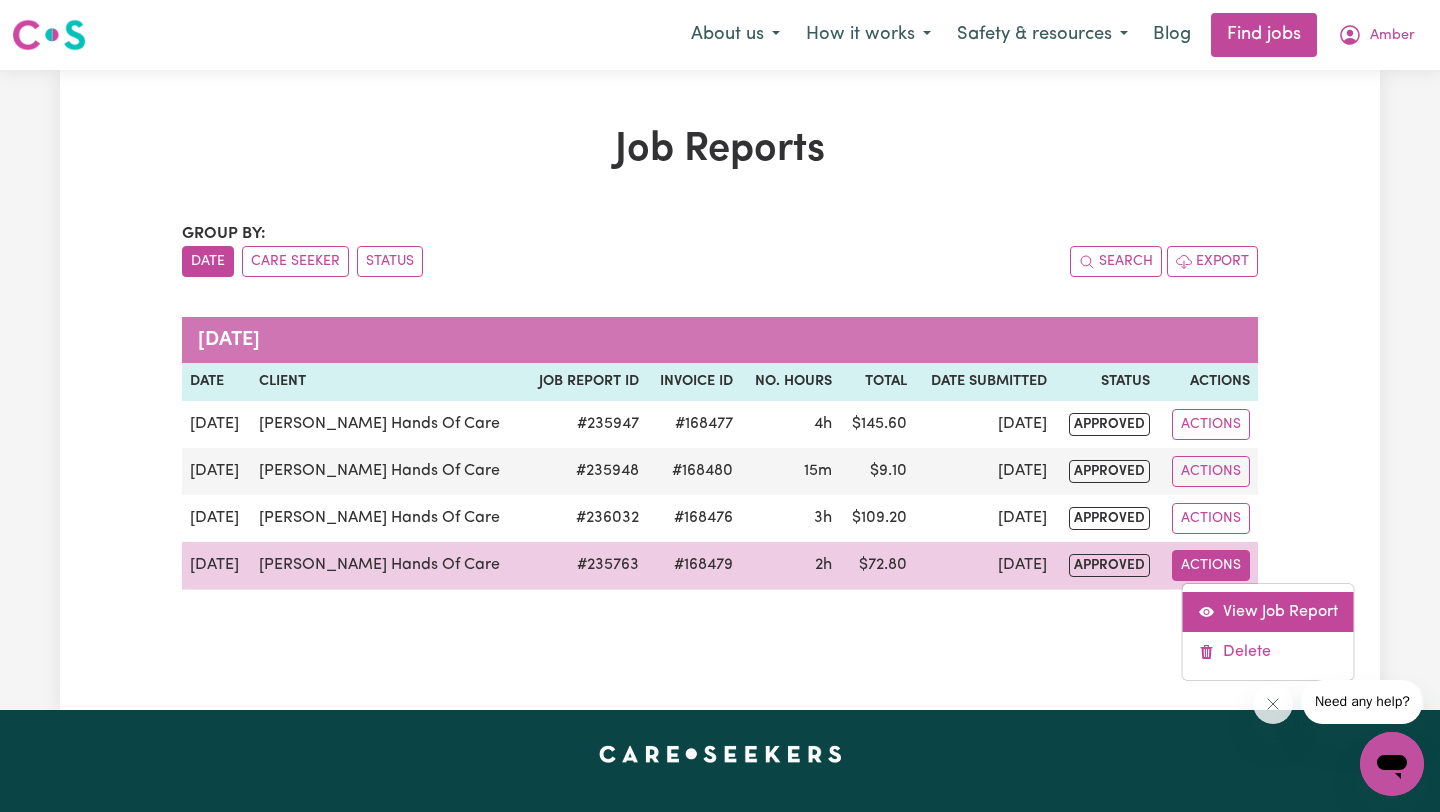 click on "View Job Report" at bounding box center [1268, 612] 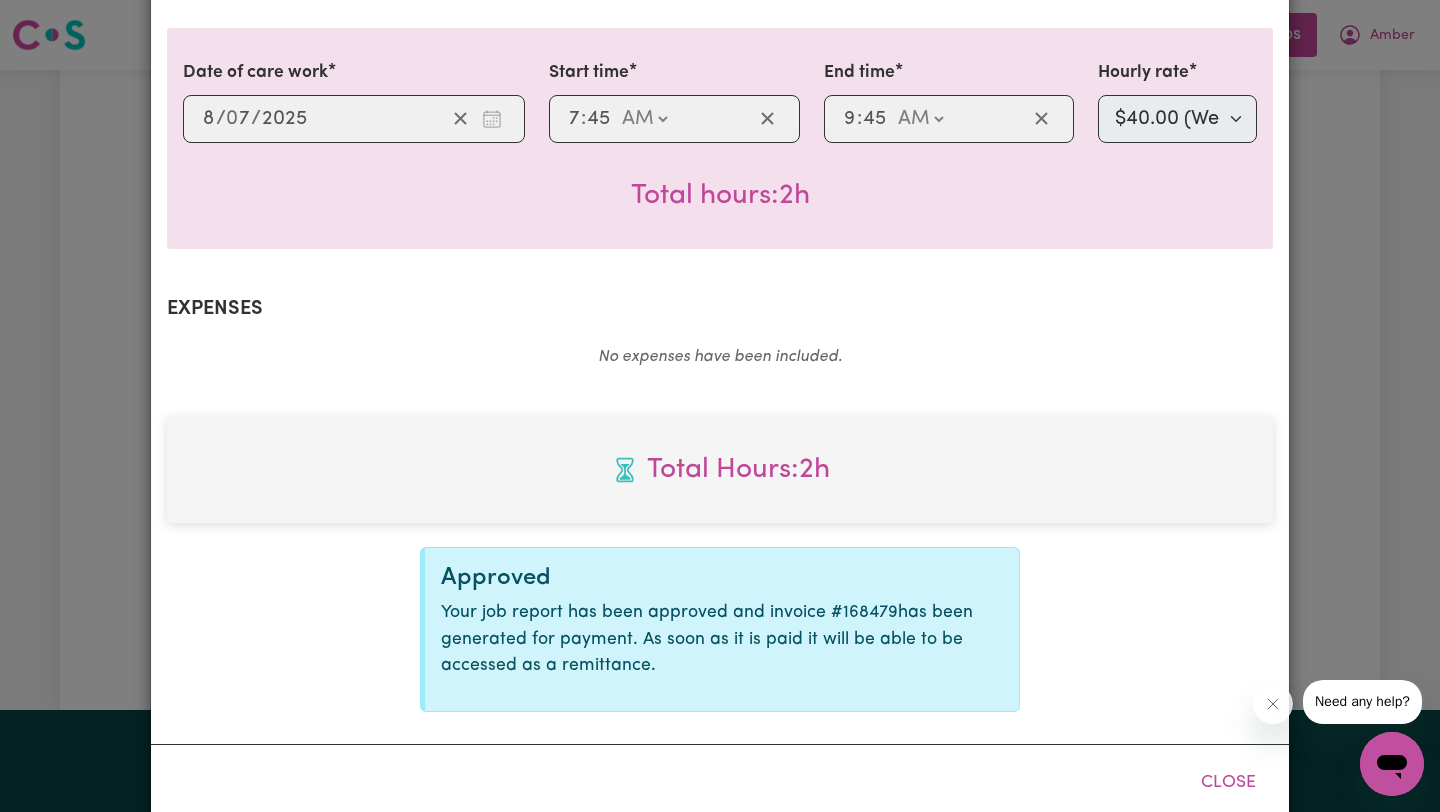 scroll, scrollTop: 529, scrollLeft: 0, axis: vertical 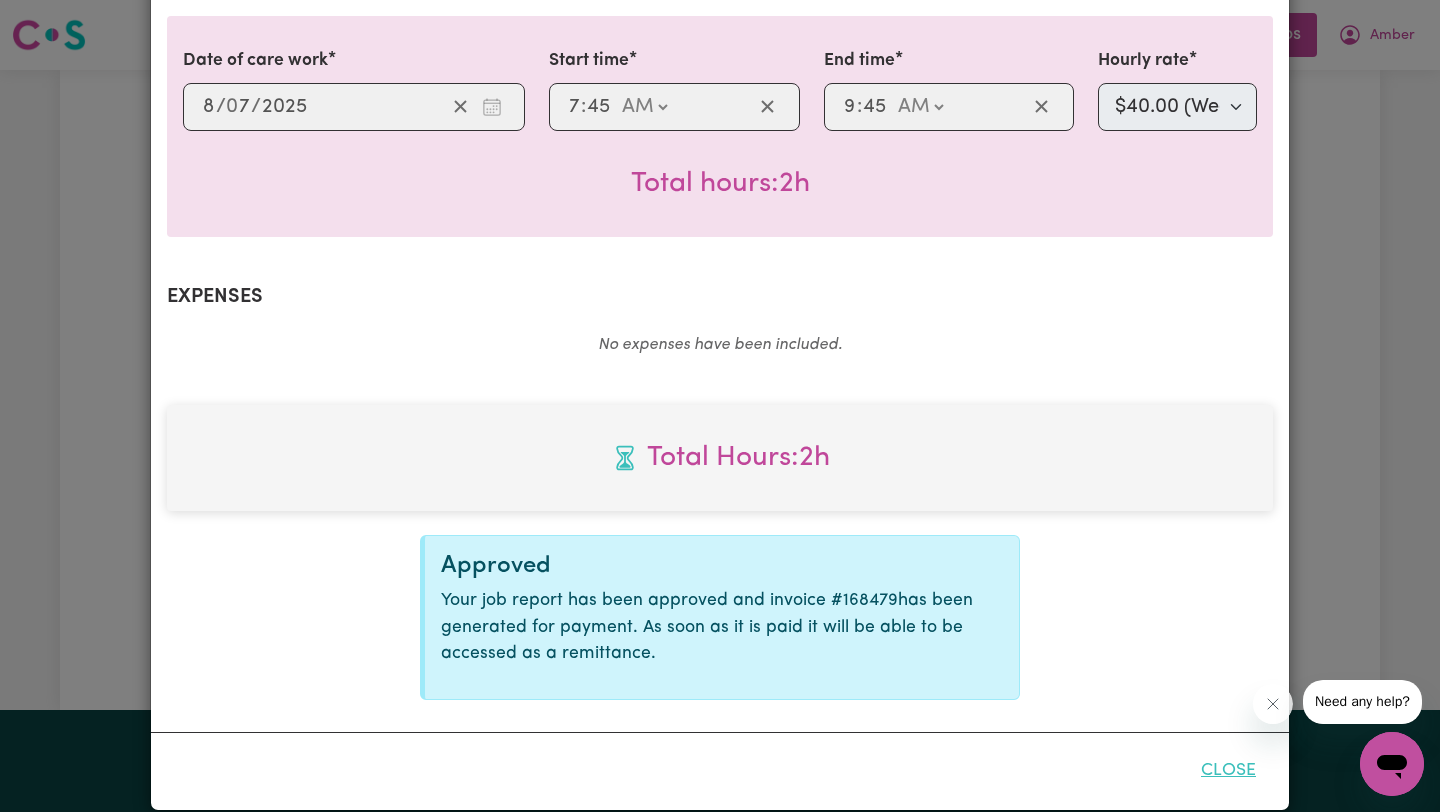 click on "Close" at bounding box center (1228, 771) 